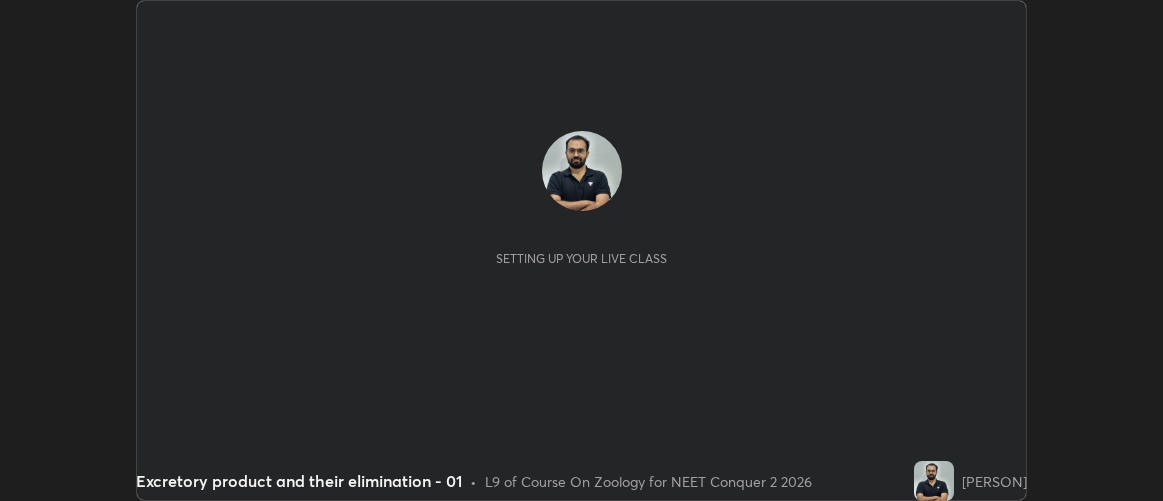 scroll, scrollTop: 0, scrollLeft: 0, axis: both 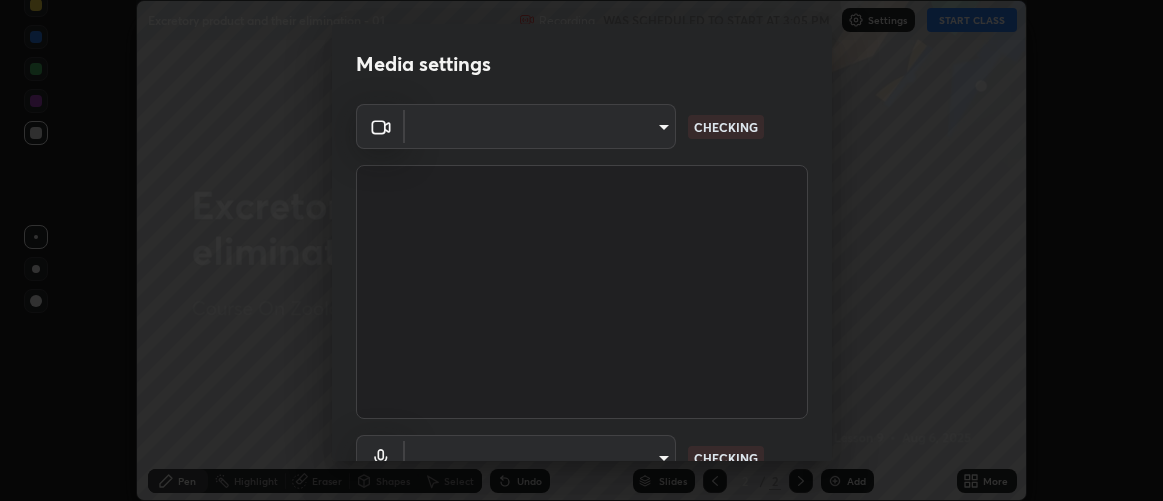 type on "d9b519daceb8a772394af6ea8e45353be5bbf62d8cb1cf3345c472de64055974" 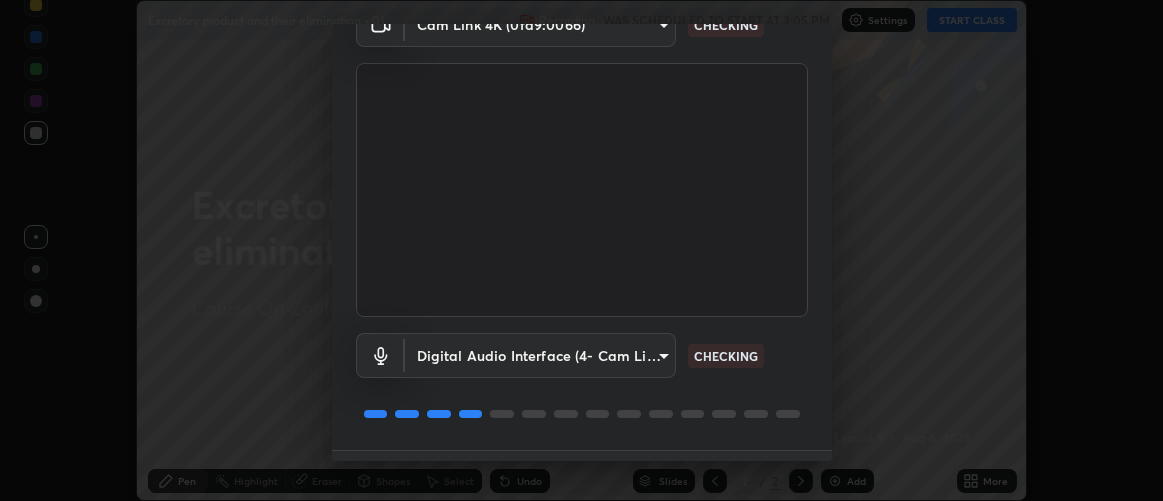 scroll, scrollTop: 154, scrollLeft: 0, axis: vertical 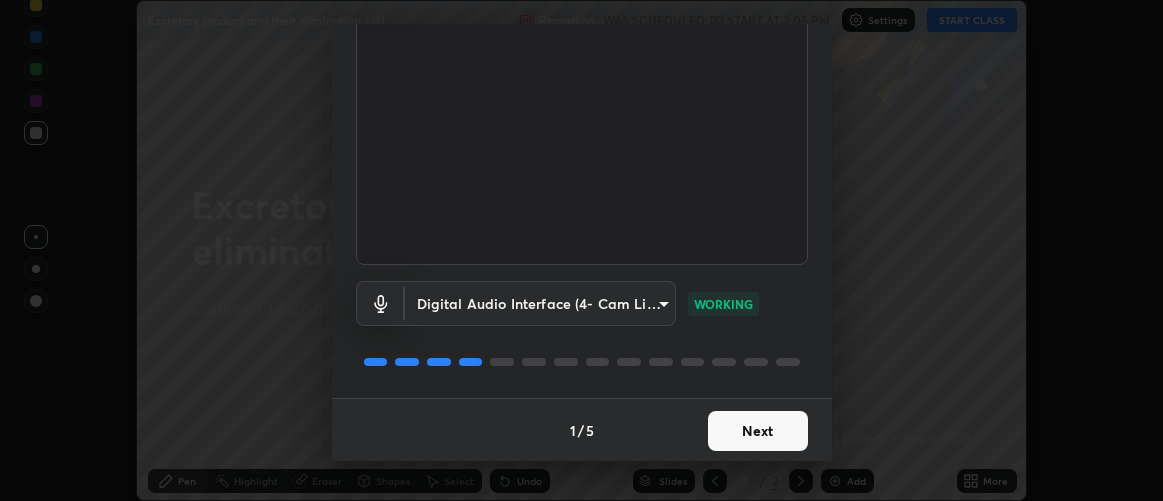 click on "Next" at bounding box center [758, 431] 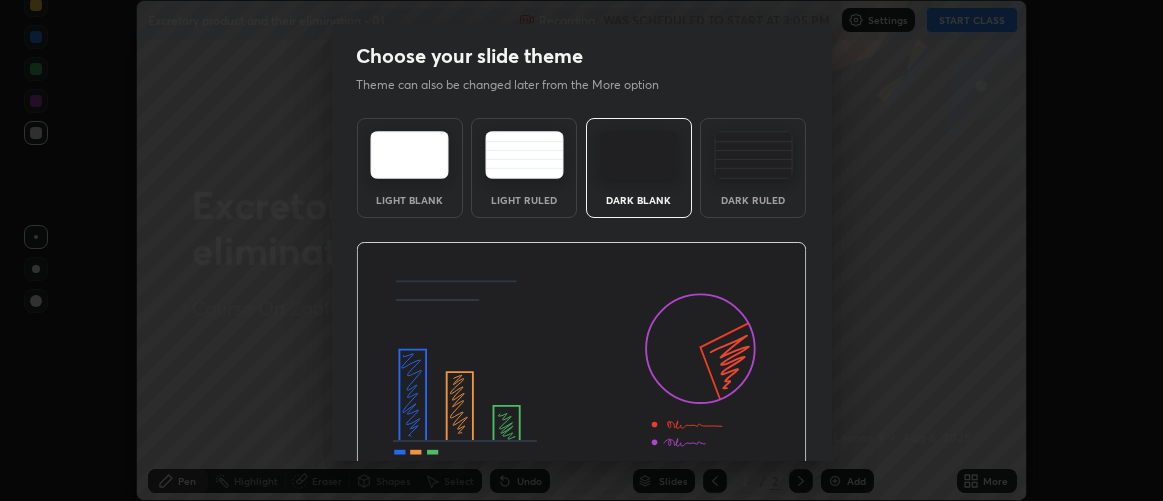 click at bounding box center (581, 369) 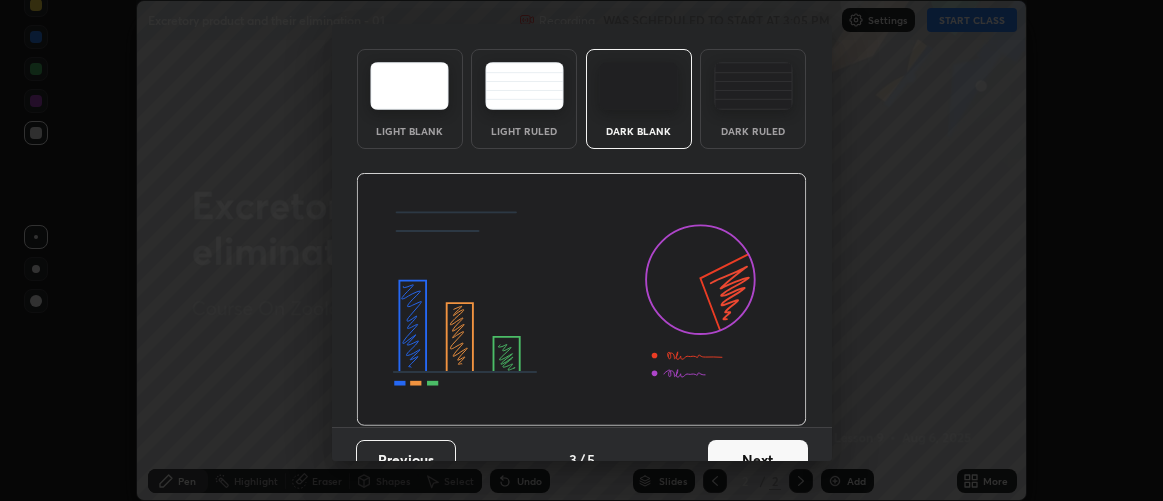 scroll, scrollTop: 98, scrollLeft: 0, axis: vertical 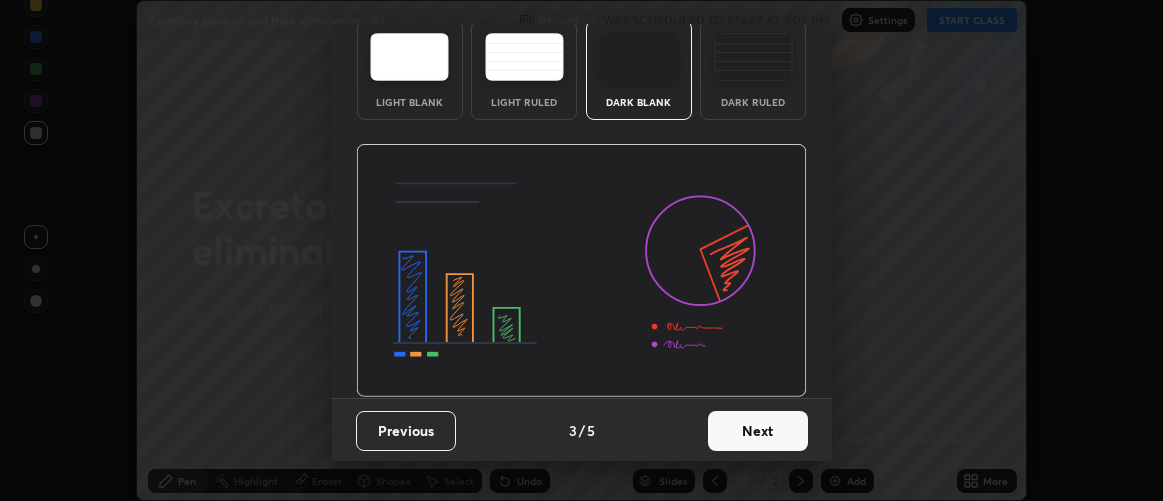 click on "Next" at bounding box center [758, 431] 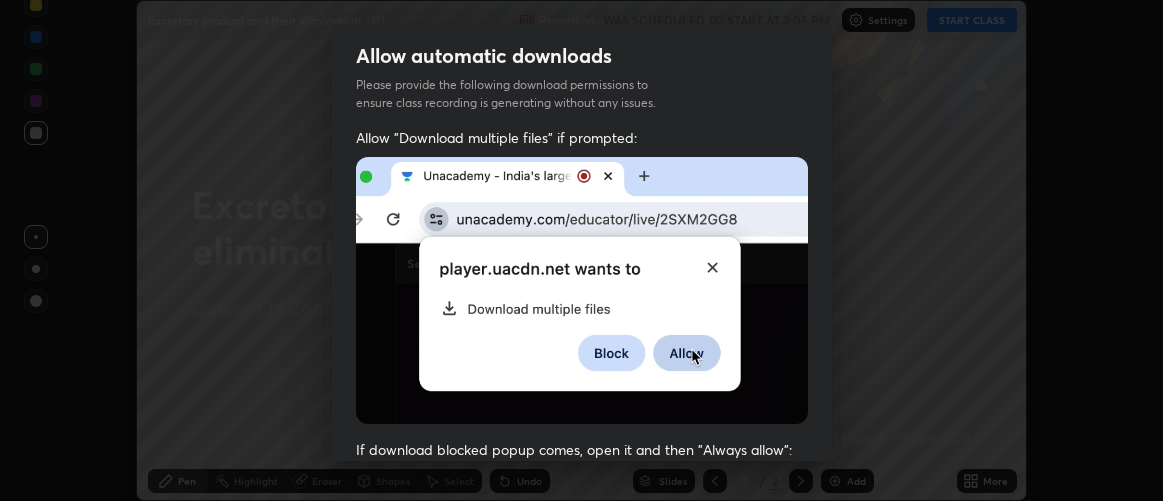 click on "Allow "Download multiple files" if prompted: If download blocked popup comes, open it and then "Always allow": I agree that if I don't provide required permissions, class recording will not be generated" at bounding box center [582, 549] 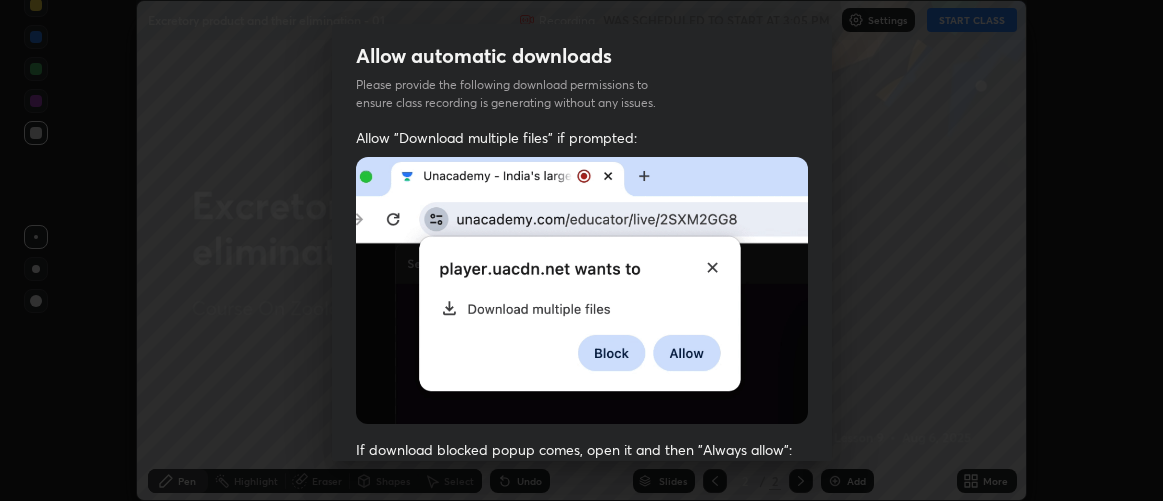 click at bounding box center [582, 290] 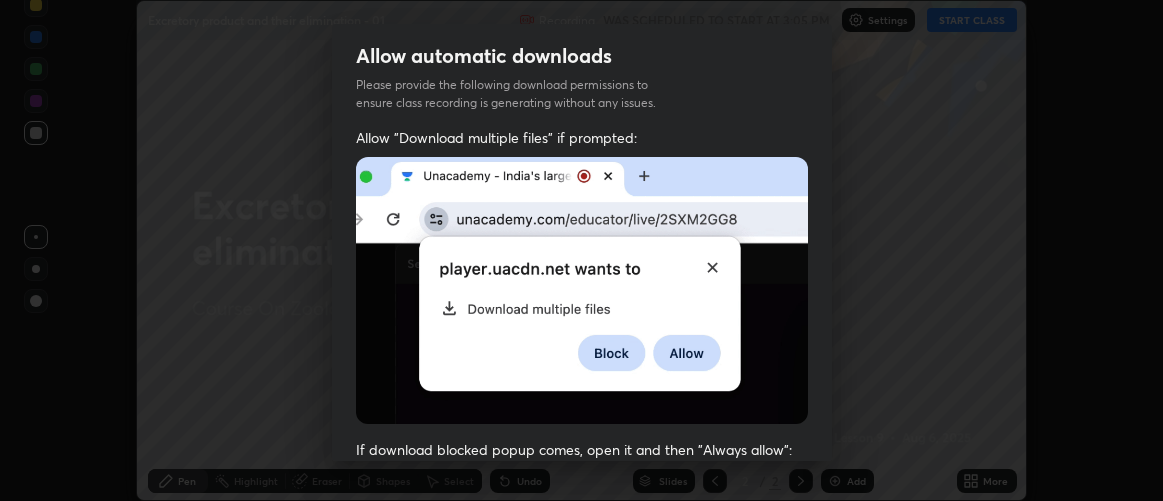 click at bounding box center (582, 290) 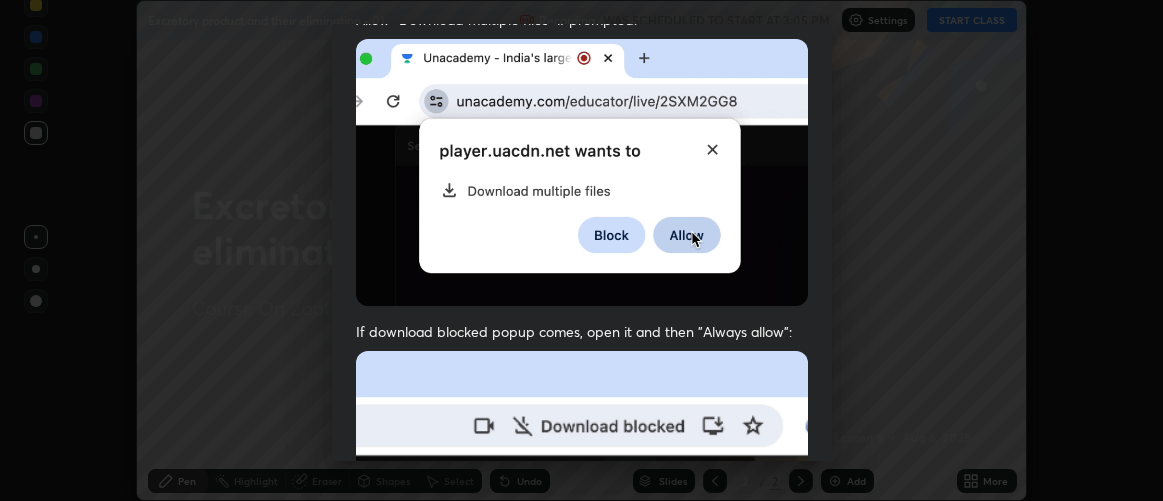 click on "Allow "Download multiple files" if prompted: If download blocked popup comes, open it and then "Always allow": I agree that if I don't provide required permissions, class recording will not be generated" at bounding box center (582, 431) 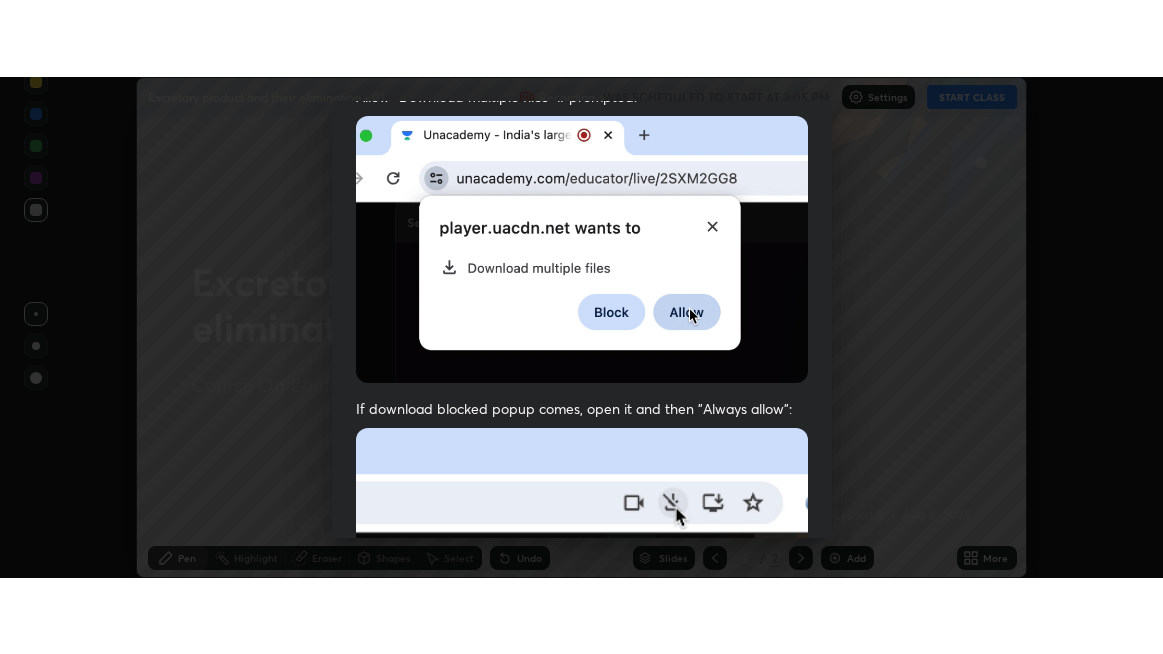 scroll, scrollTop: 563, scrollLeft: 0, axis: vertical 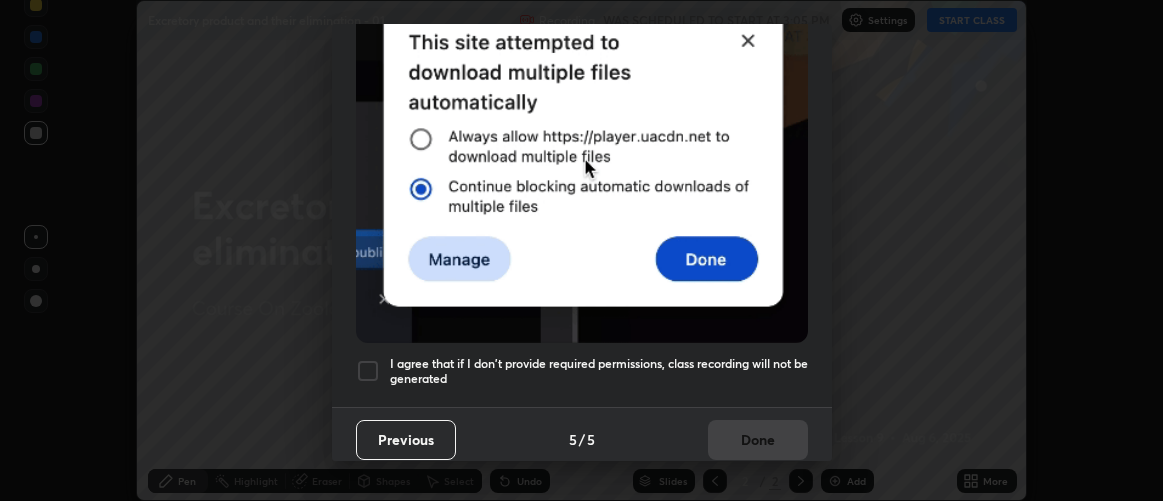 click on "I agree that if I don't provide required permissions, class recording will not be generated" at bounding box center (599, 371) 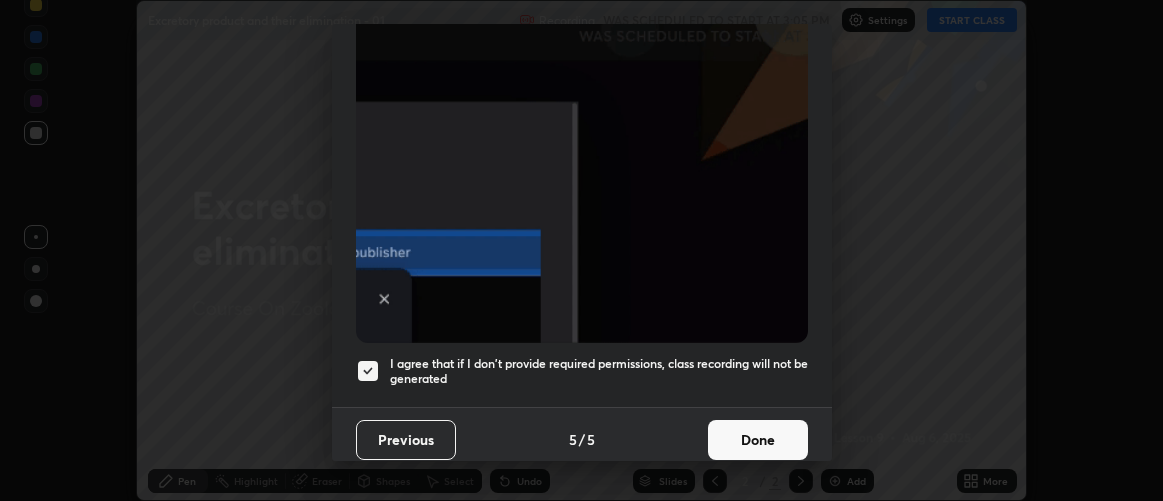 click on "Done" at bounding box center (758, 440) 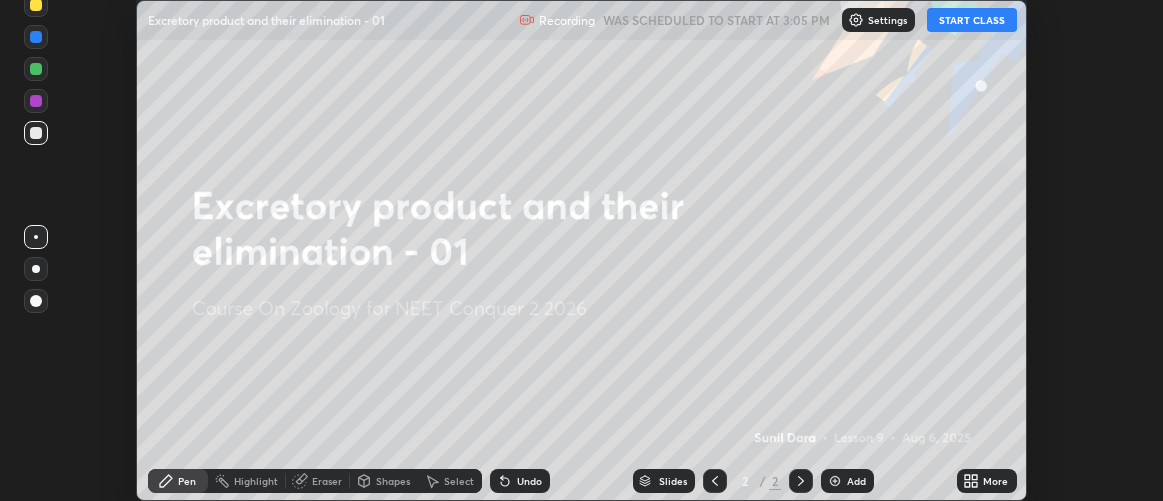 click on "More" at bounding box center [987, 481] 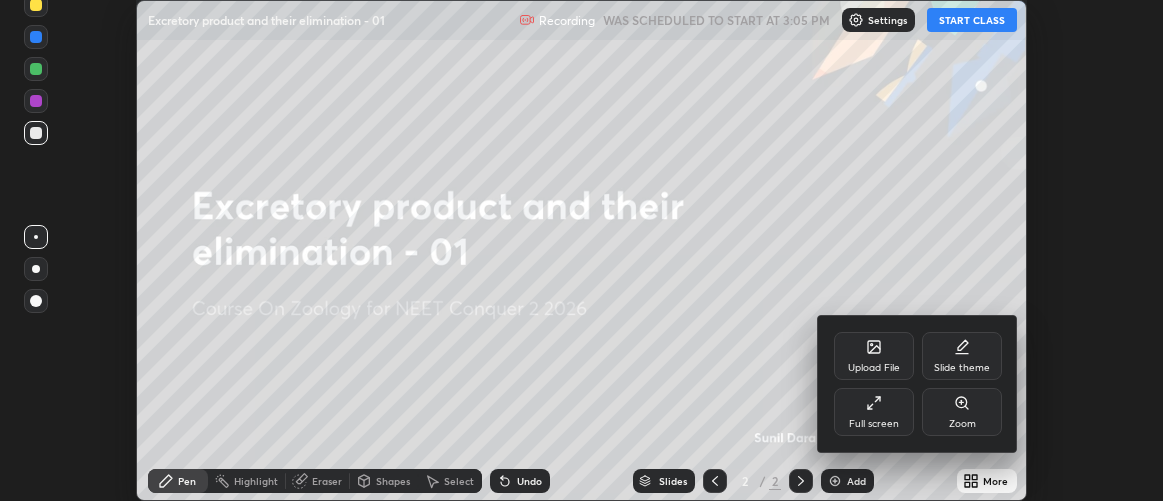 click 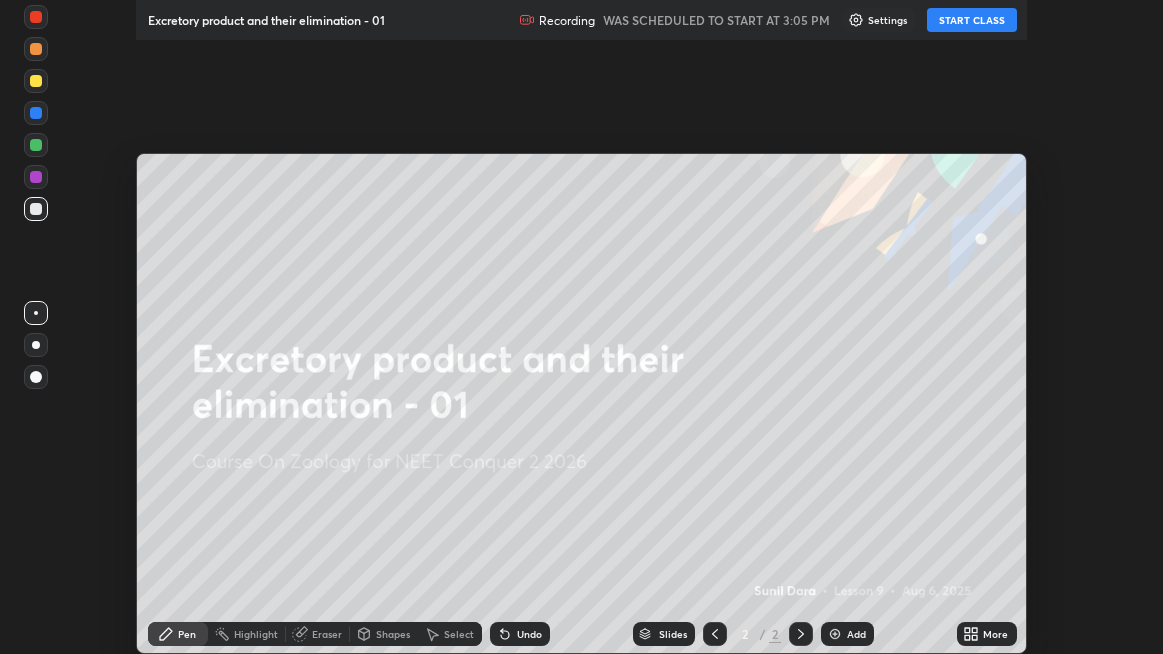 scroll, scrollTop: 99345, scrollLeft: 98836, axis: both 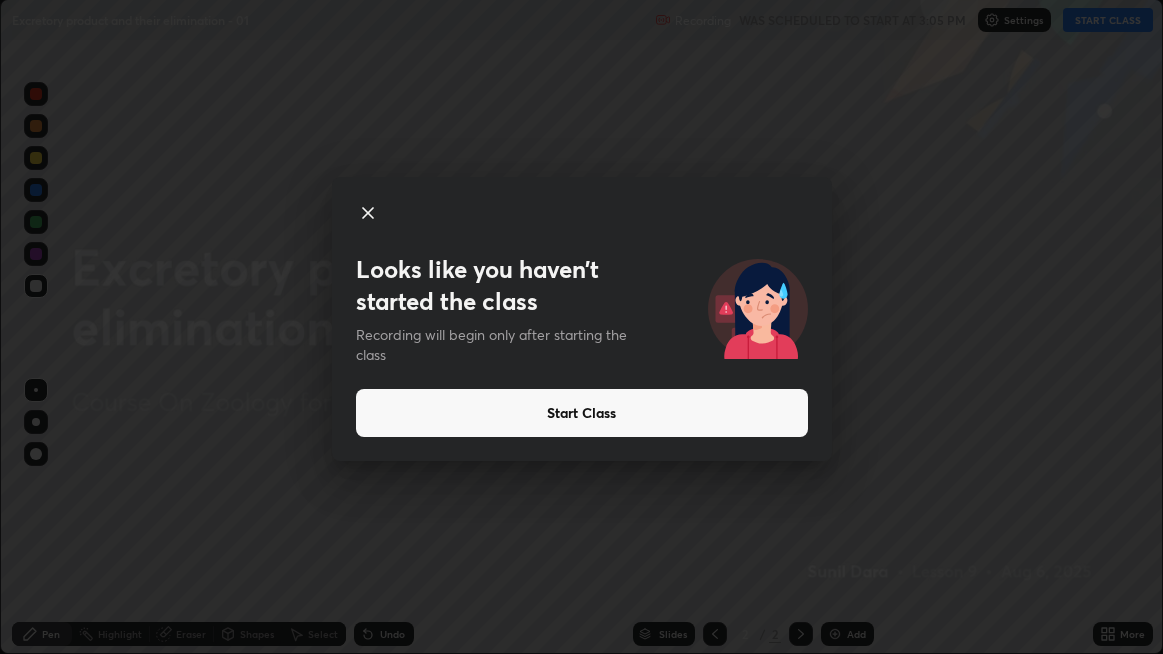 click 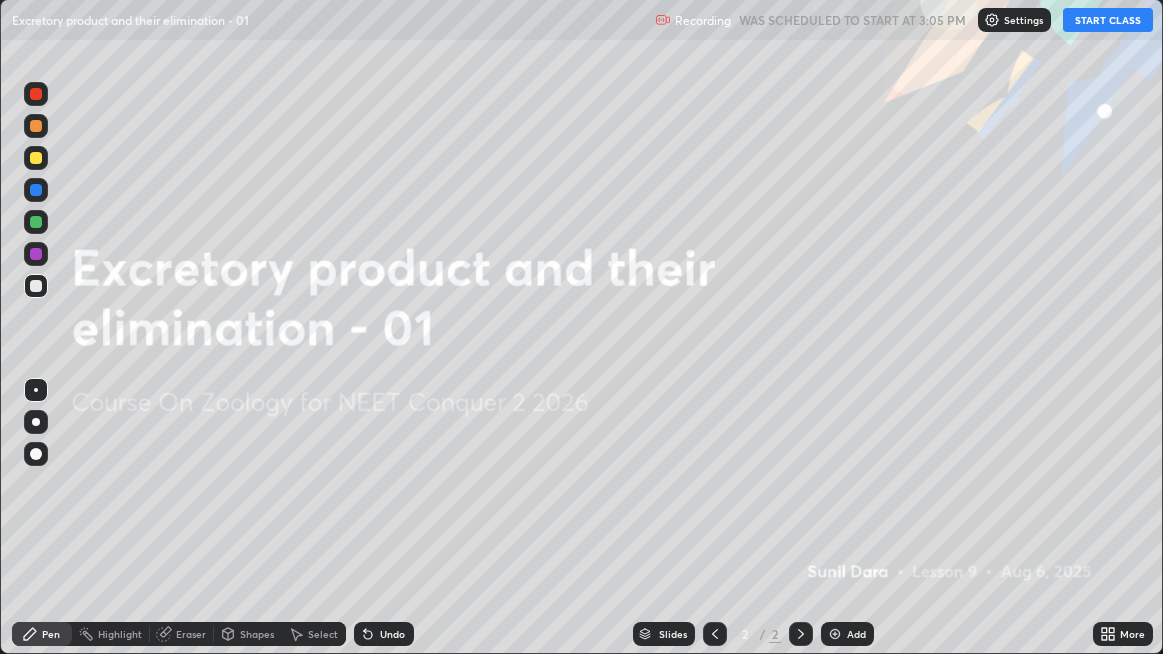 click on "START CLASS" at bounding box center [1108, 20] 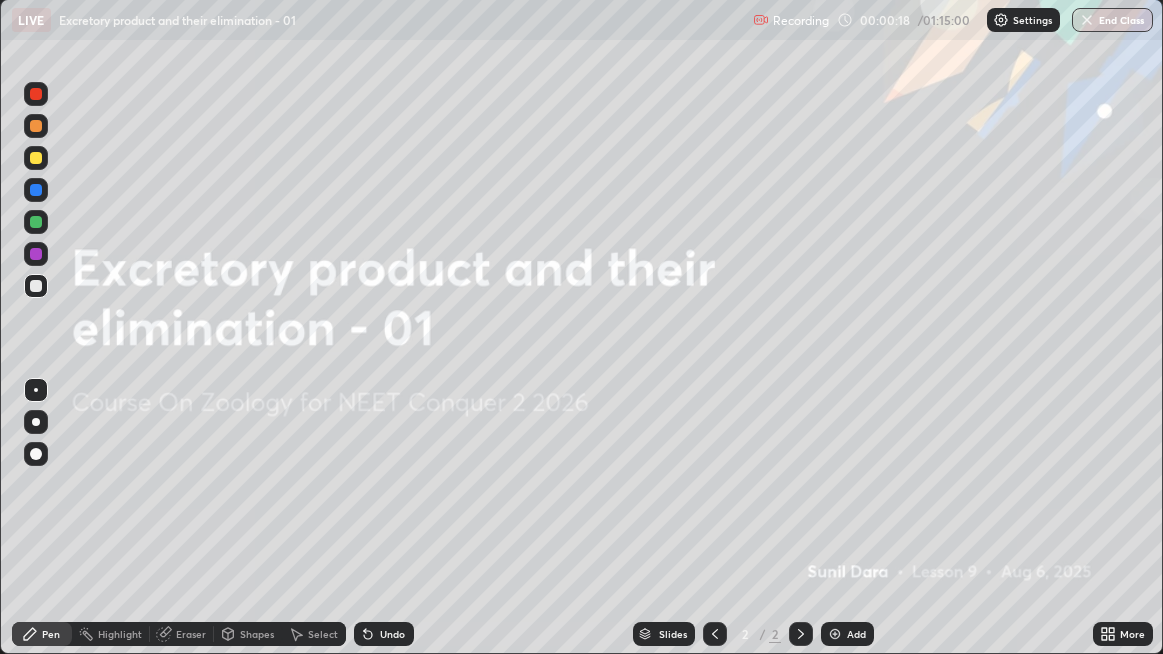 click on "Add" at bounding box center (856, 634) 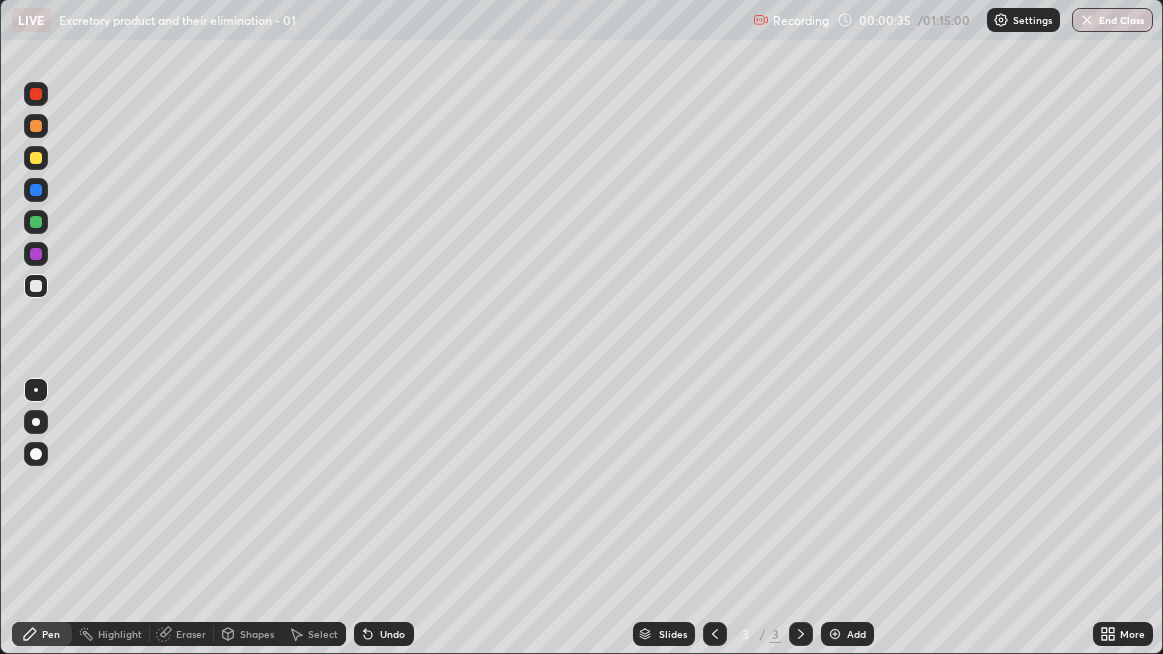 click at bounding box center (36, 422) 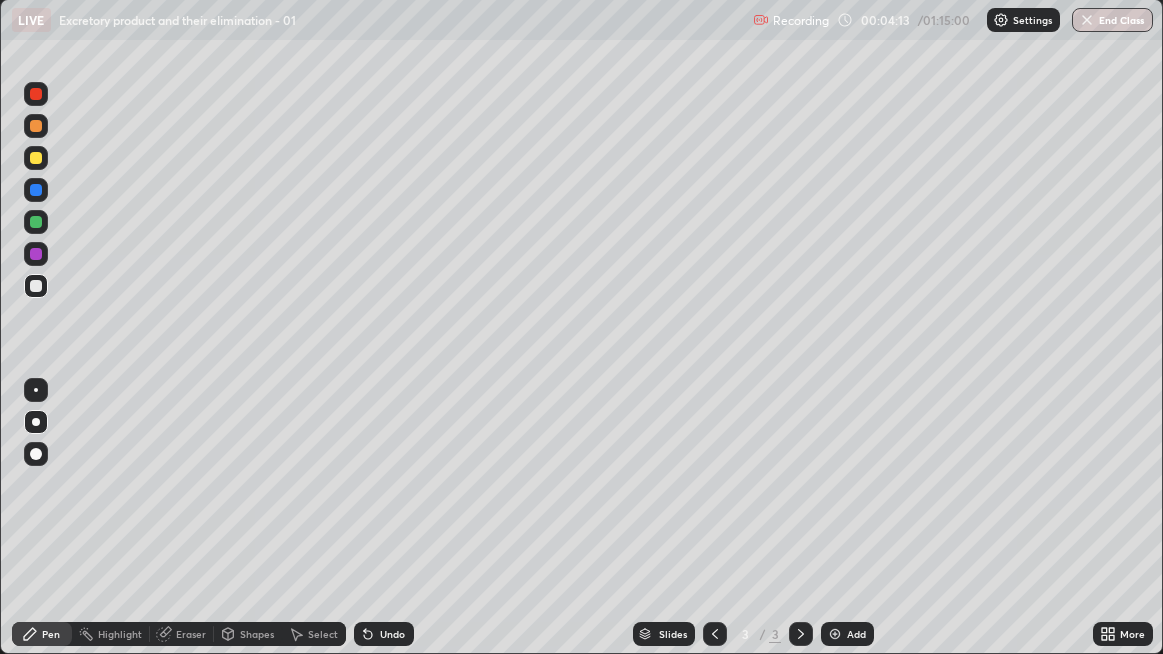 click at bounding box center (36, 286) 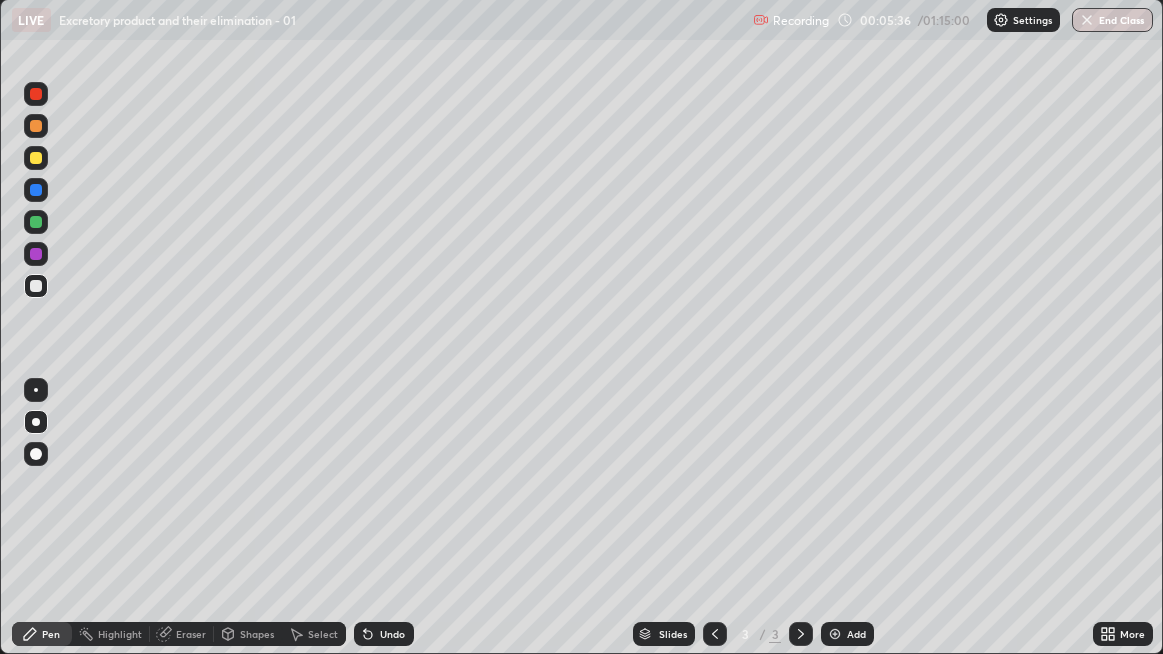 click at bounding box center [36, 286] 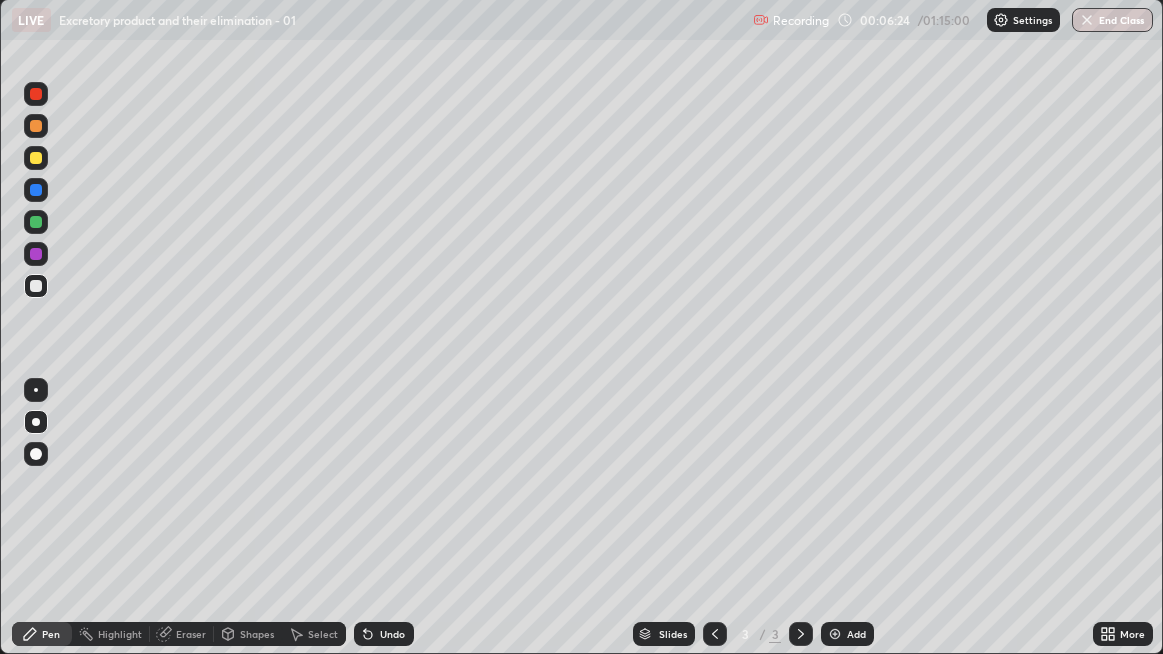 click on "Add" at bounding box center (856, 634) 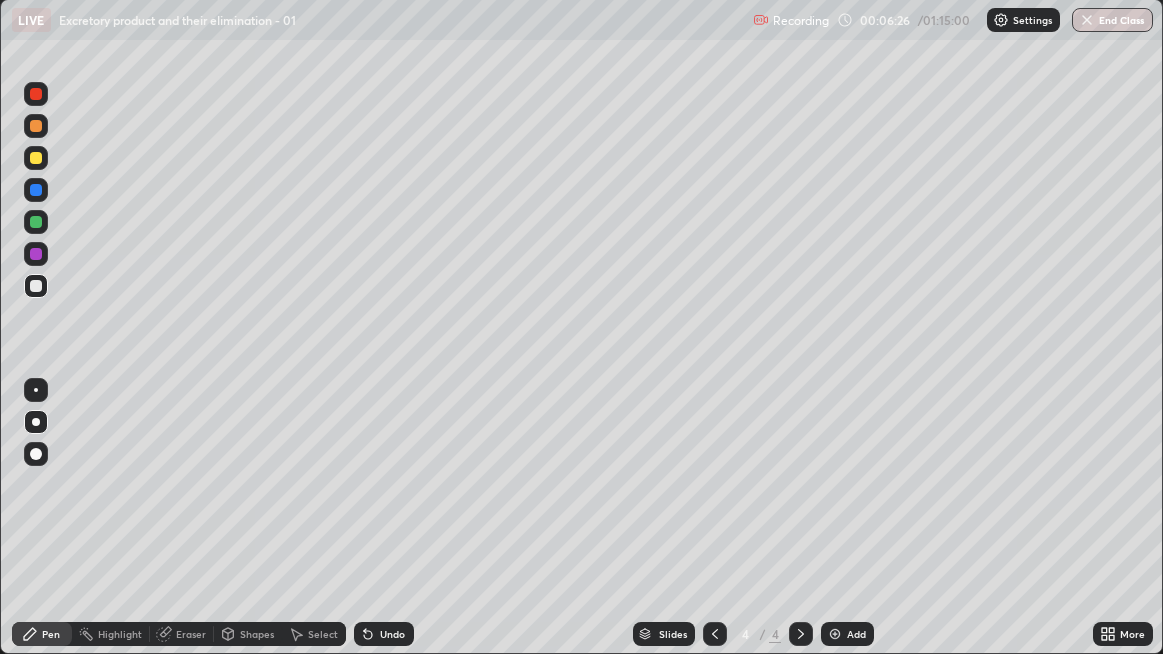 click at bounding box center (36, 422) 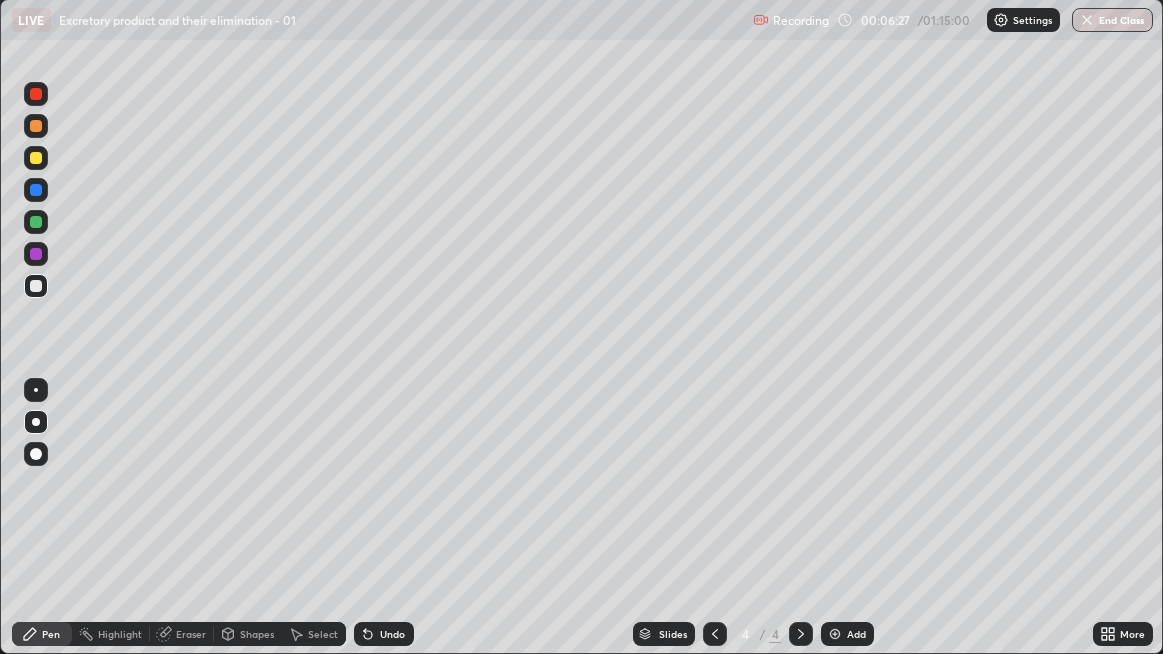 click at bounding box center [36, 422] 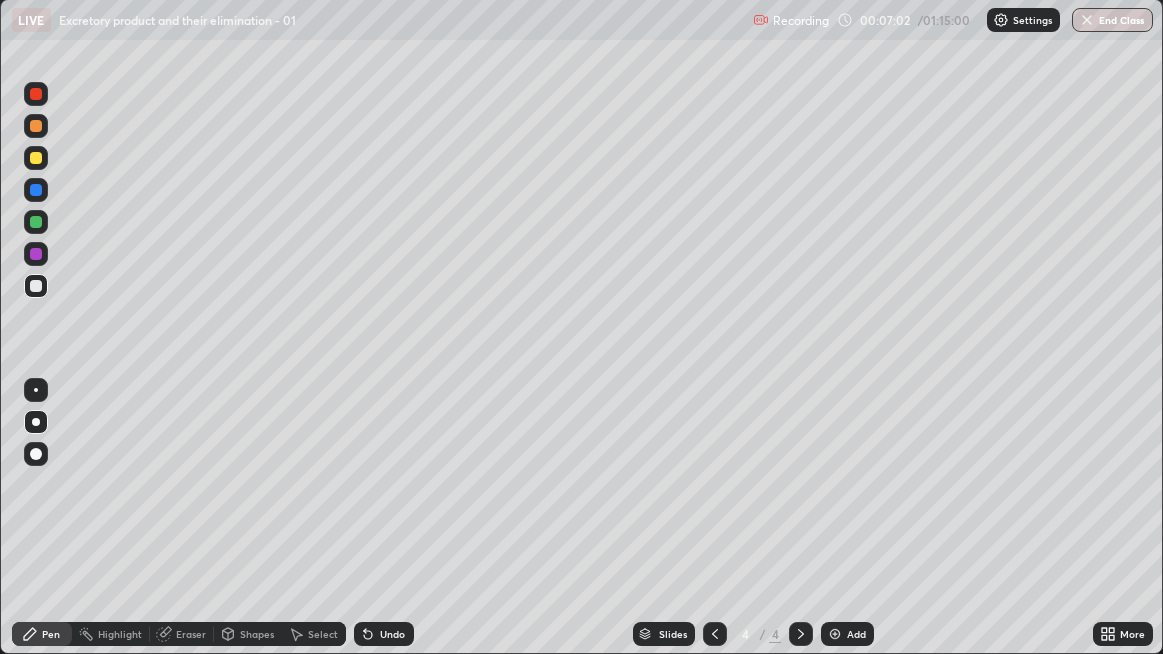 click at bounding box center (36, 286) 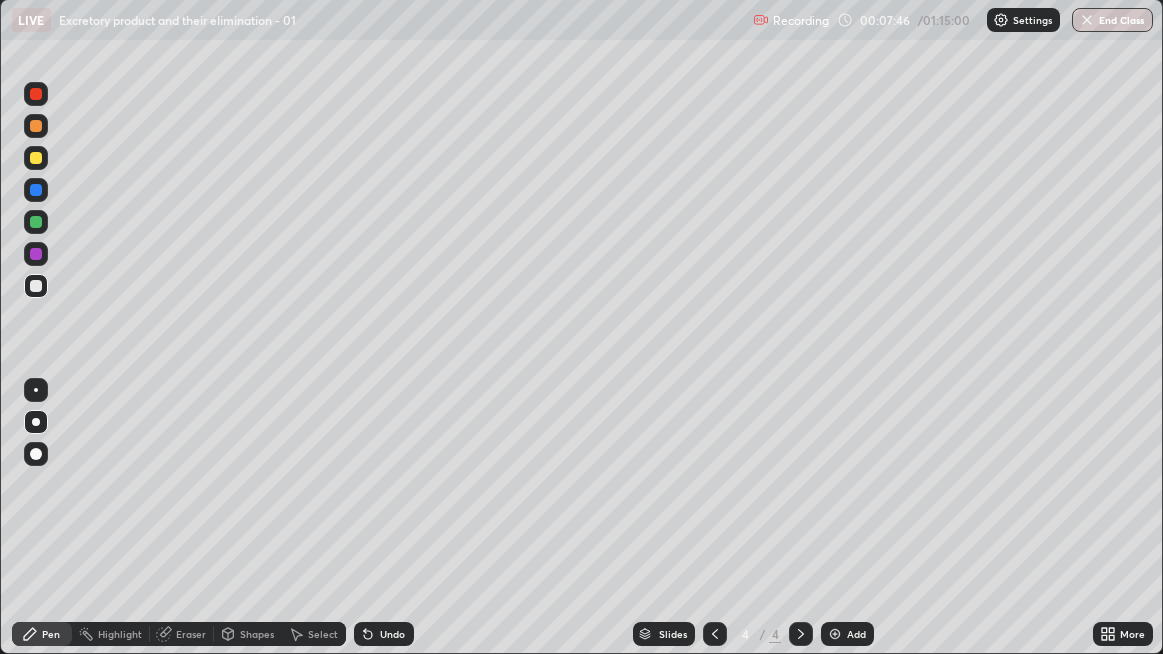 click at bounding box center [36, 286] 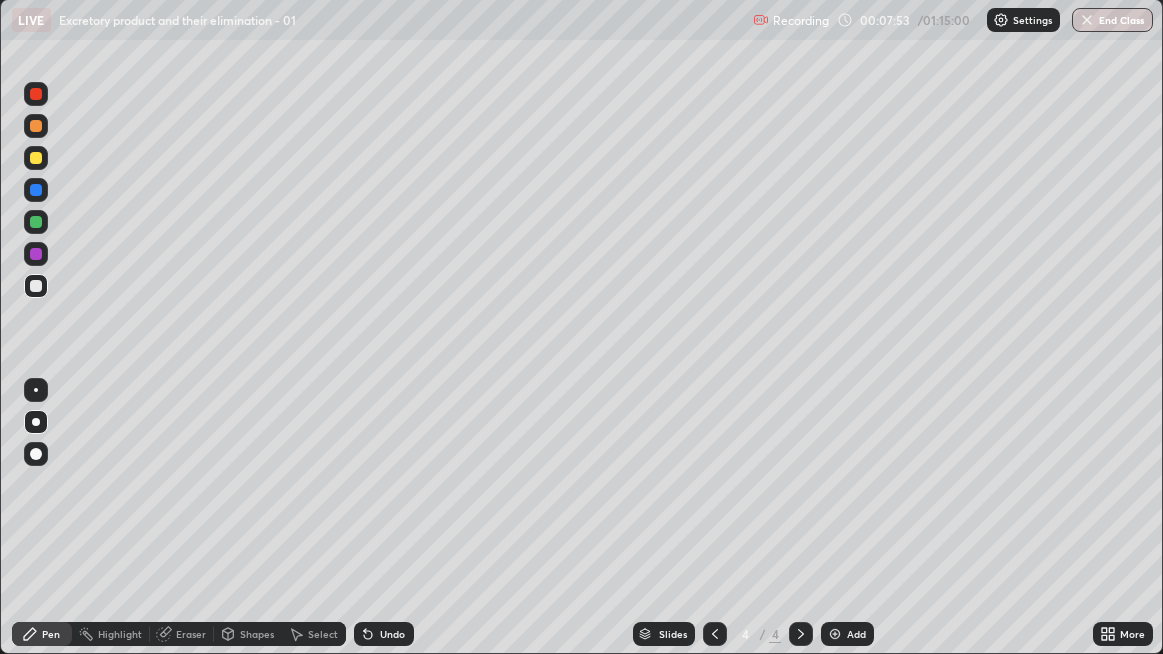 click at bounding box center (36, 286) 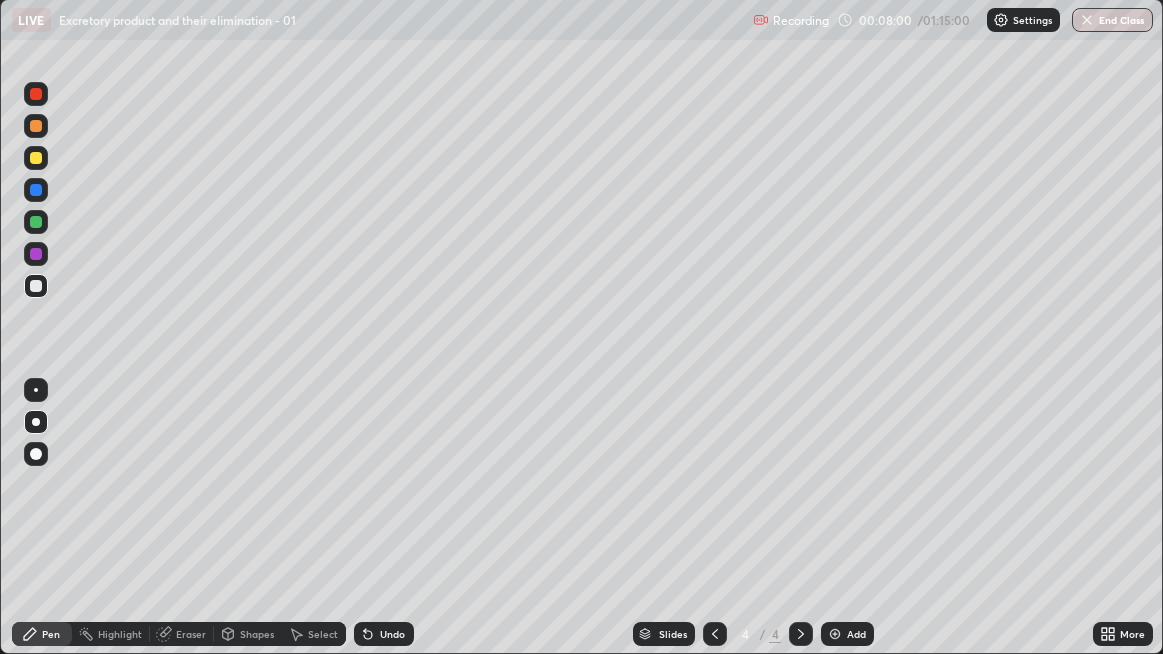 click at bounding box center (36, 286) 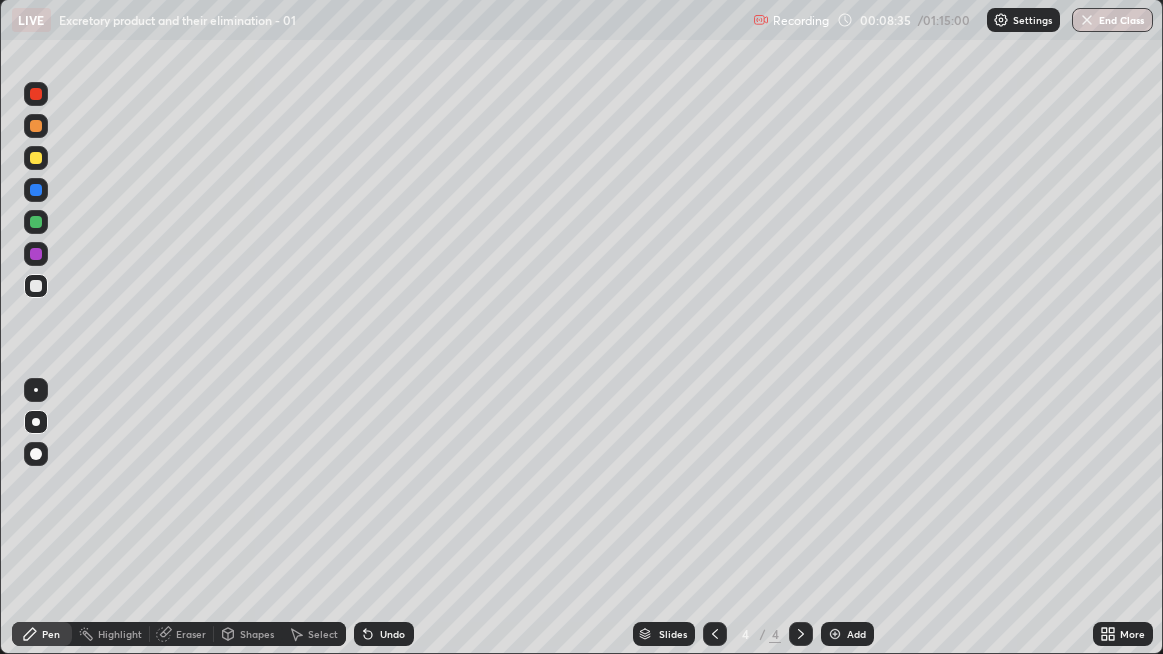 click on "Undo" at bounding box center [392, 634] 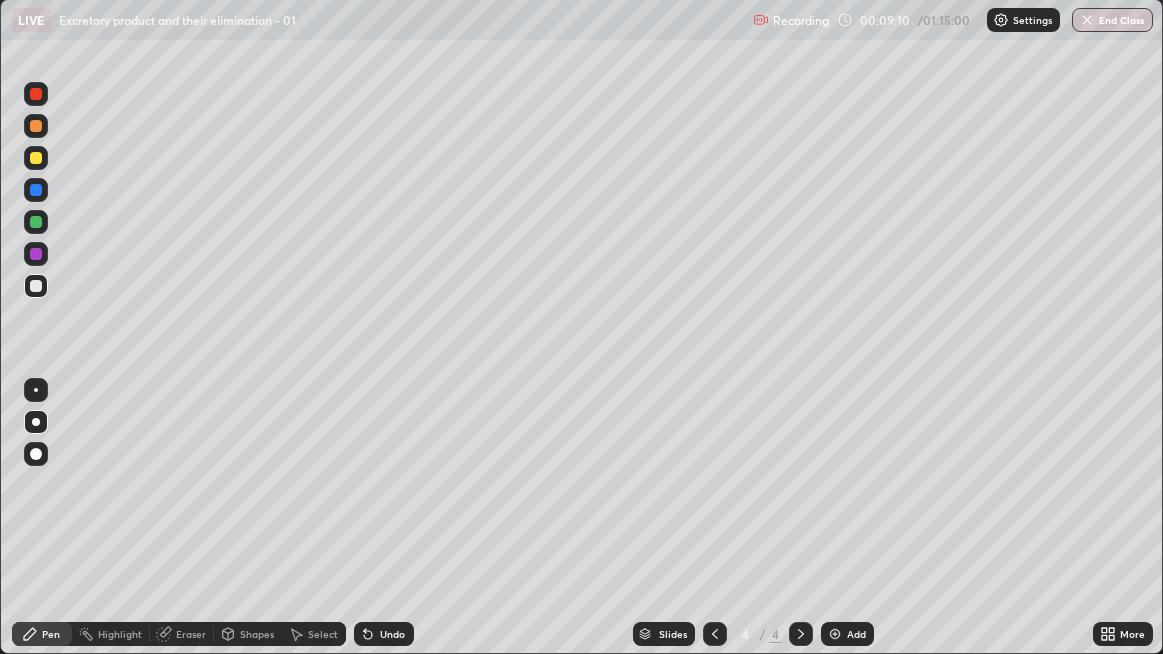 click at bounding box center (36, 286) 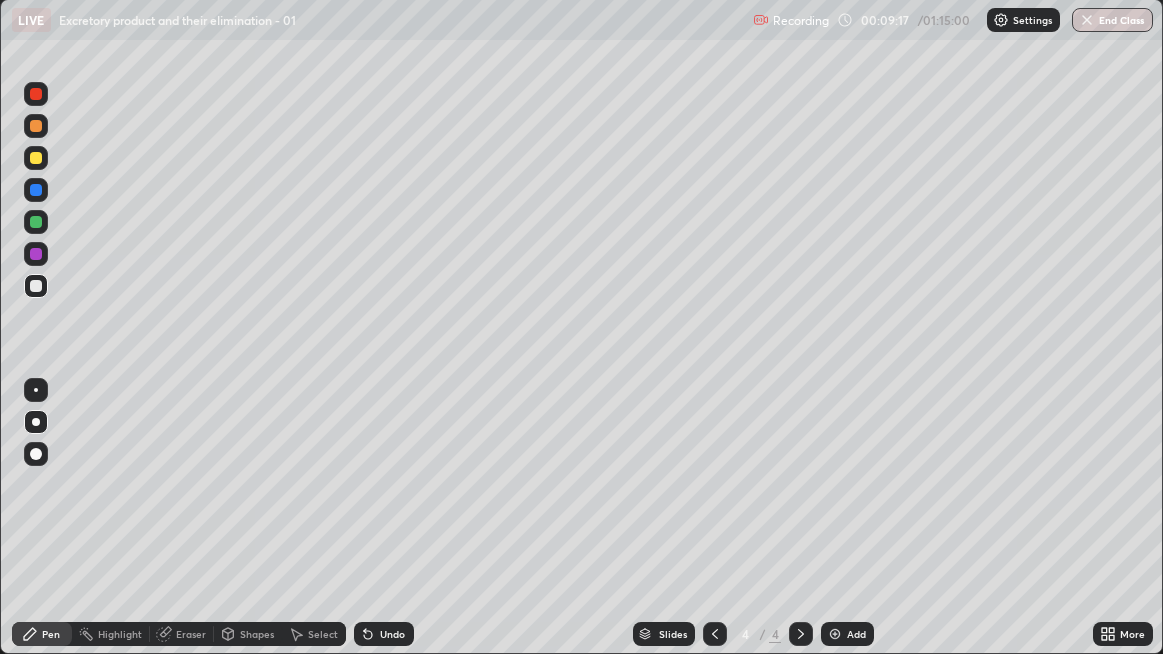 click at bounding box center [36, 286] 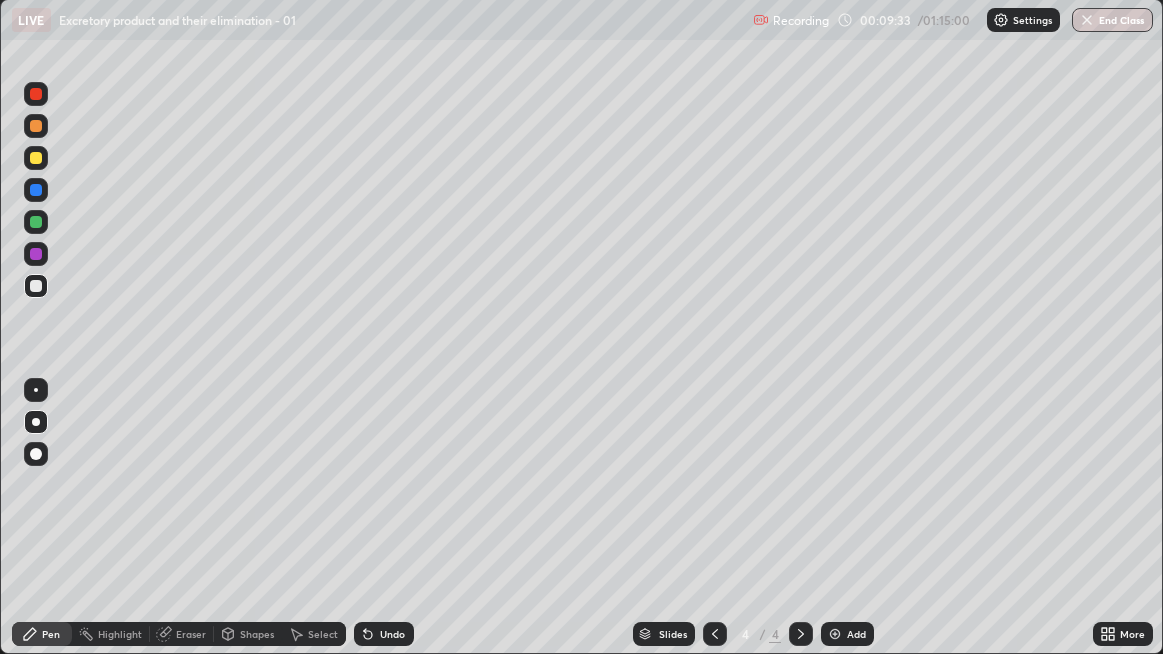 click at bounding box center (835, 634) 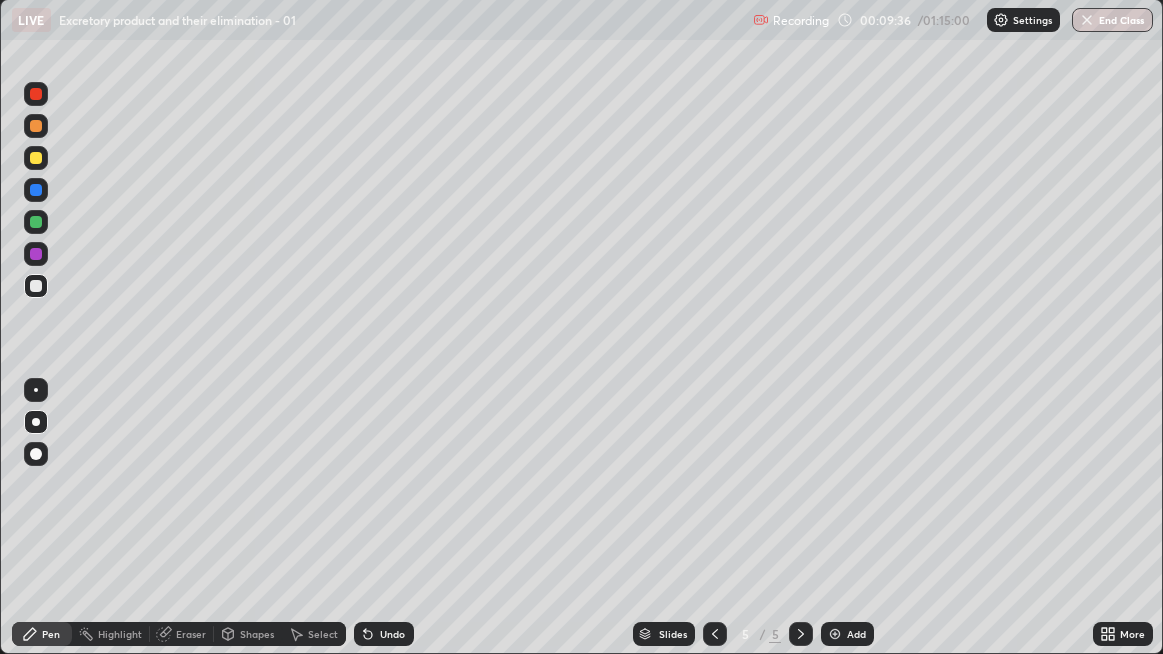 click at bounding box center (36, 286) 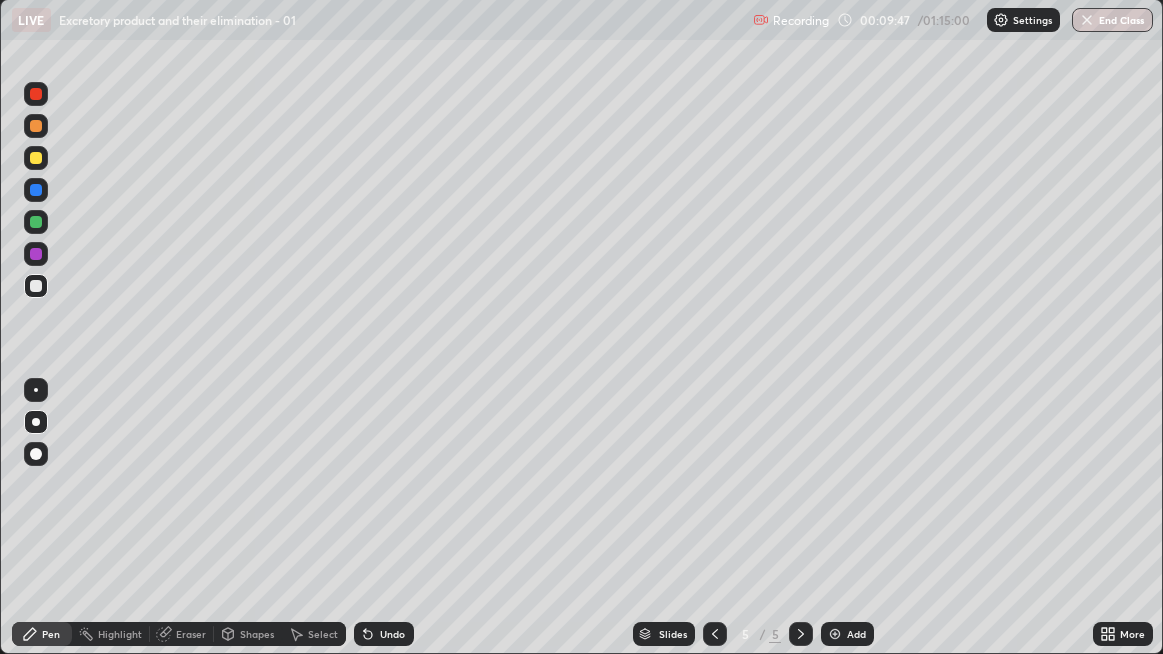 click at bounding box center [36, 286] 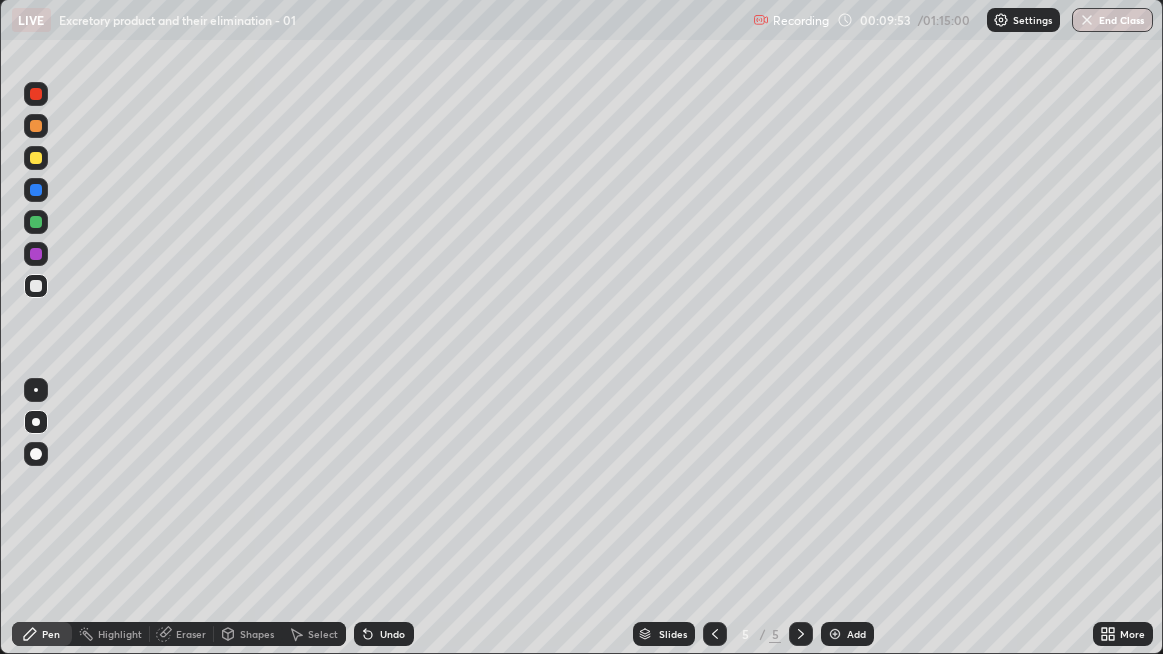 click on "Undo" at bounding box center (384, 634) 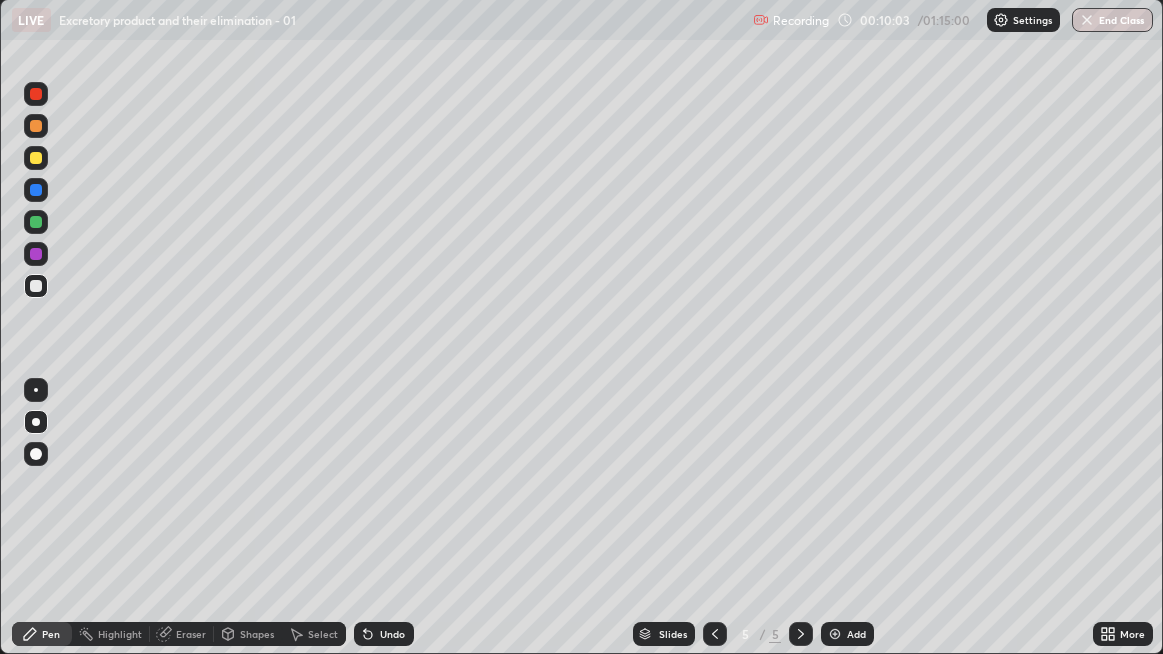 click on "Undo" at bounding box center [392, 634] 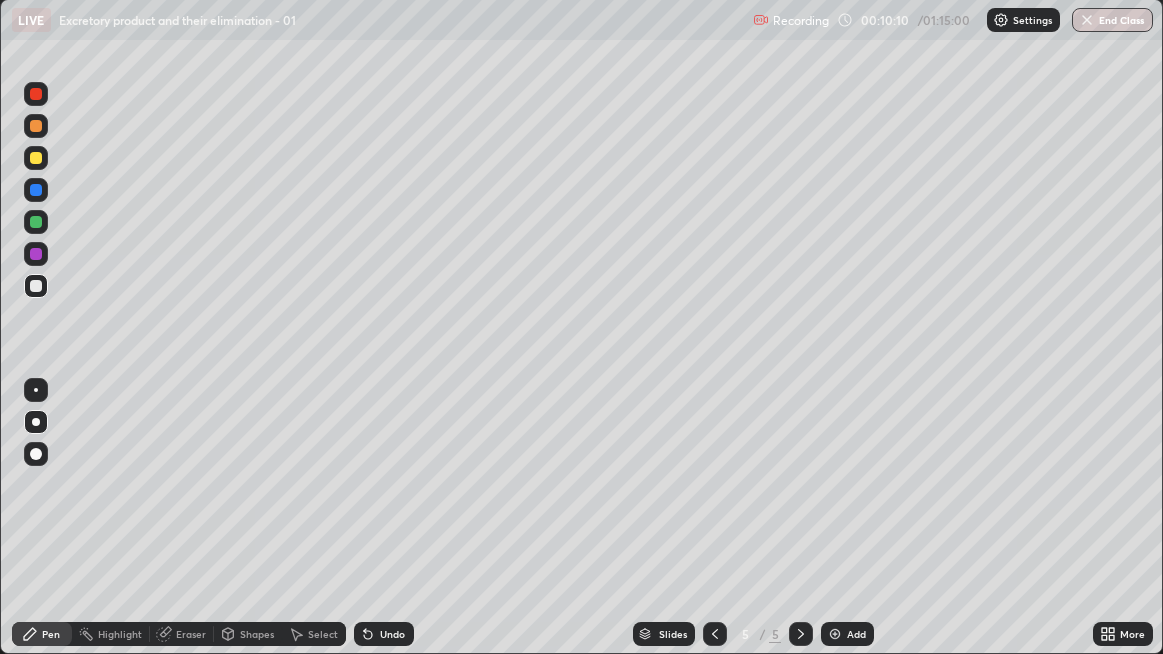 click at bounding box center [36, 94] 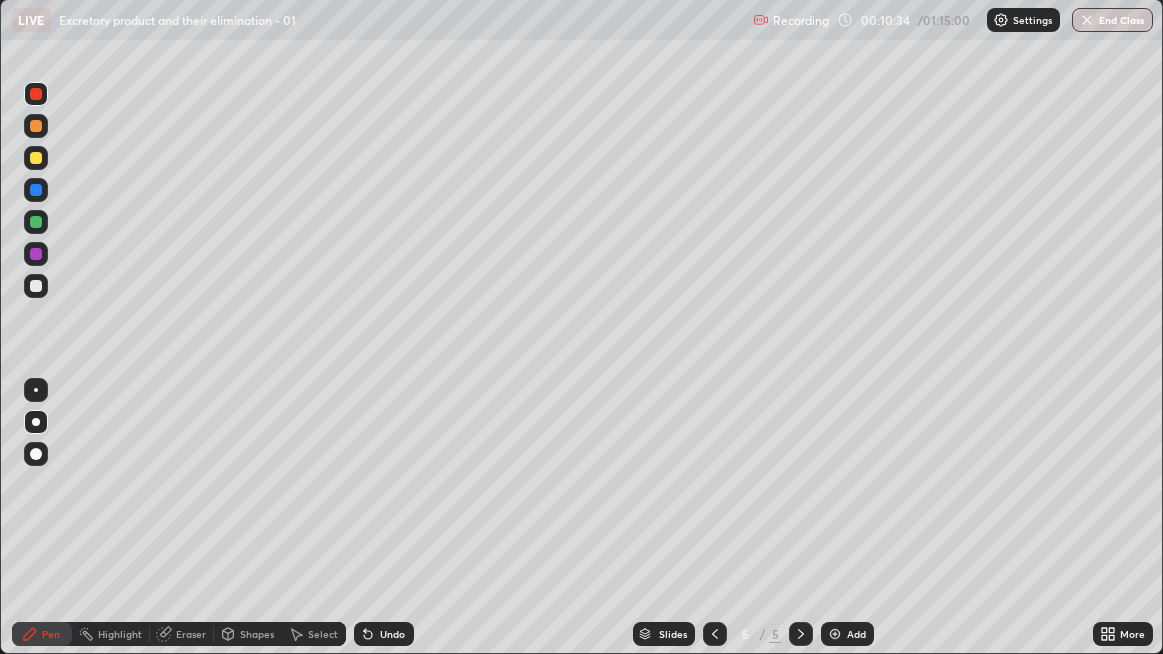 click at bounding box center (36, 190) 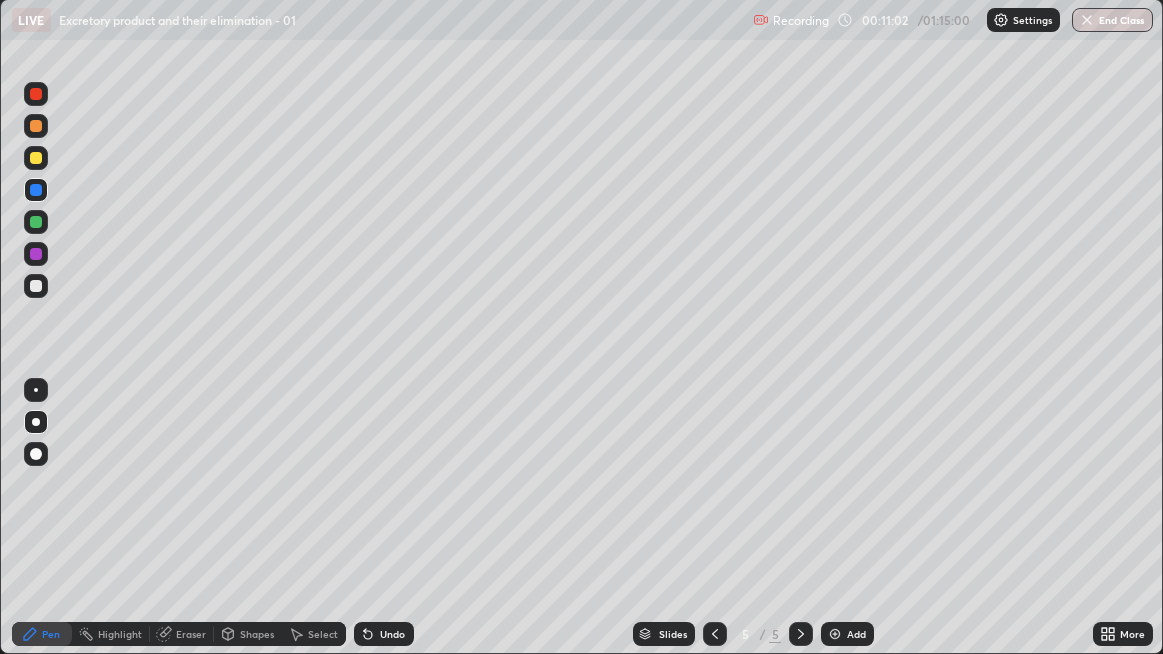 click 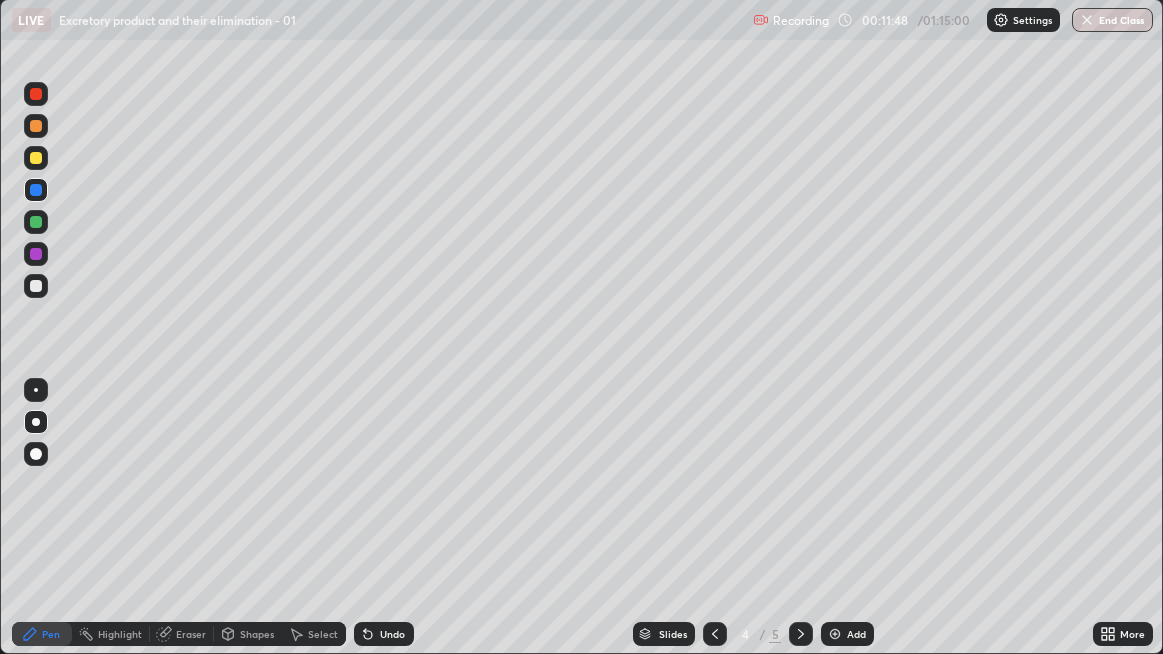 click at bounding box center [36, 222] 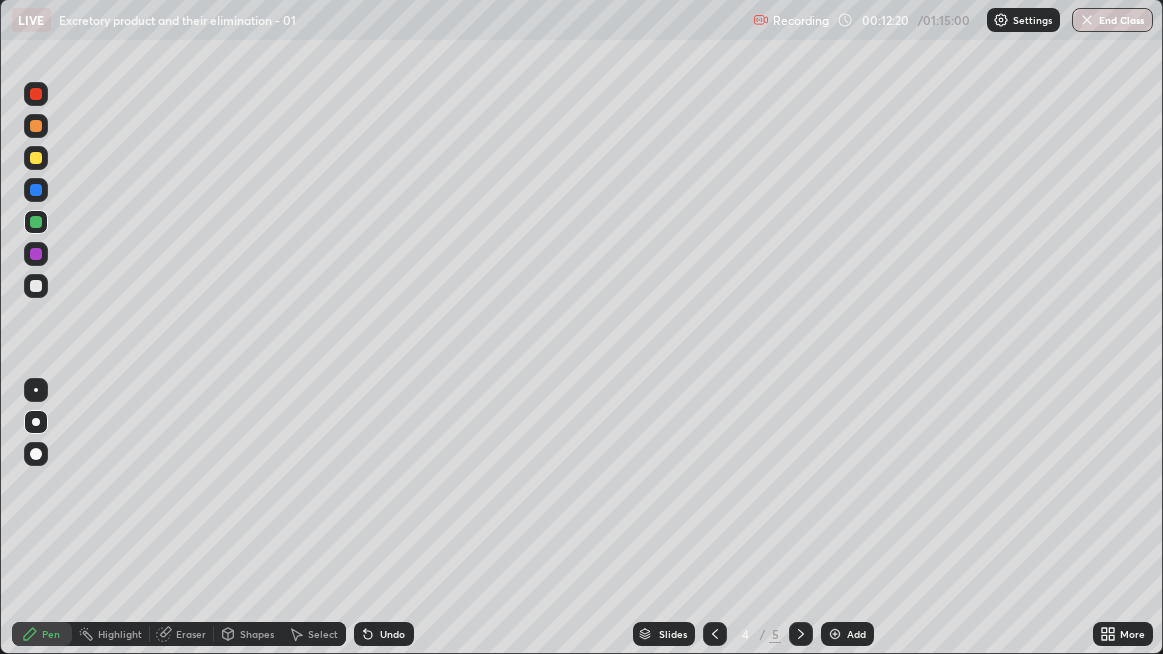 click 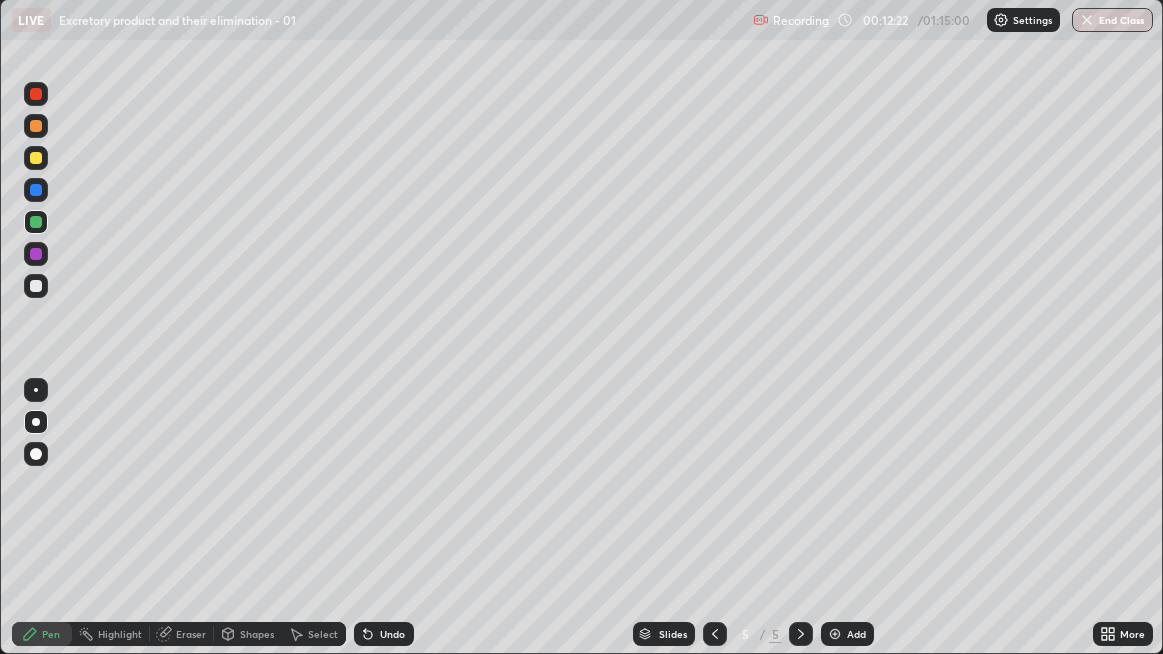 click at bounding box center [36, 94] 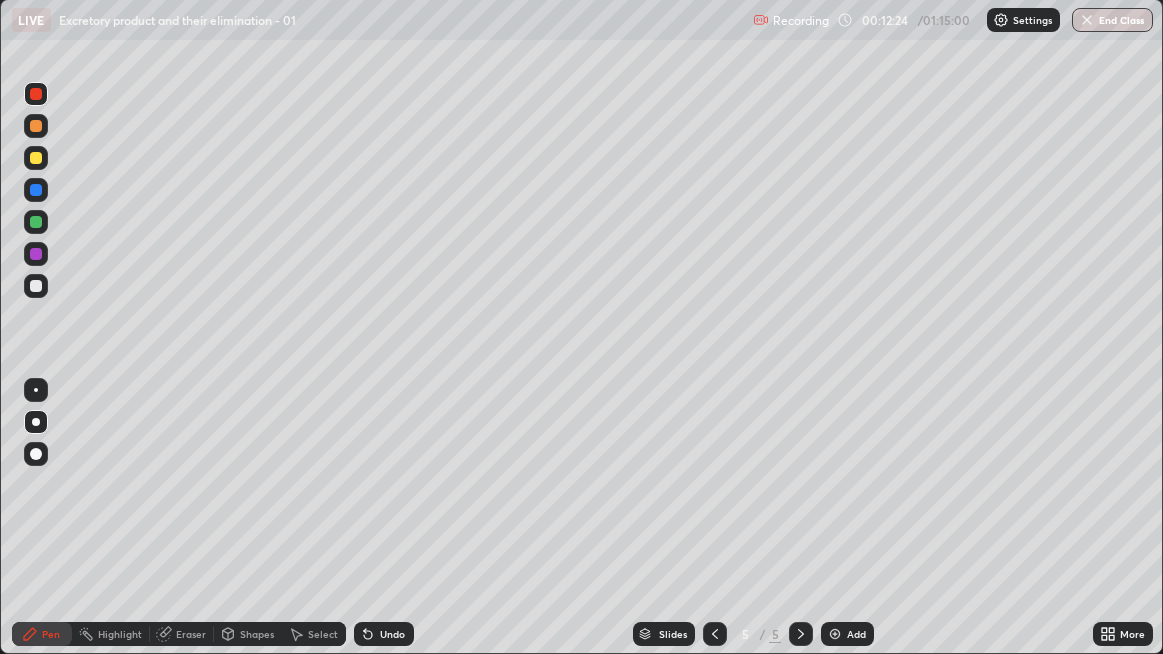 click at bounding box center [36, 94] 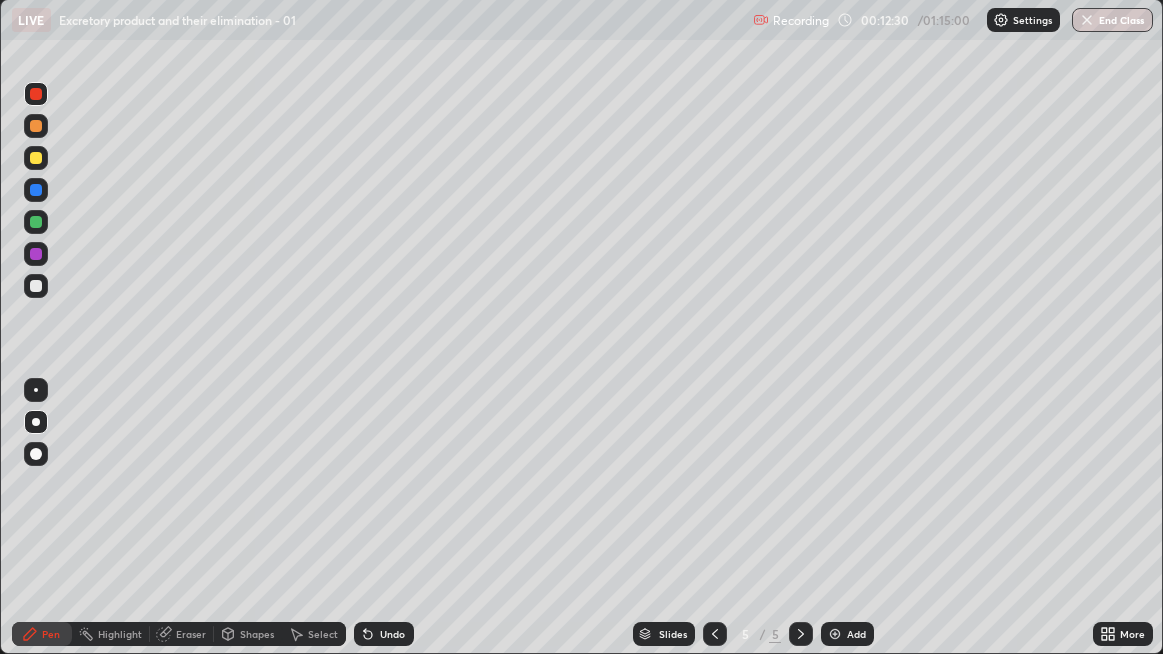 click on "Undo" at bounding box center (384, 634) 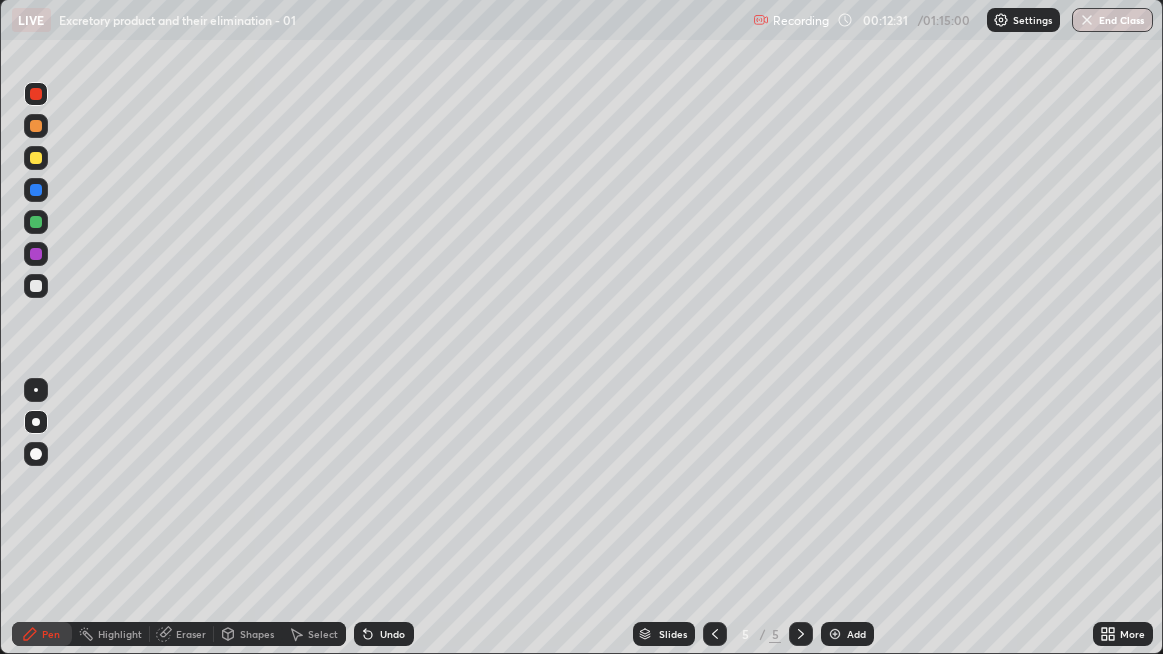 click at bounding box center [36, 286] 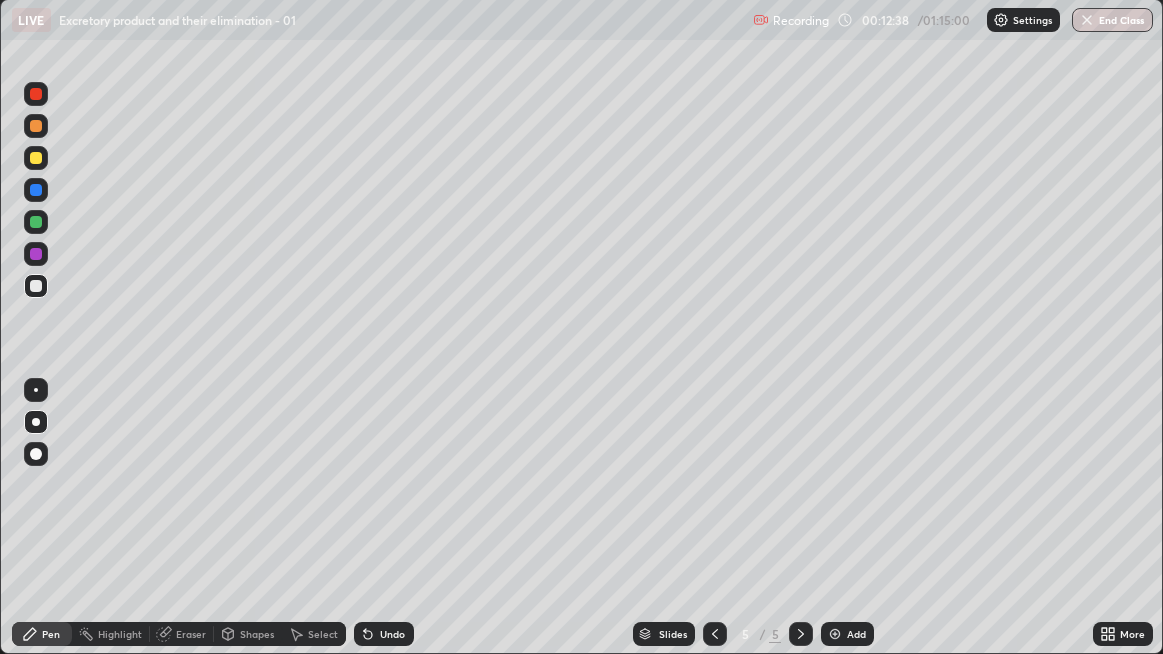click at bounding box center (36, 94) 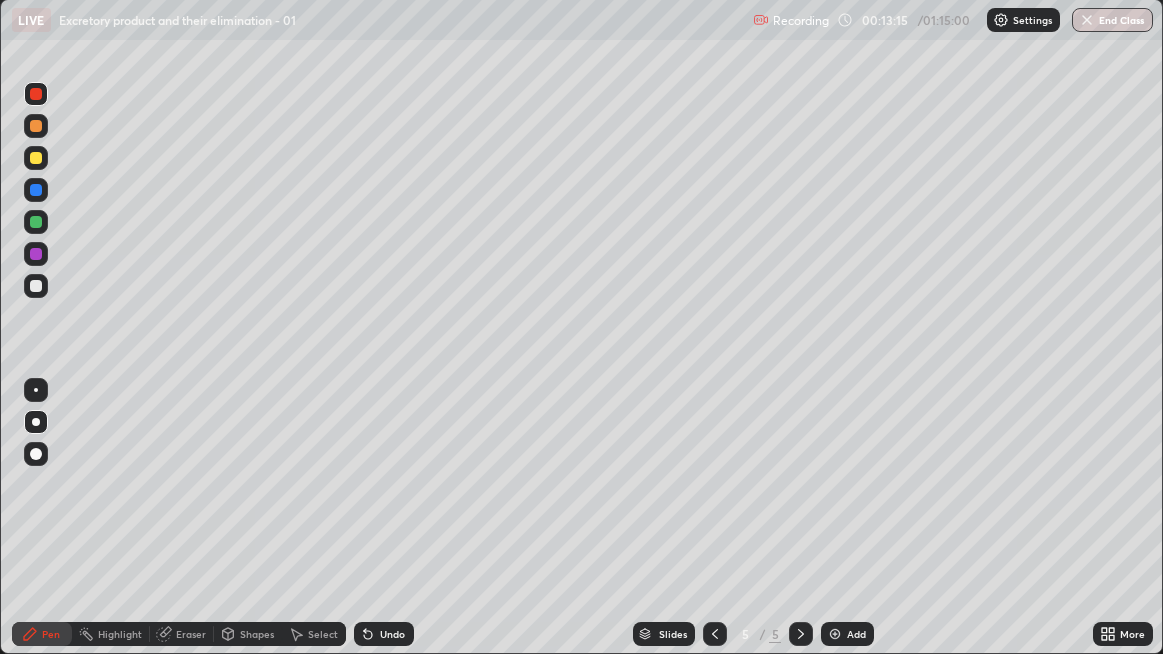 click at bounding box center (36, 190) 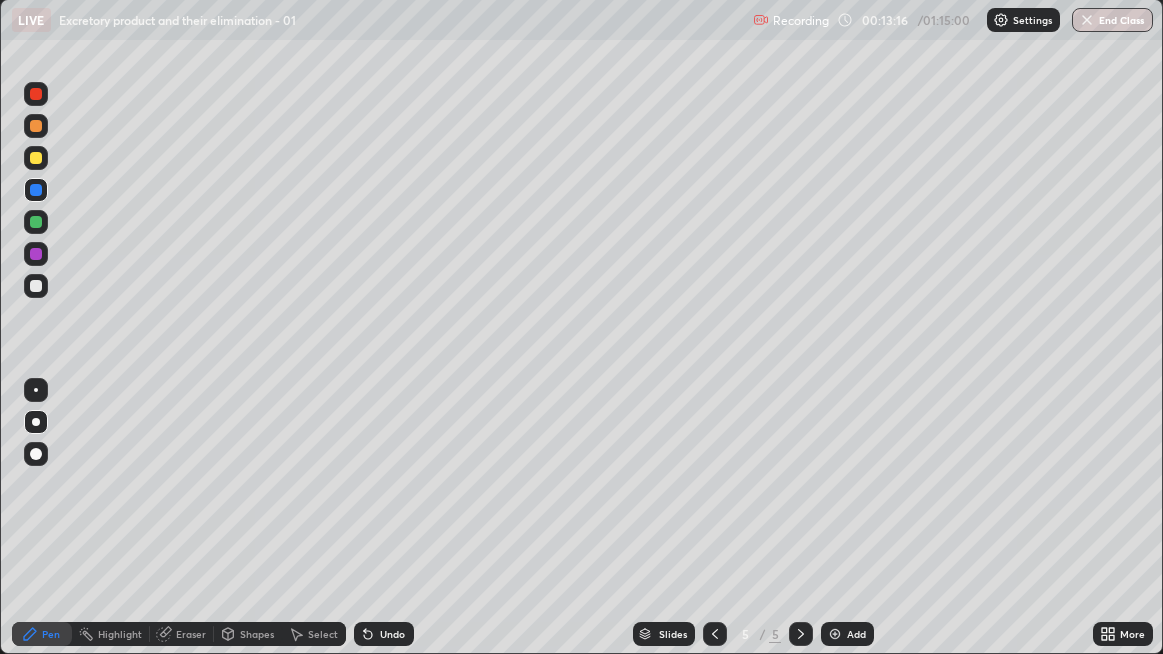 click at bounding box center (36, 222) 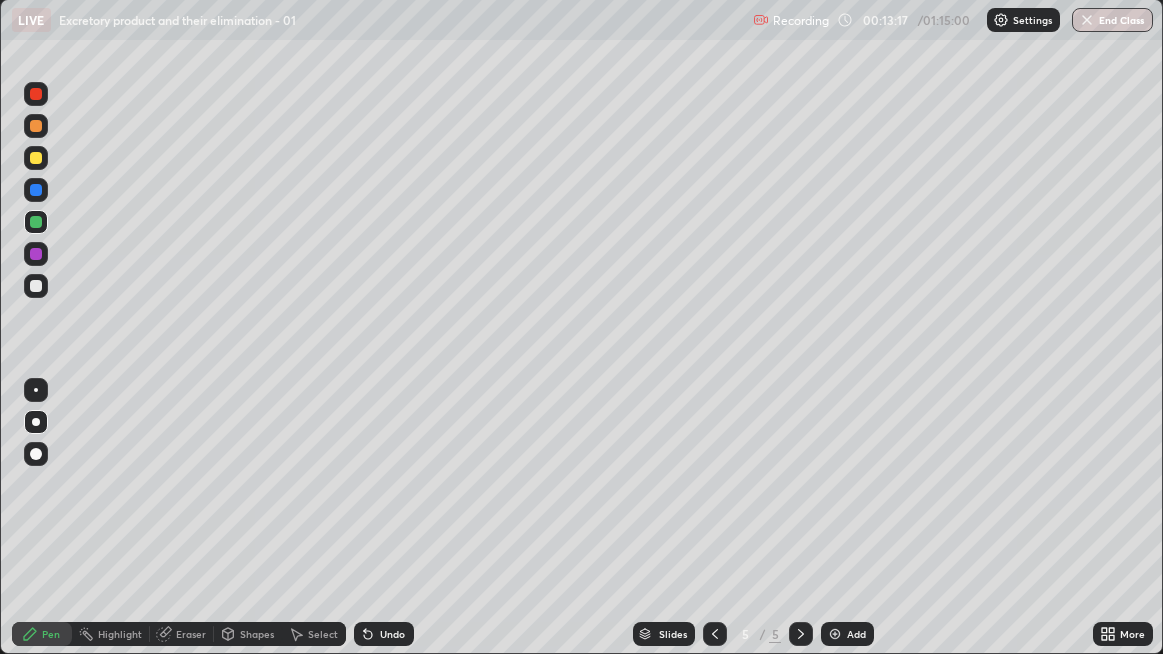 click at bounding box center [36, 222] 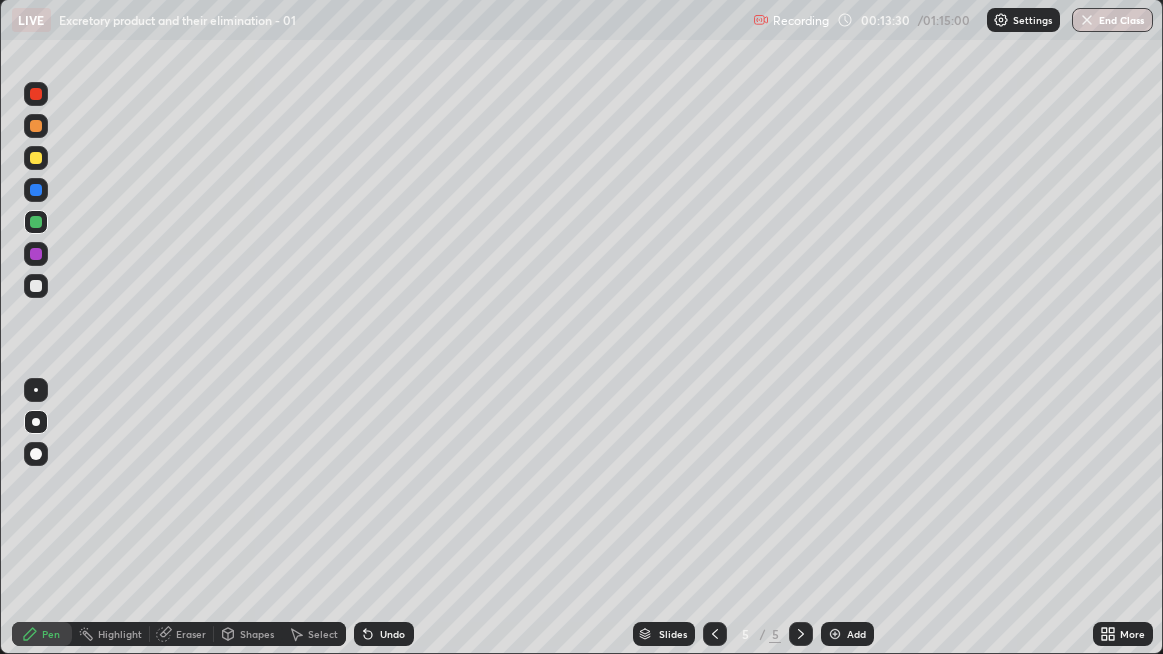 click at bounding box center [36, 222] 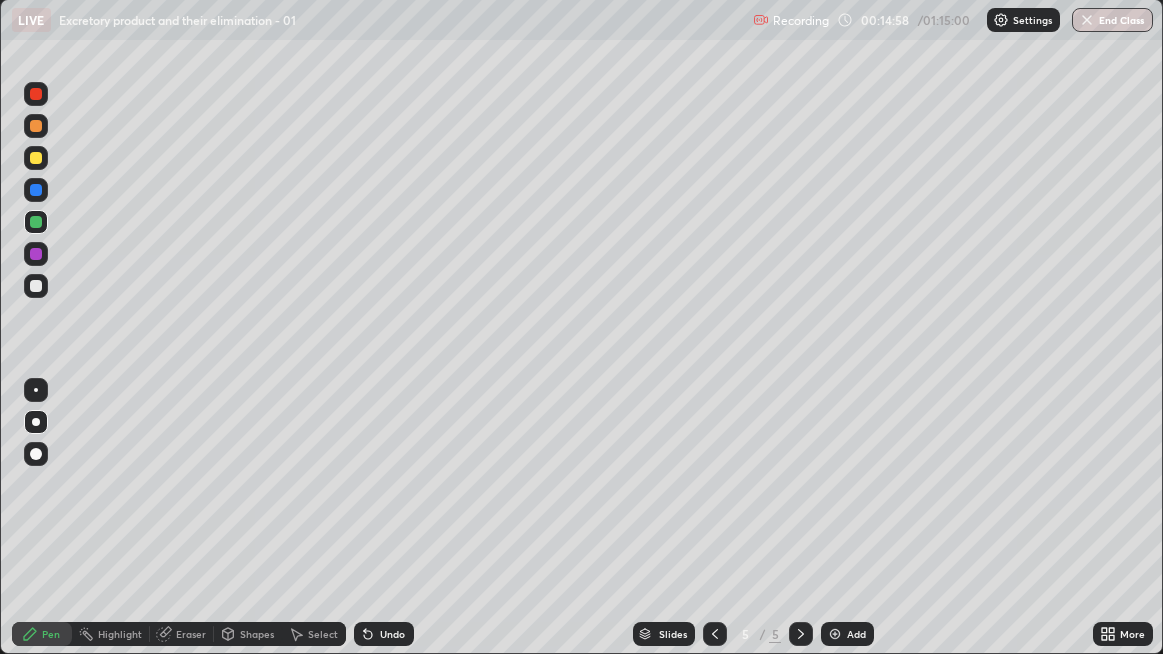 click at bounding box center [36, 286] 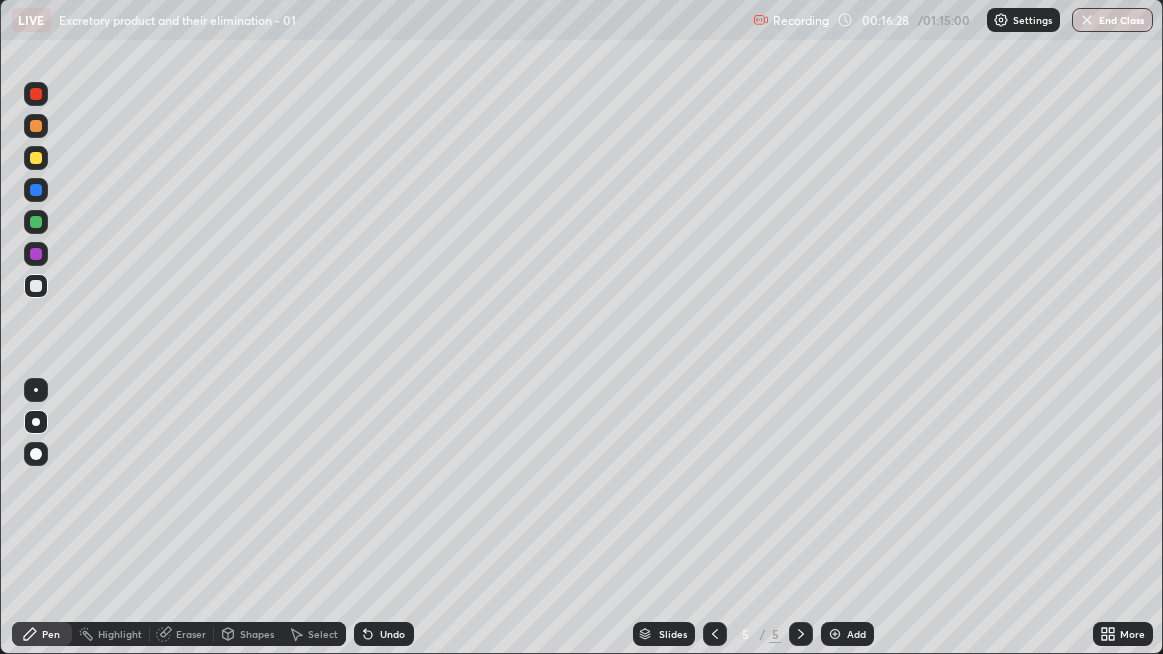 click at bounding box center [36, 190] 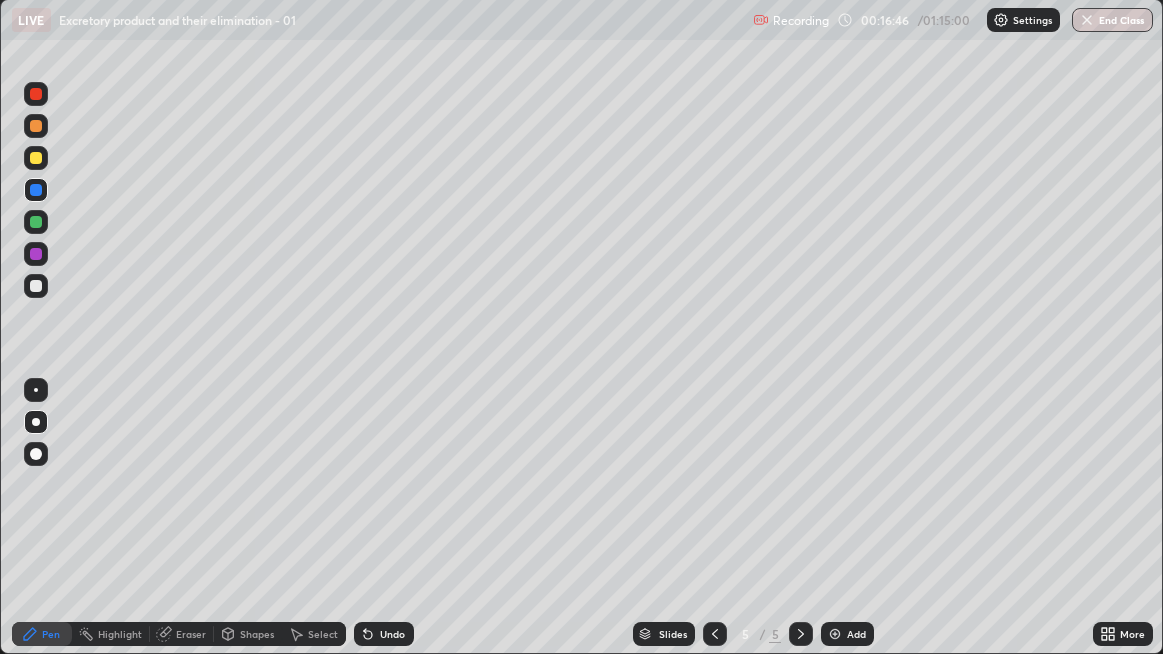 click at bounding box center (36, 254) 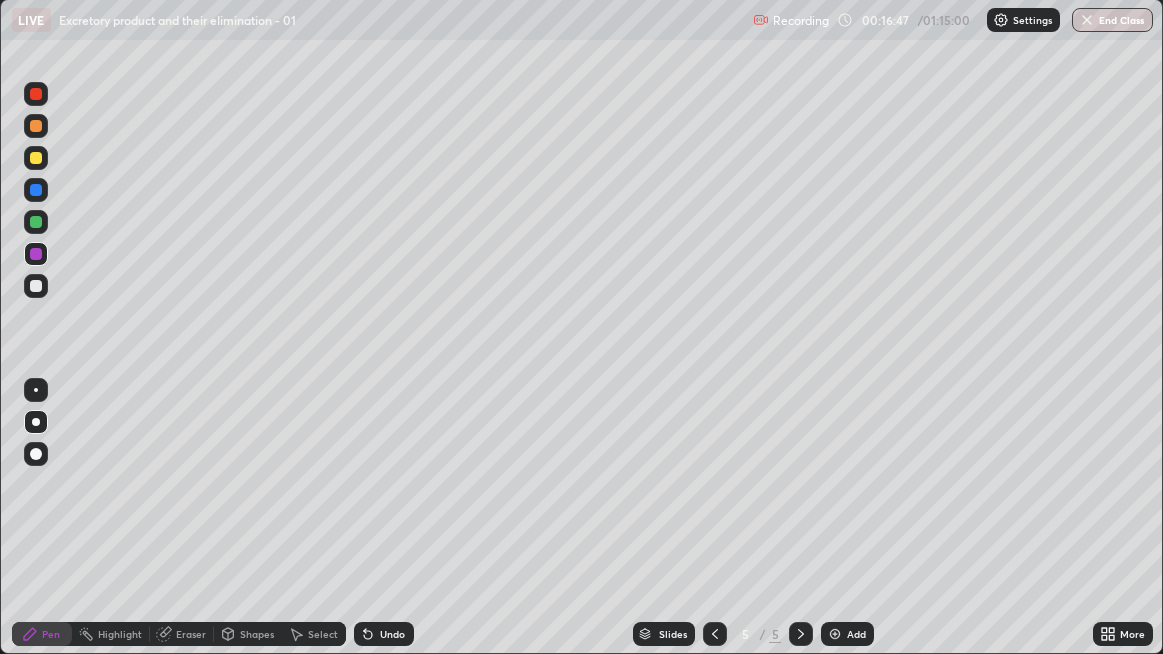click at bounding box center (36, 222) 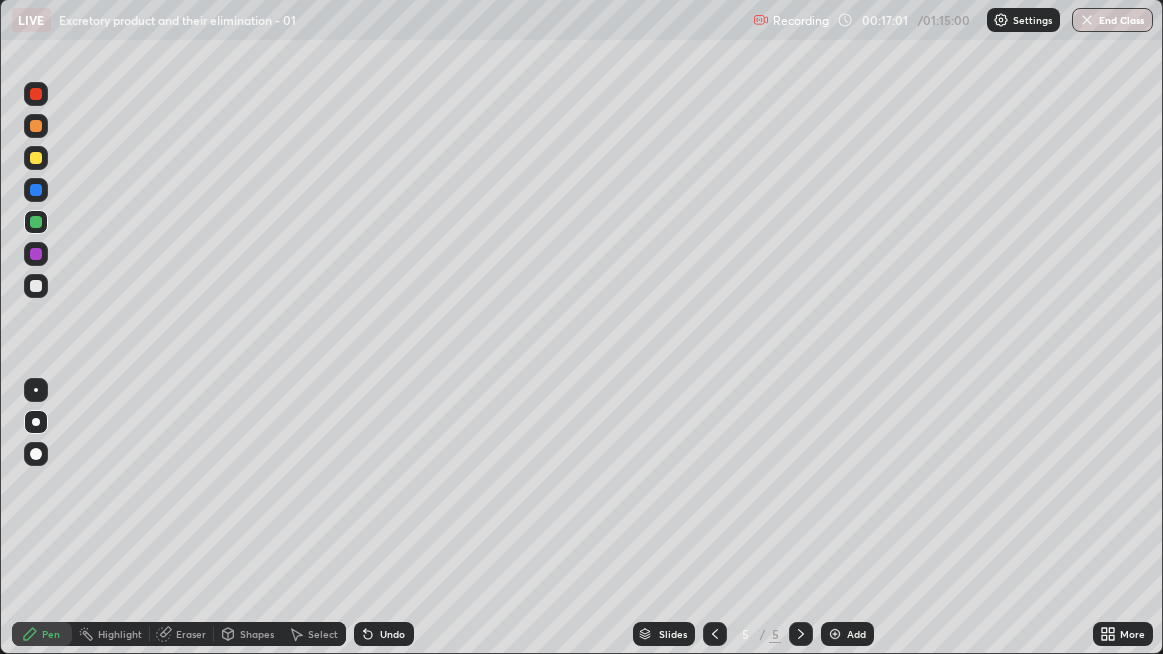 click at bounding box center [36, 190] 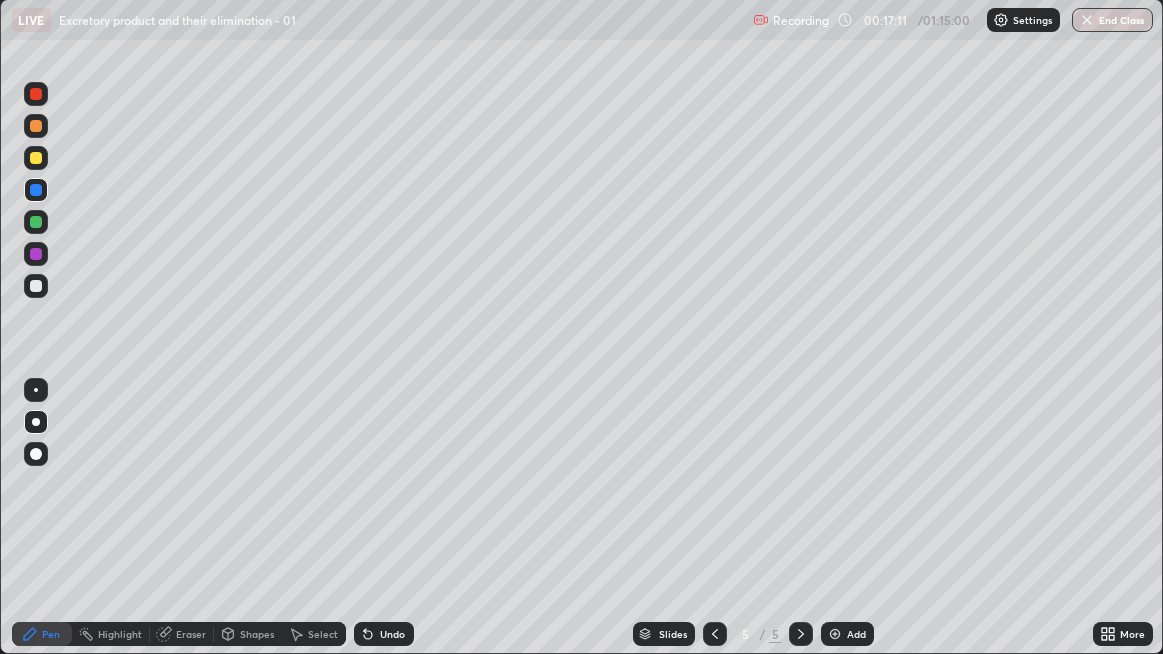click at bounding box center [36, 222] 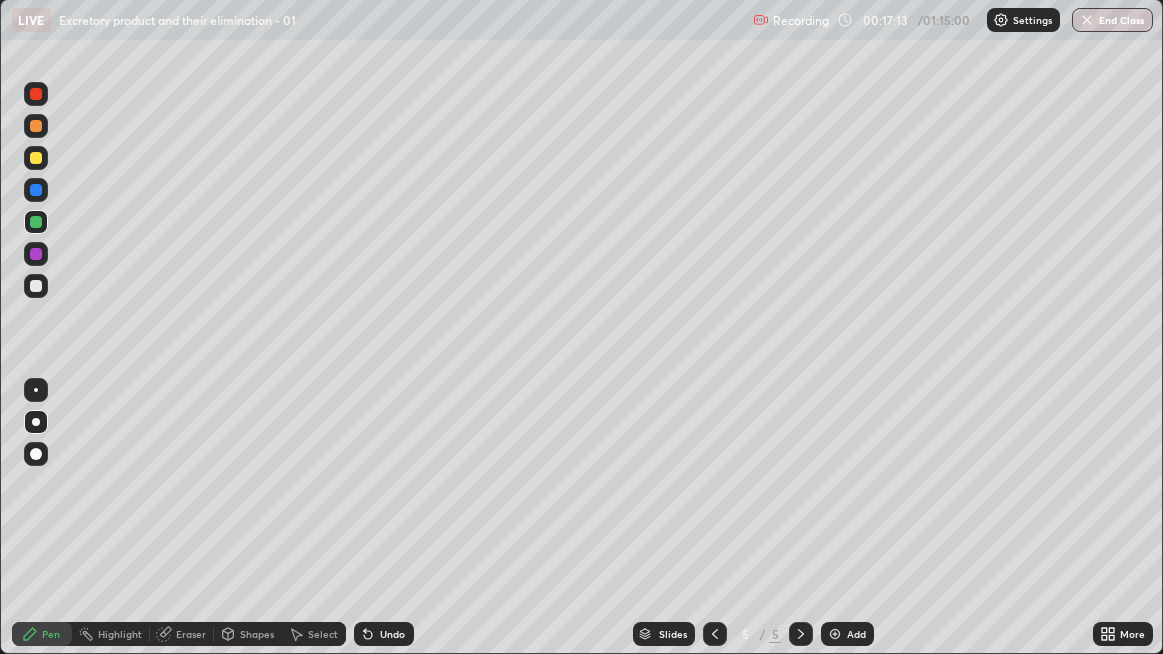 click at bounding box center [36, 126] 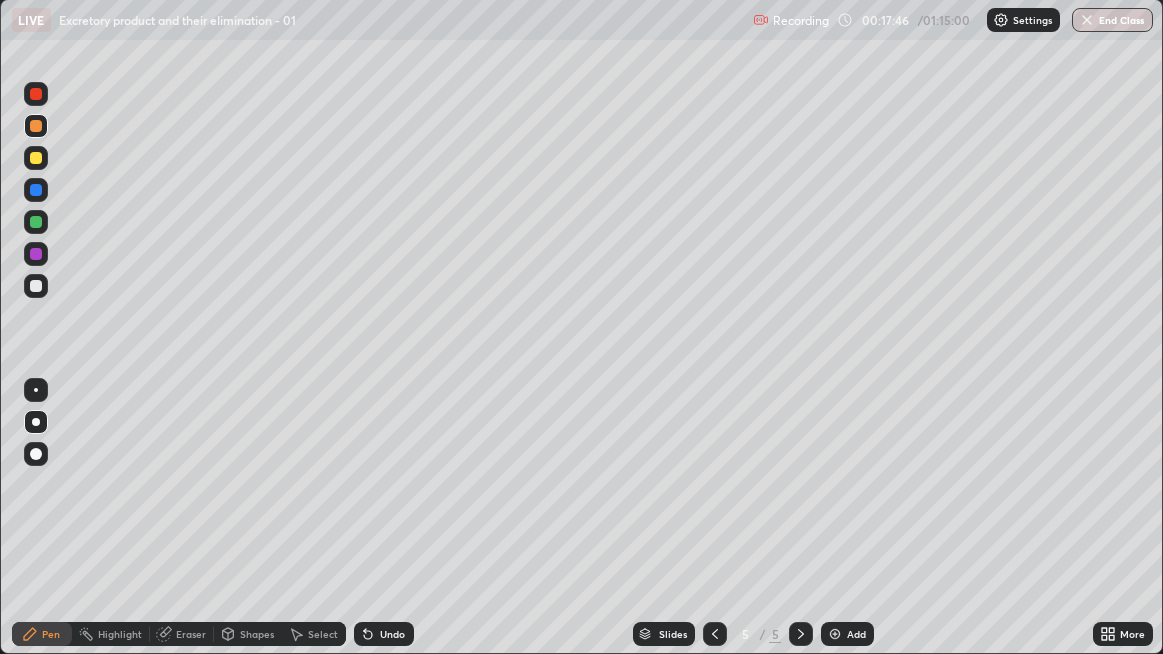 click at bounding box center [36, 286] 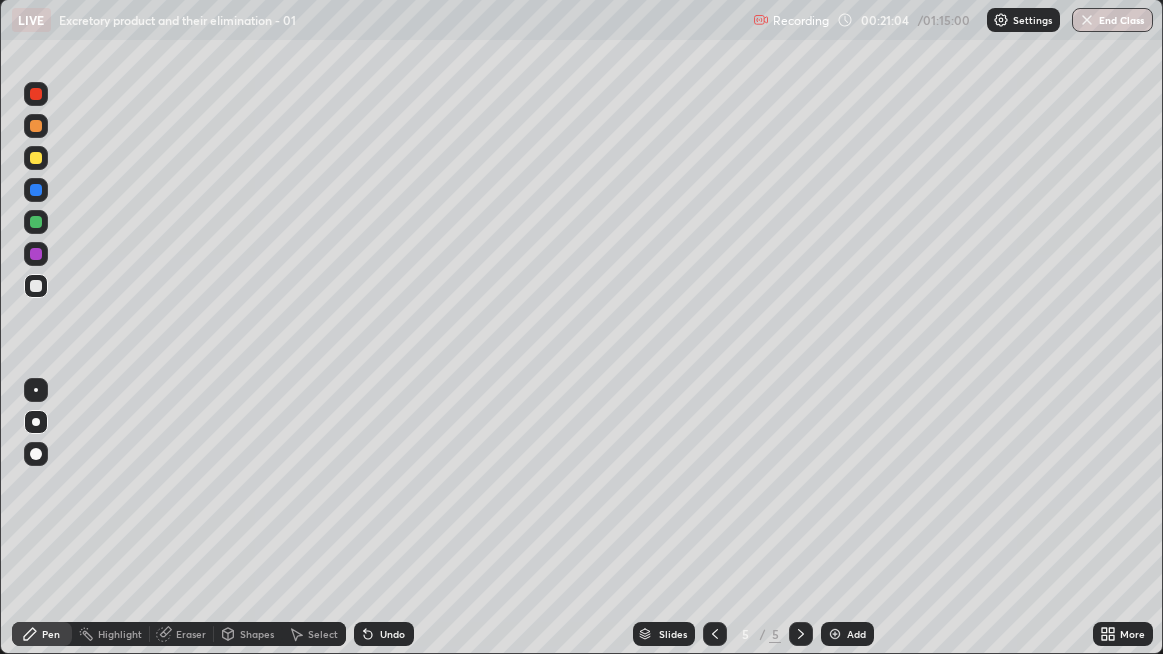 click on "Undo" at bounding box center [392, 634] 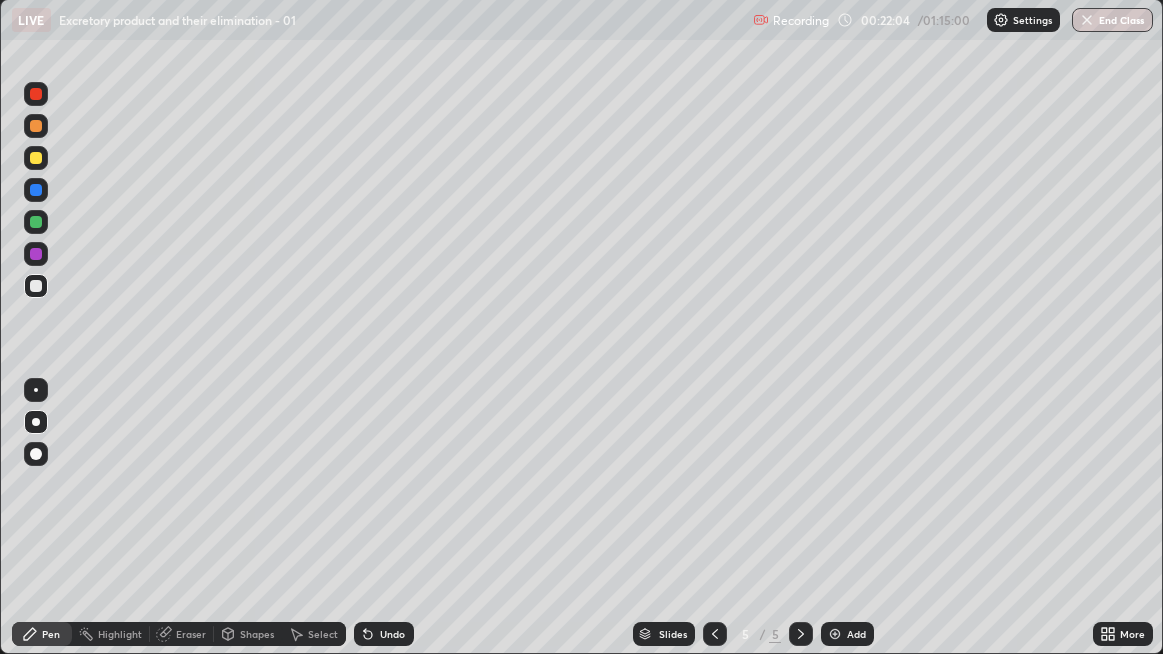 click on "Undo" at bounding box center [392, 634] 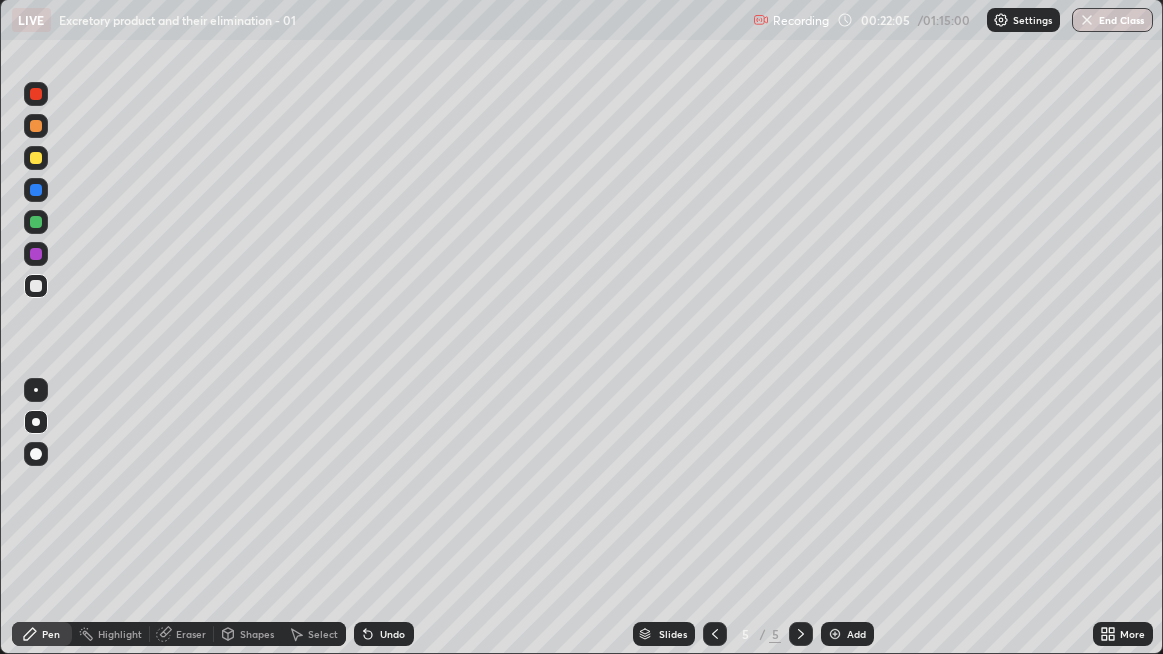 click on "Undo" at bounding box center (392, 634) 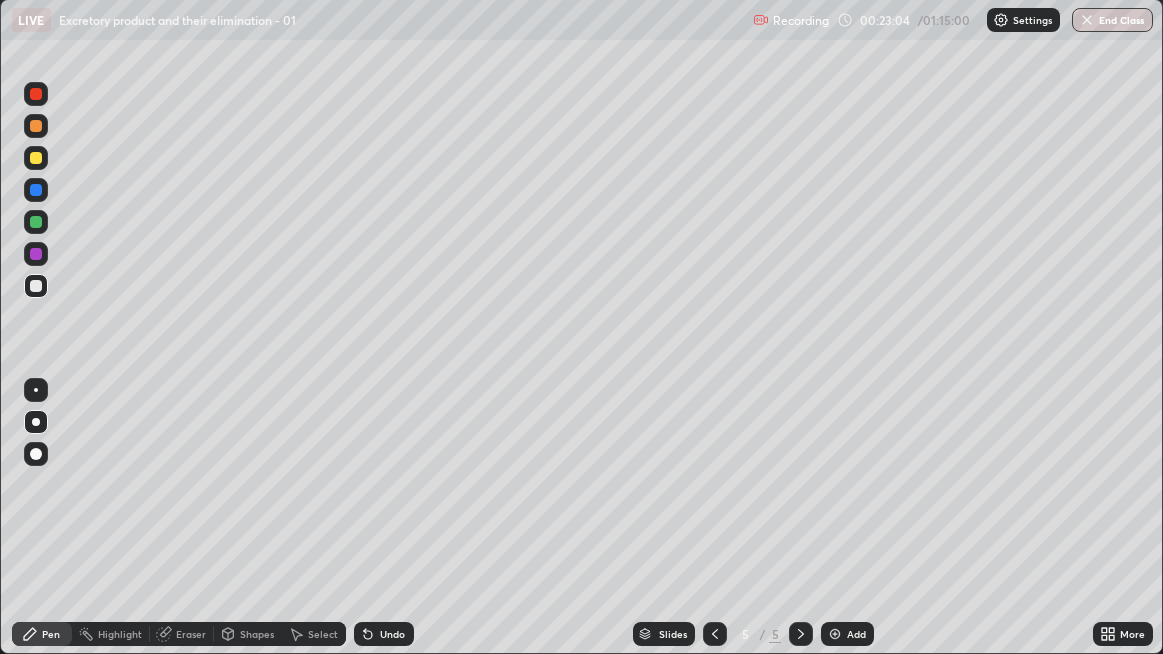 click on "Undo" at bounding box center [392, 634] 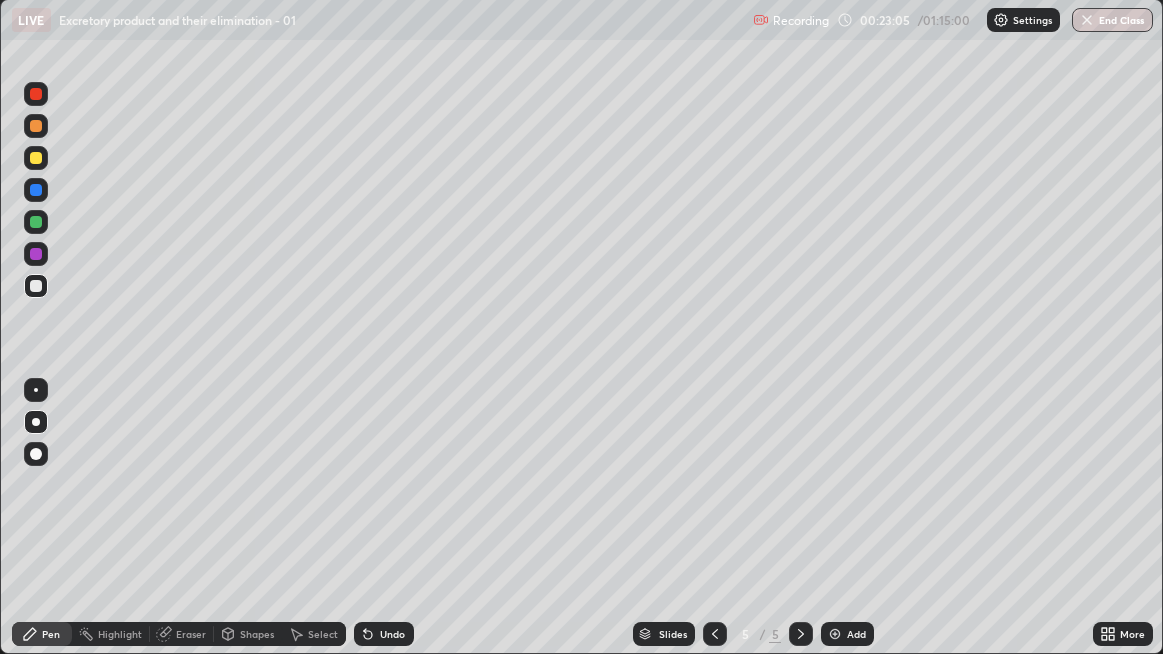 click on "Undo" at bounding box center (392, 634) 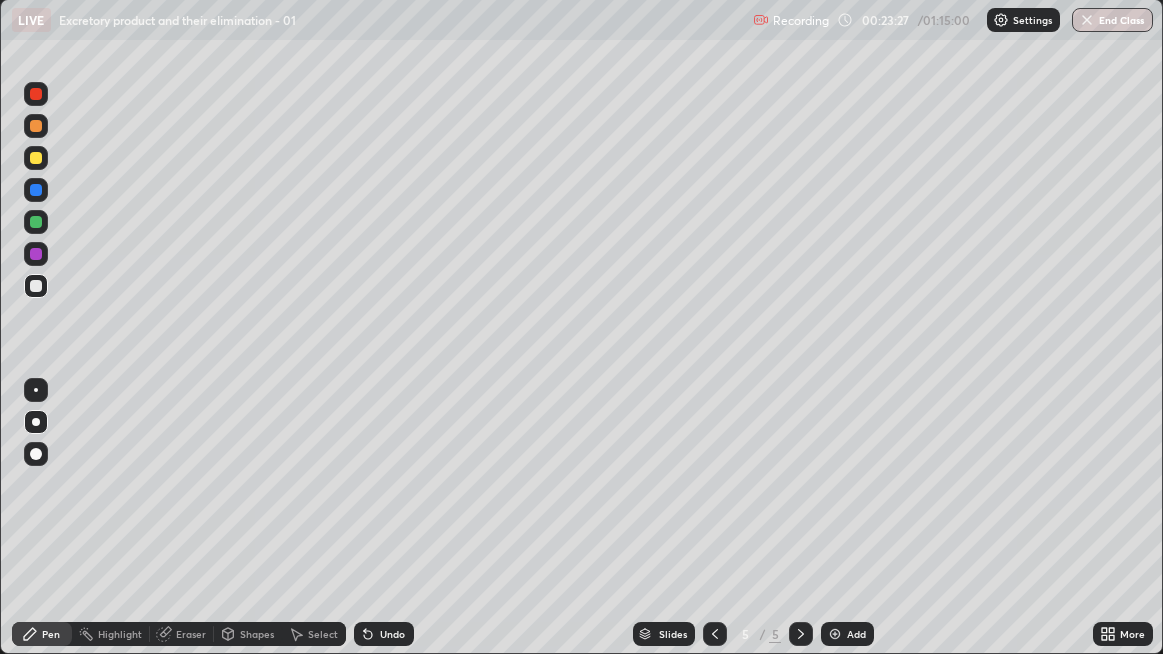 click at bounding box center (835, 634) 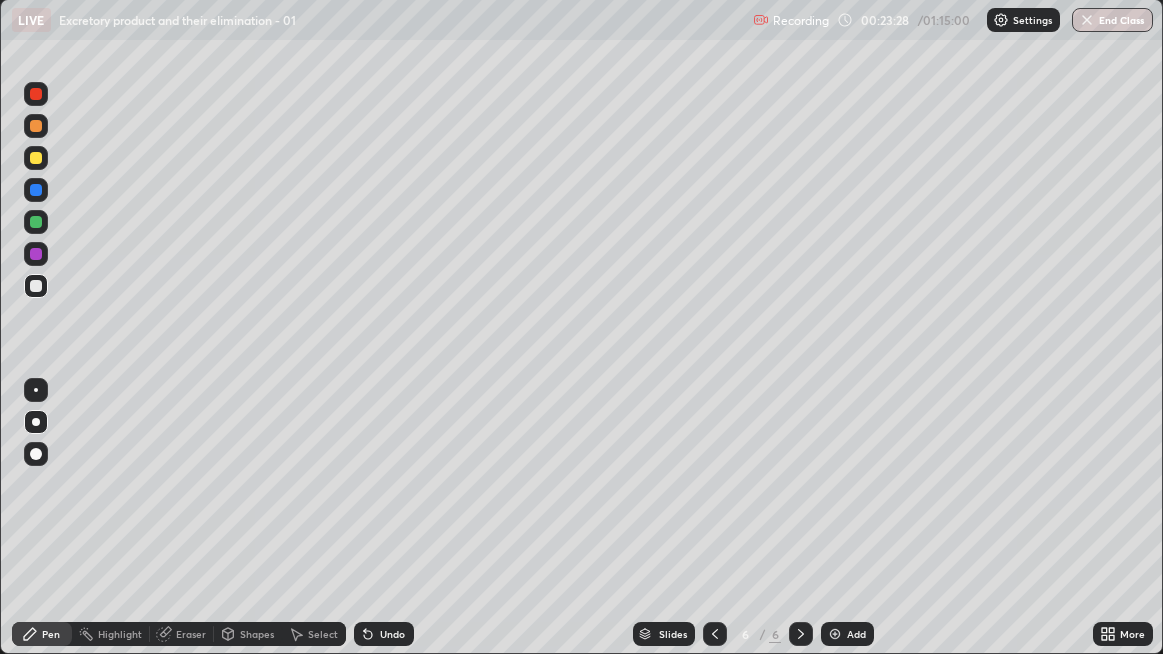 click at bounding box center [36, 286] 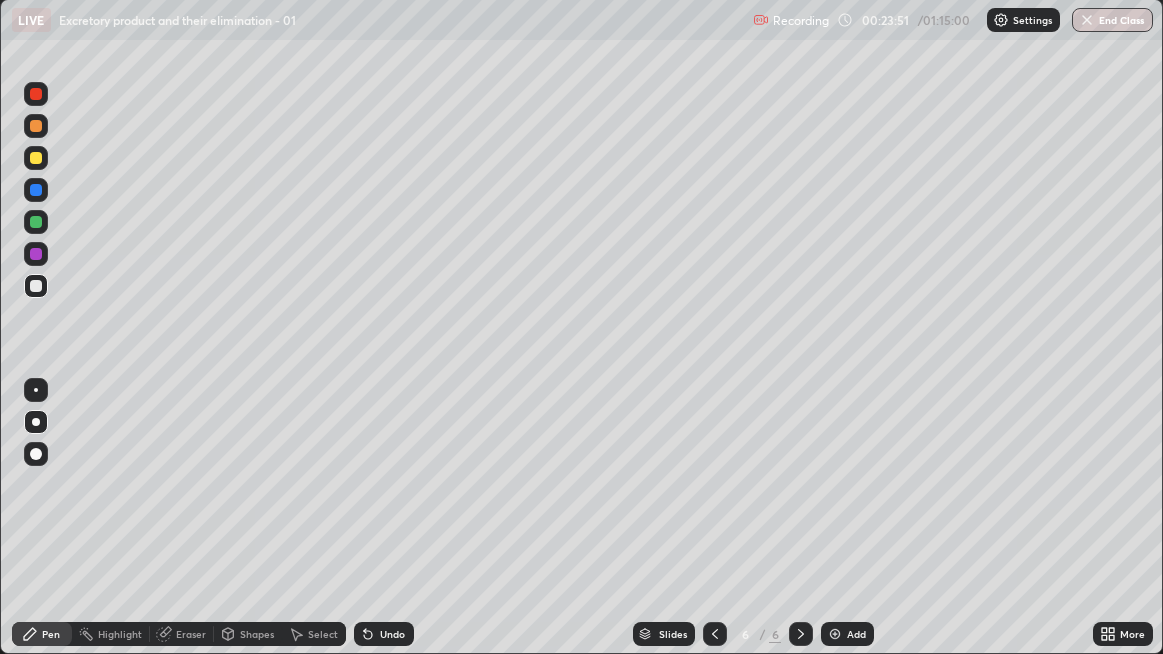 click at bounding box center [36, 254] 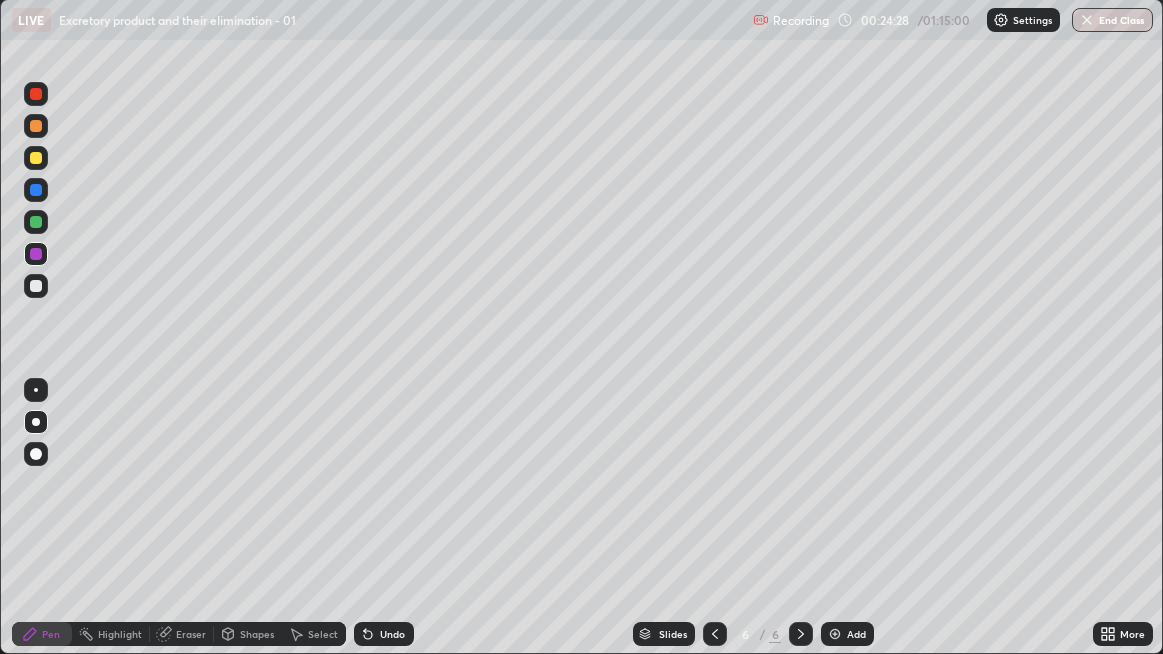 click 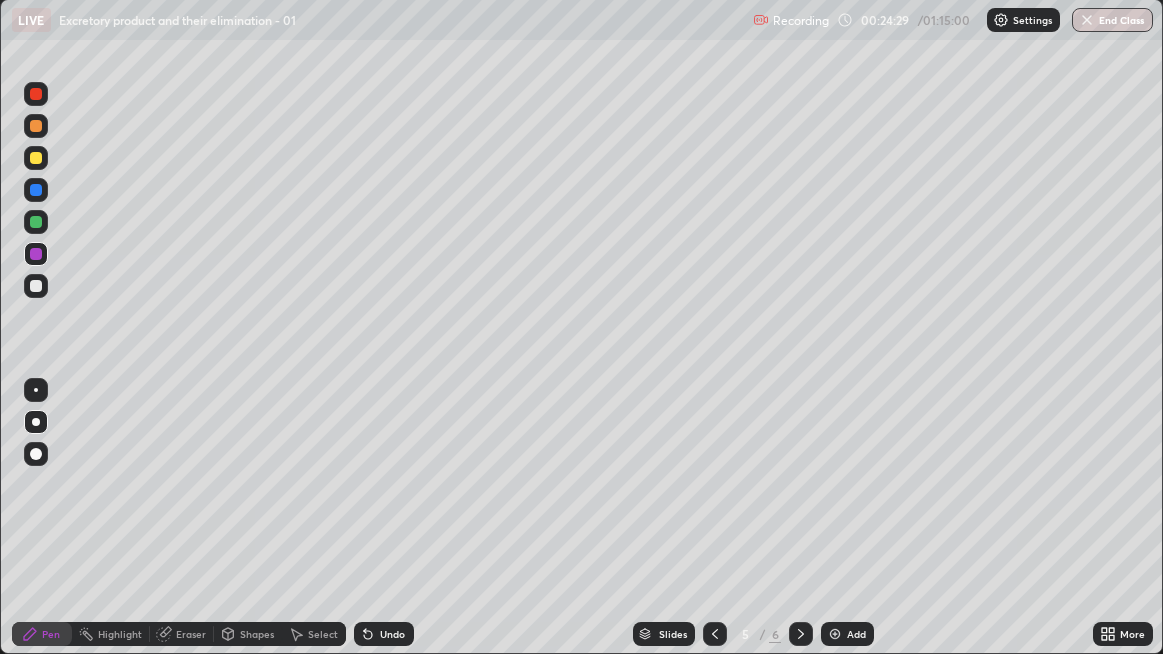 click 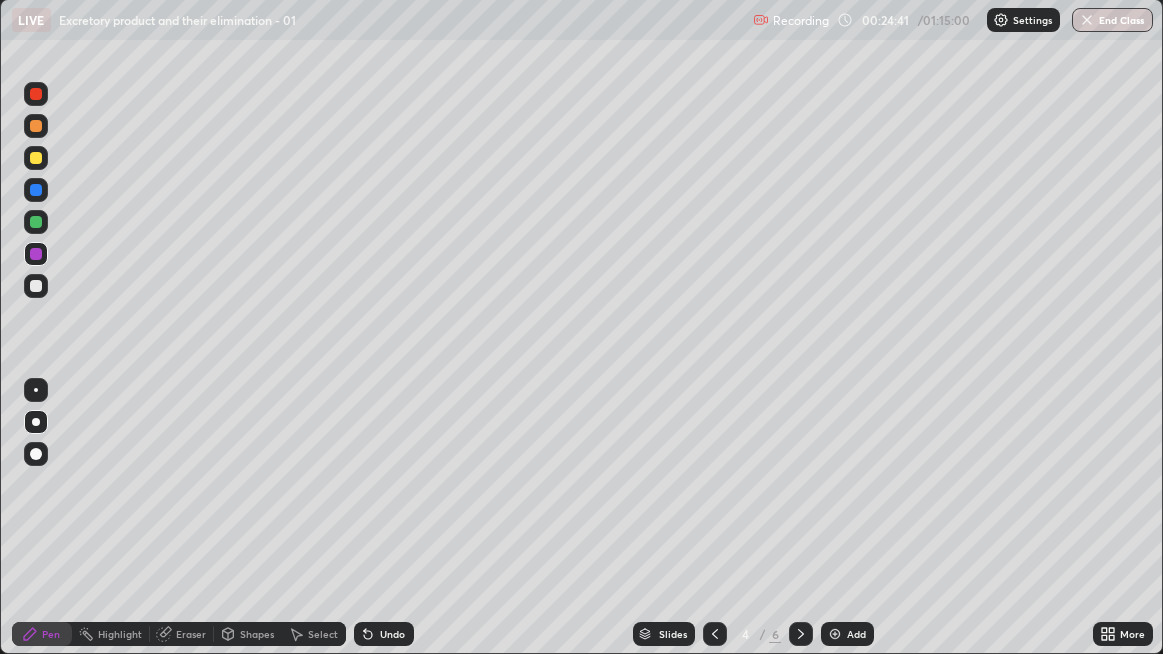 click 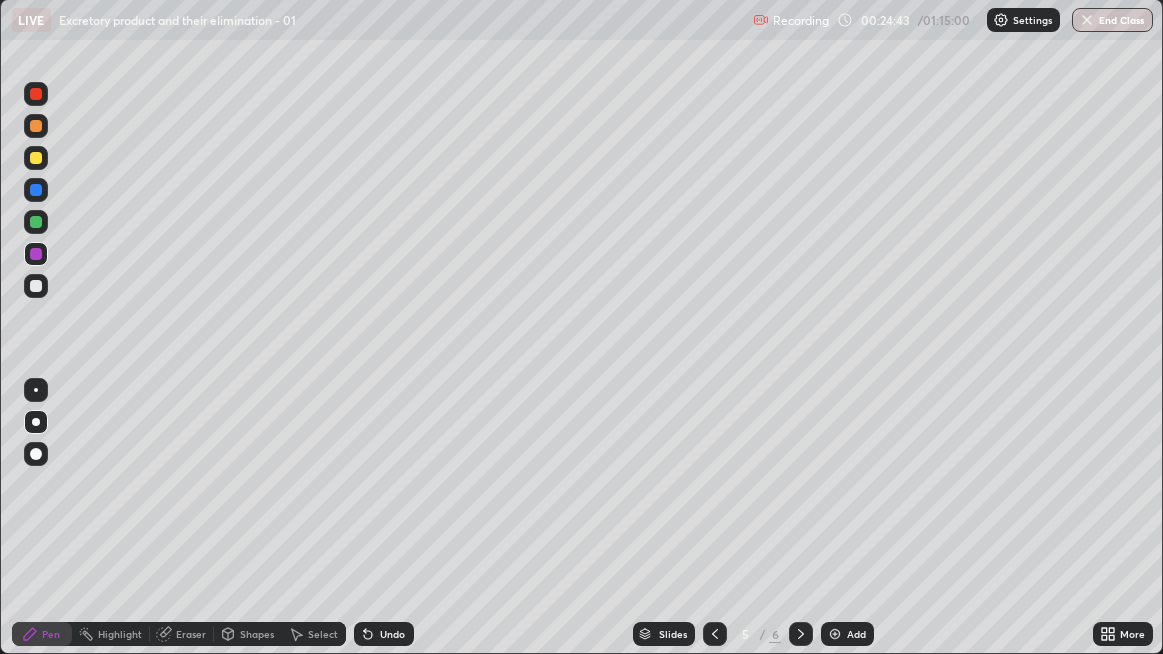 click 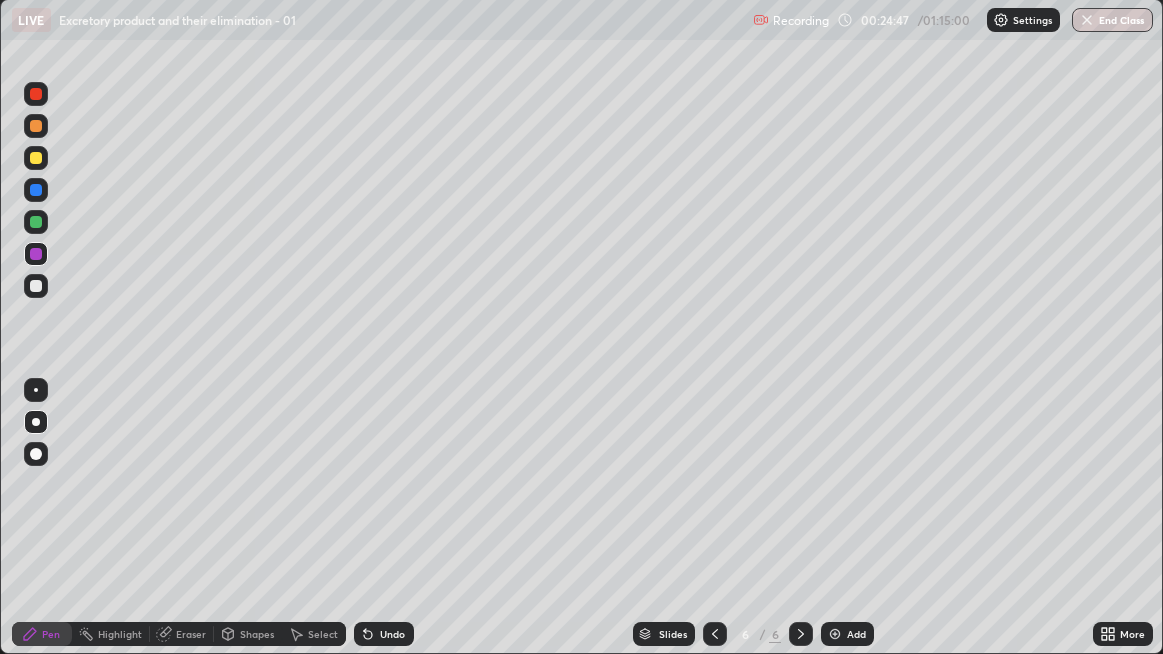 click at bounding box center (36, 286) 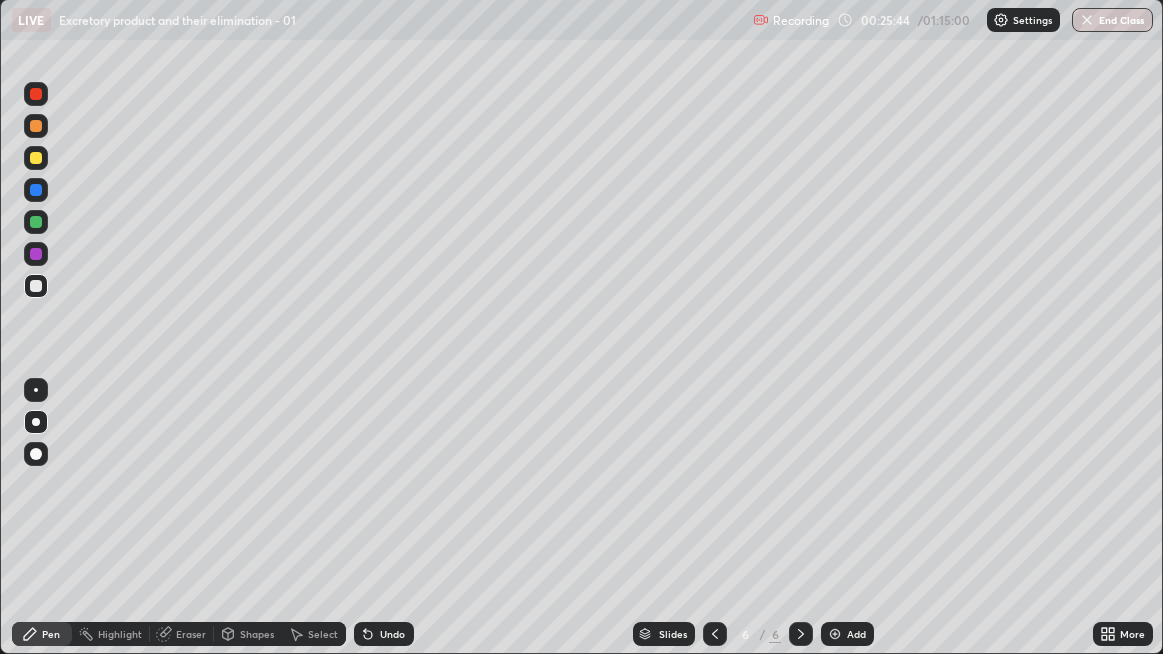 click at bounding box center [36, 286] 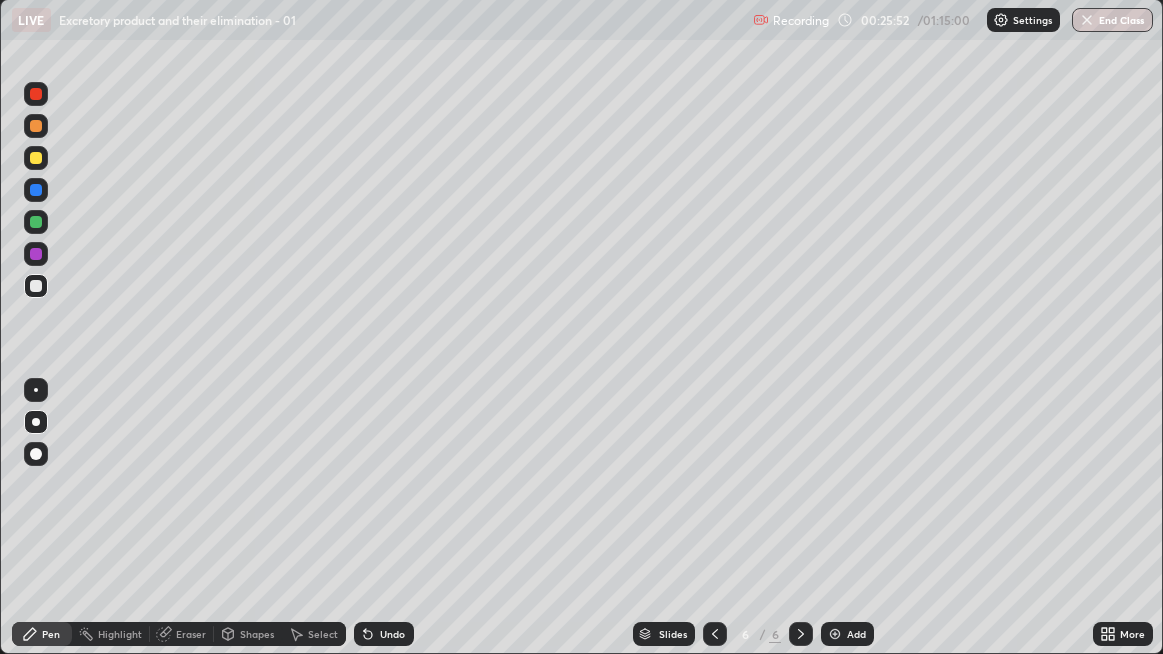 click at bounding box center [36, 286] 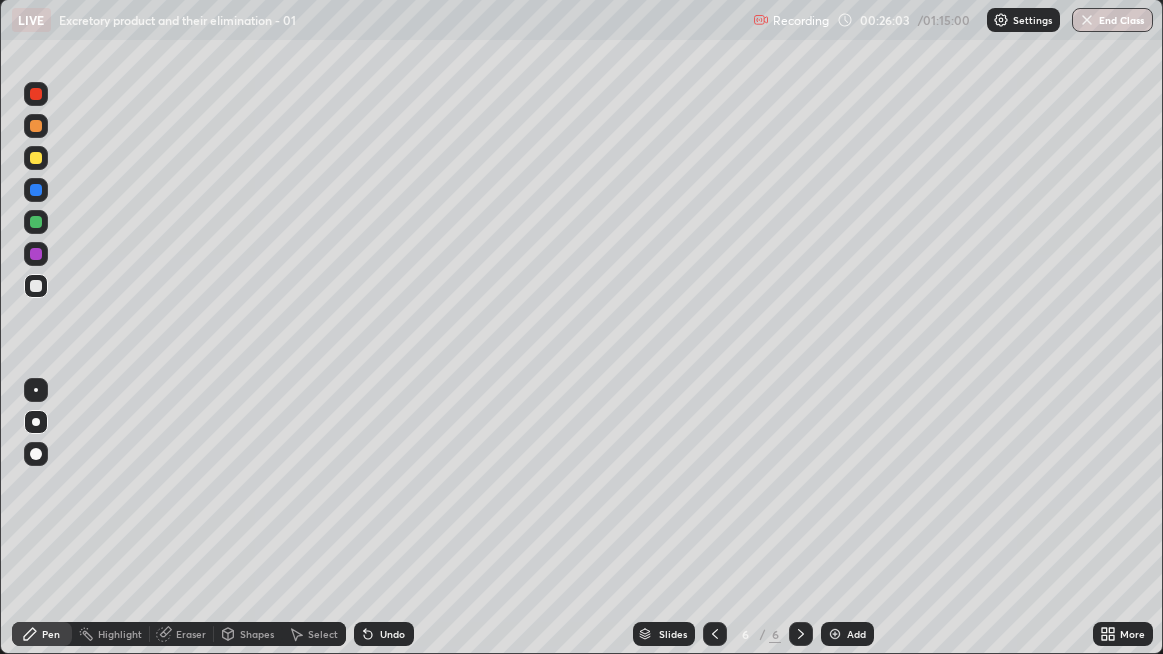 click on "Undo" at bounding box center [392, 634] 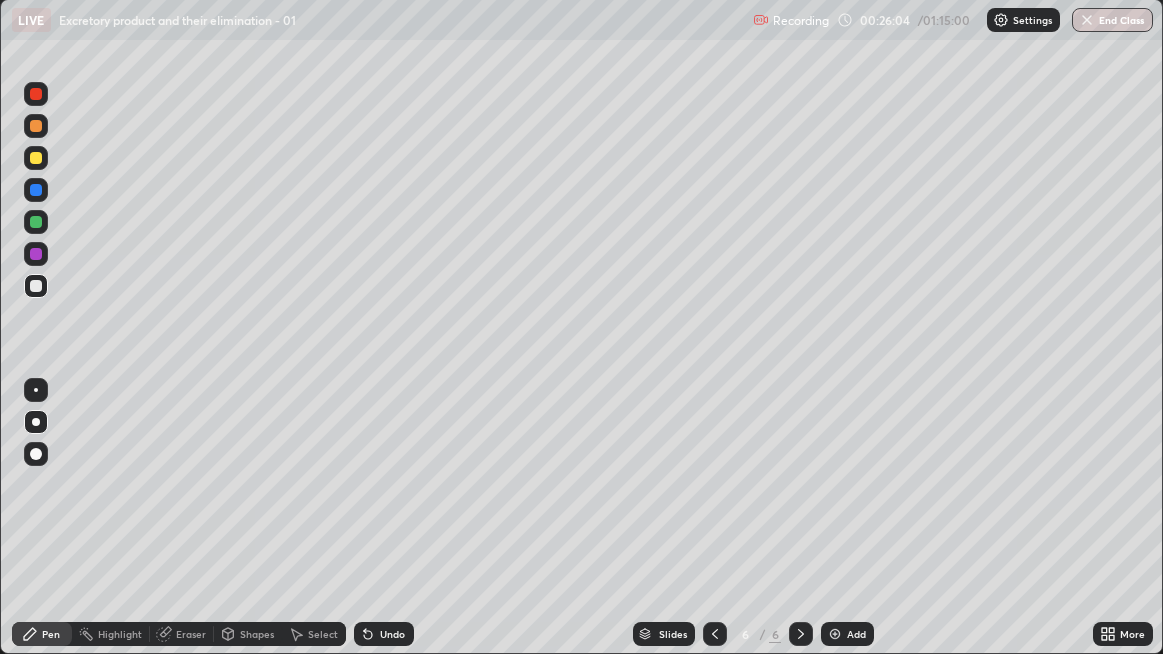 click on "Undo" at bounding box center [392, 634] 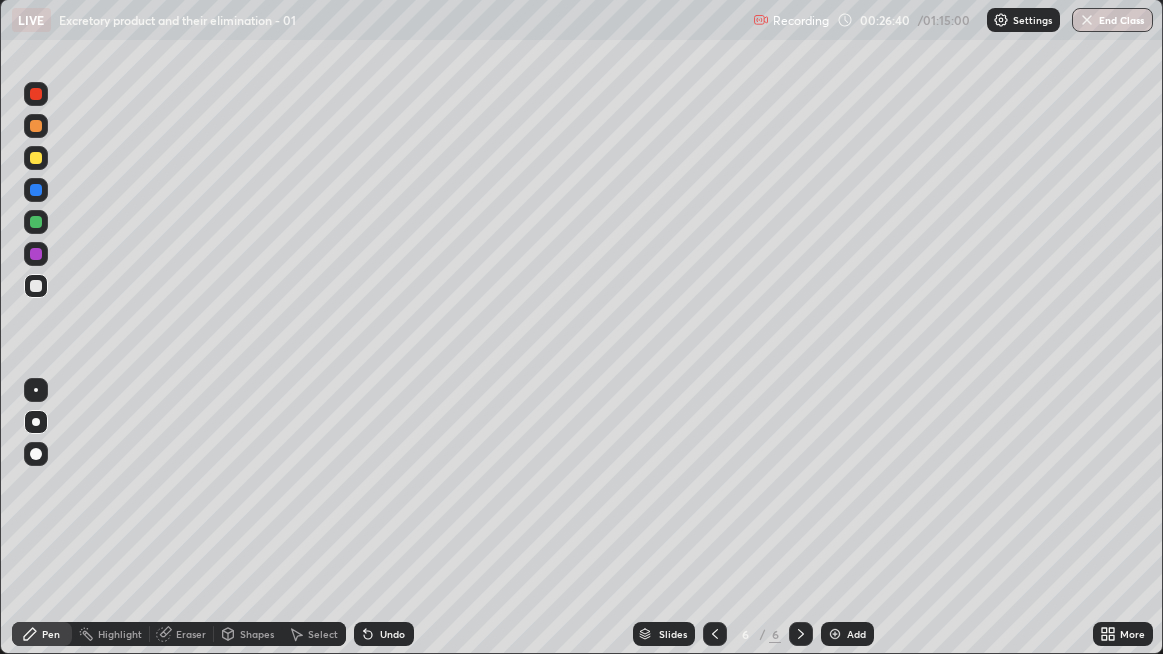 click 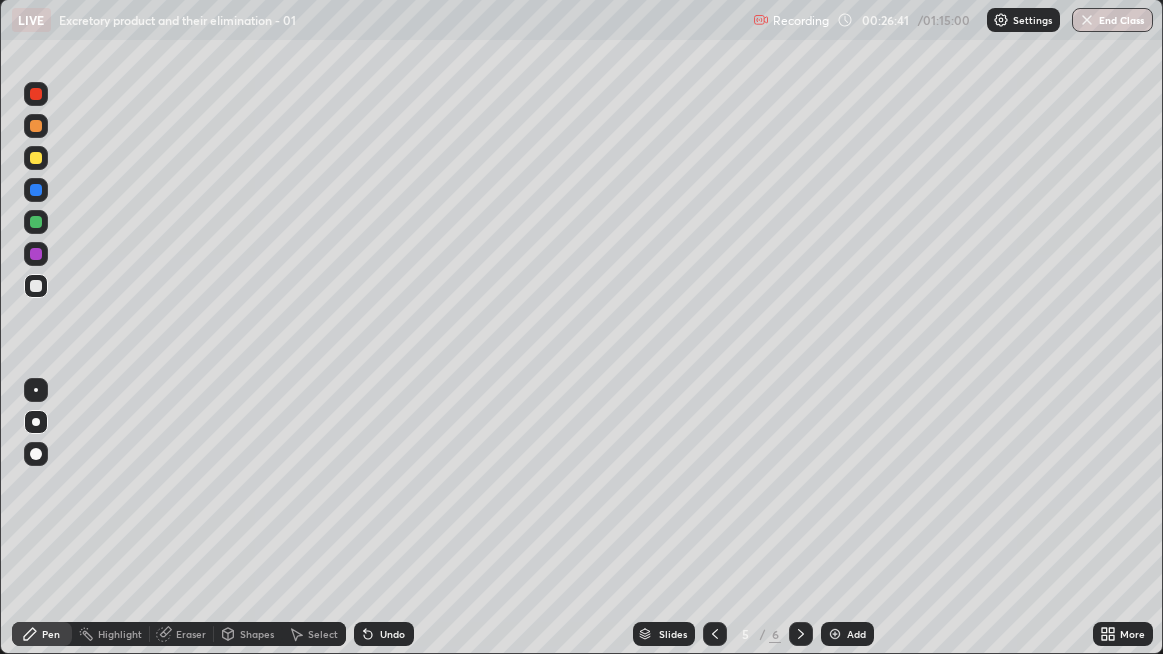 click 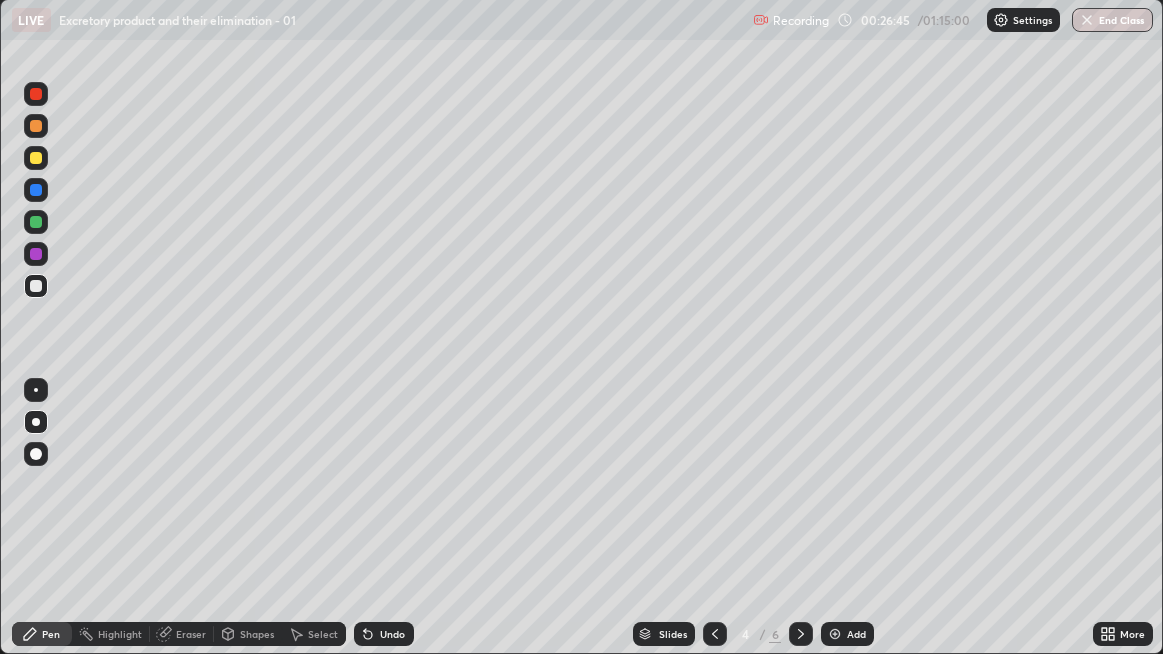 click at bounding box center (36, 286) 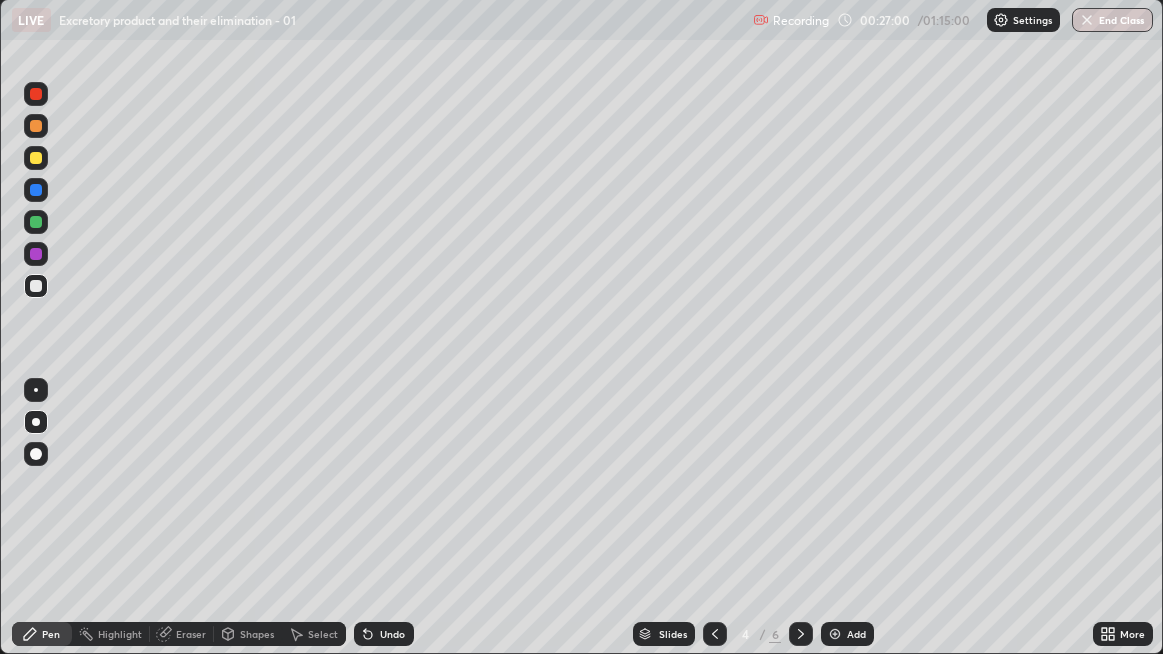 click at bounding box center [36, 158] 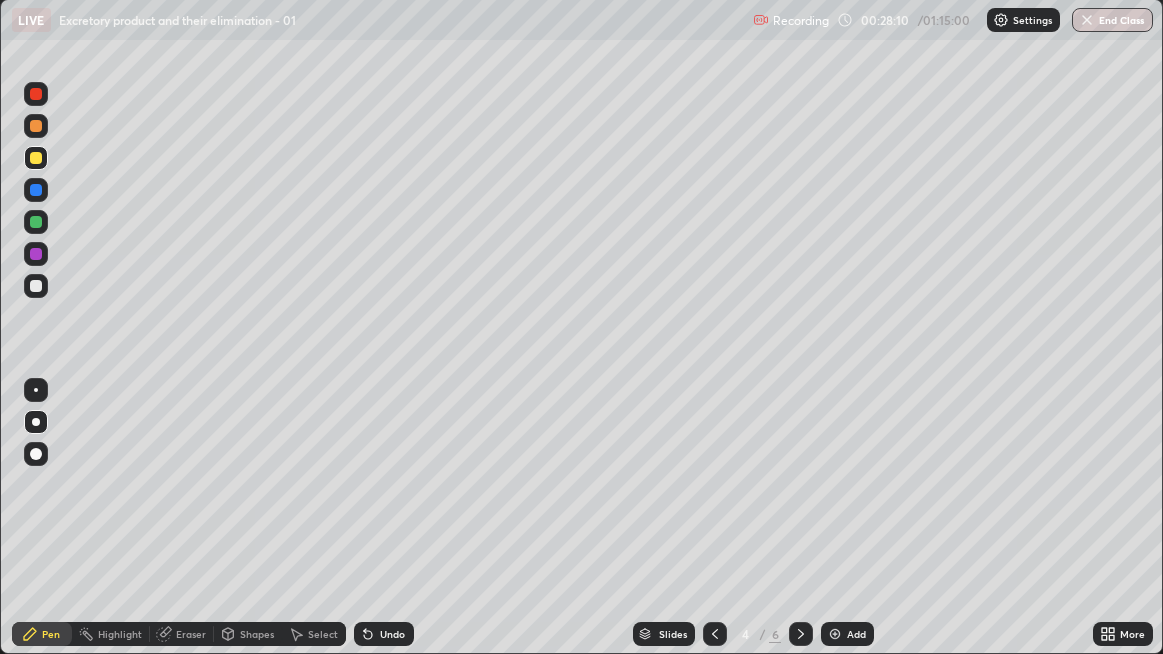 click at bounding box center [36, 286] 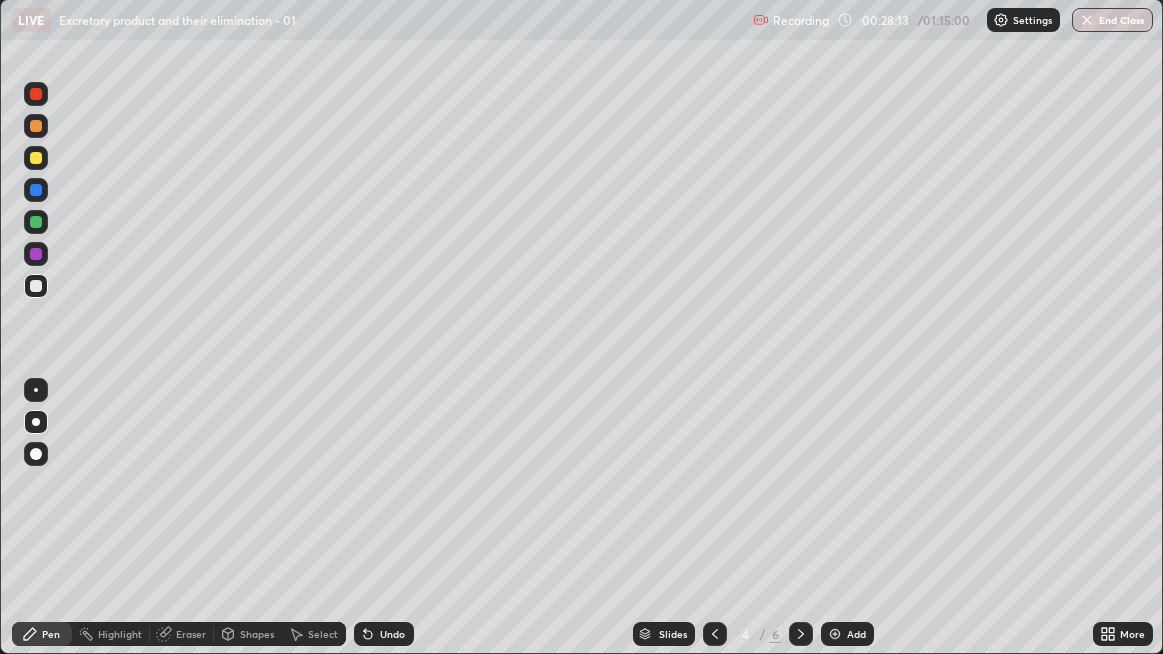 click 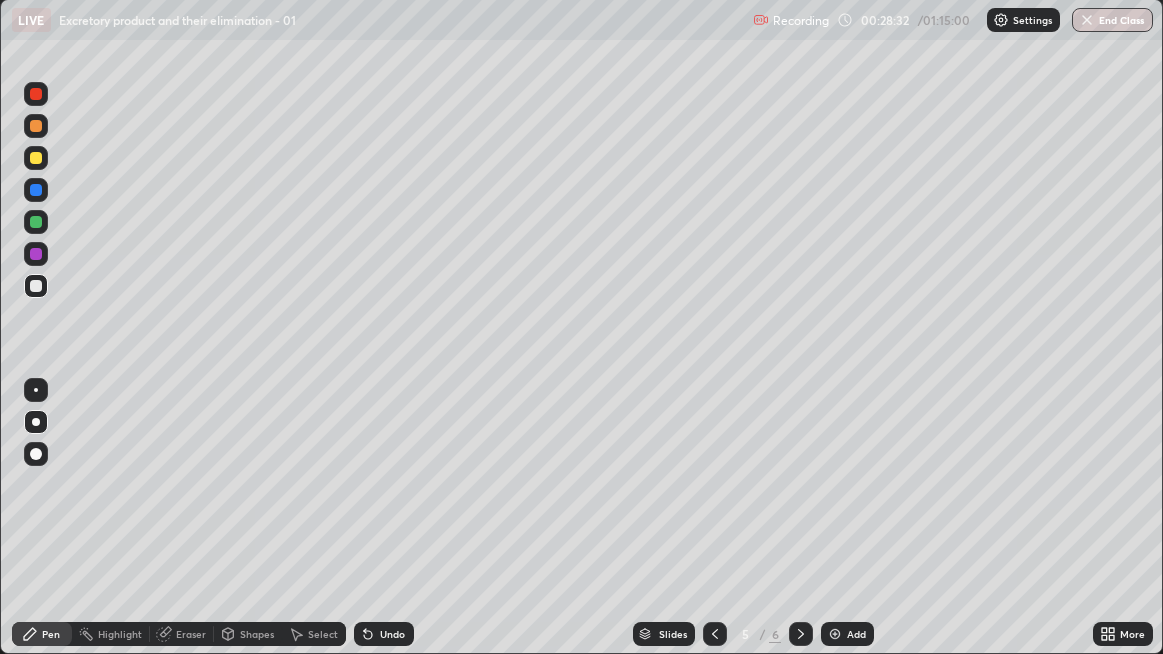 click 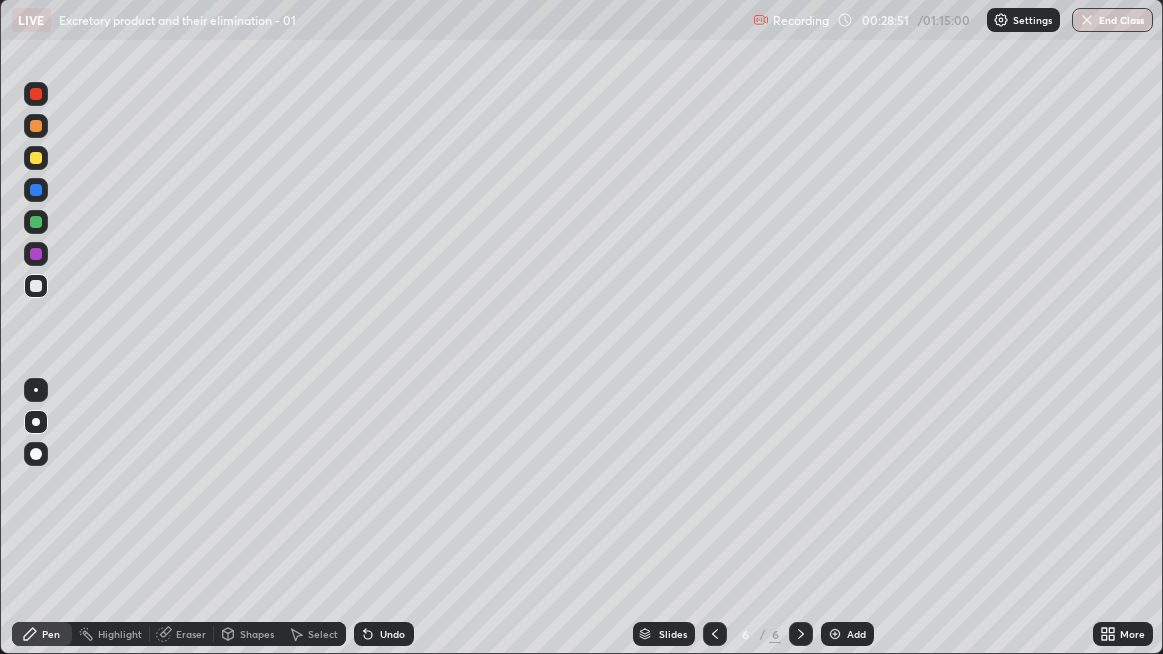 click at bounding box center [835, 634] 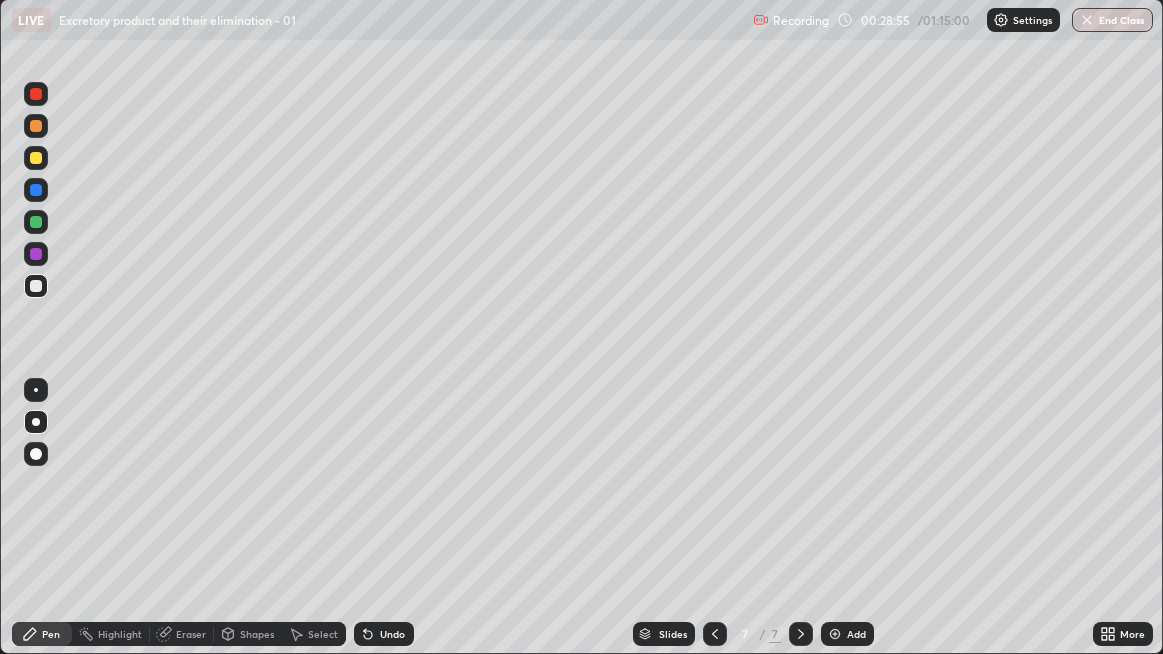 click on "Eraser" at bounding box center (191, 634) 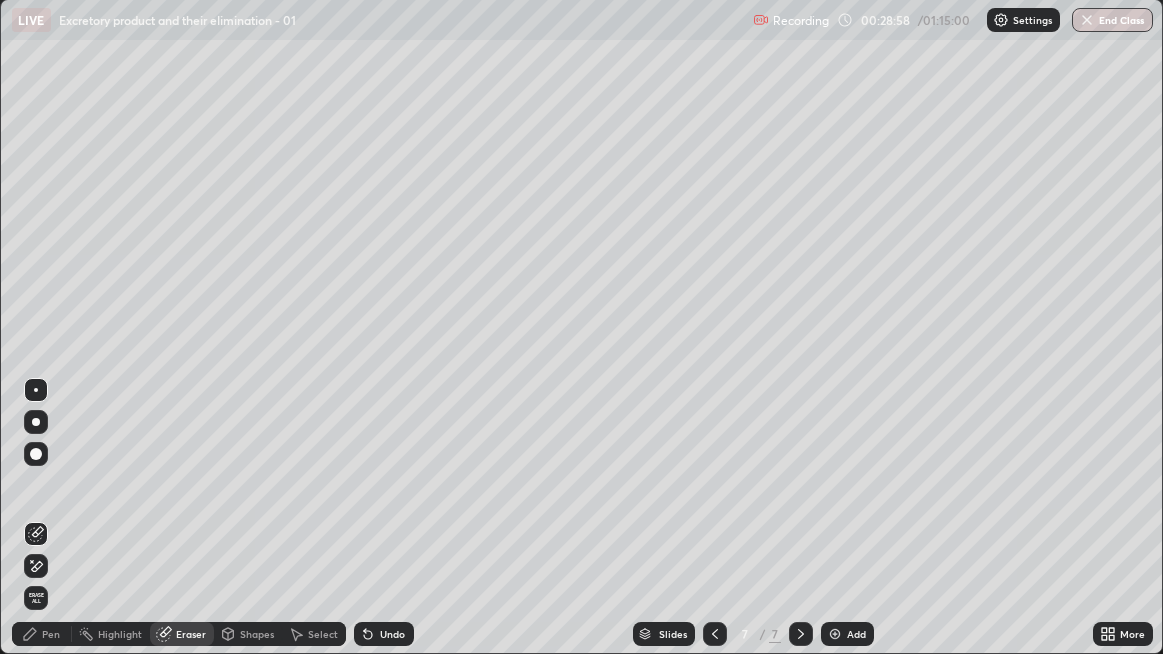 click on "Pen" at bounding box center [51, 634] 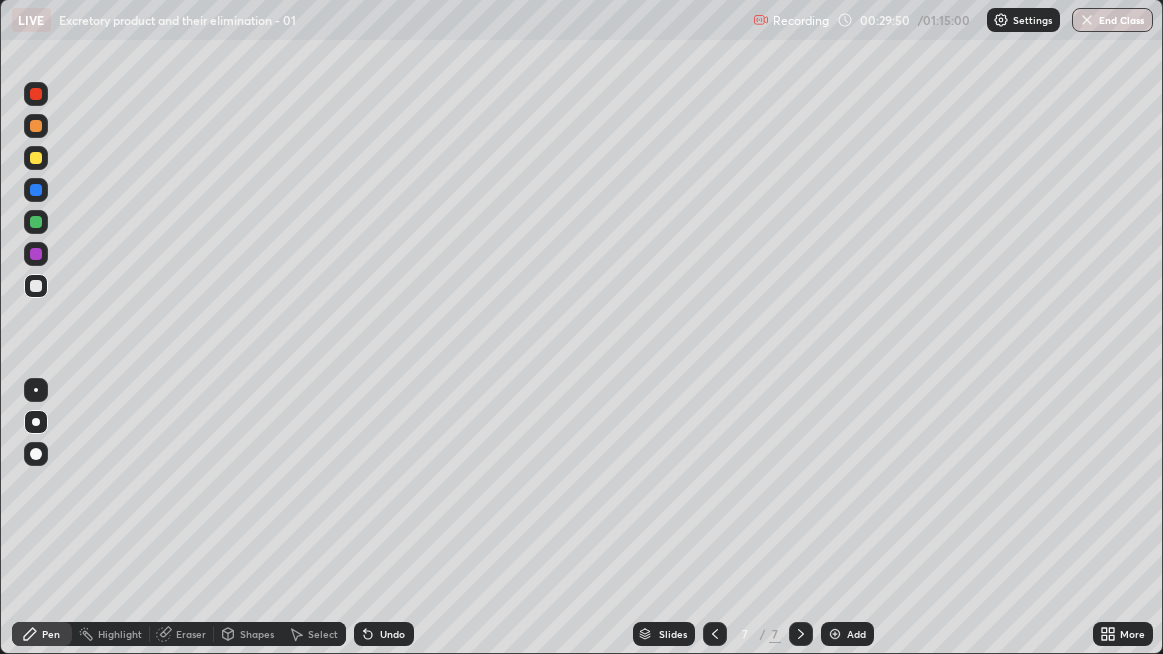 click 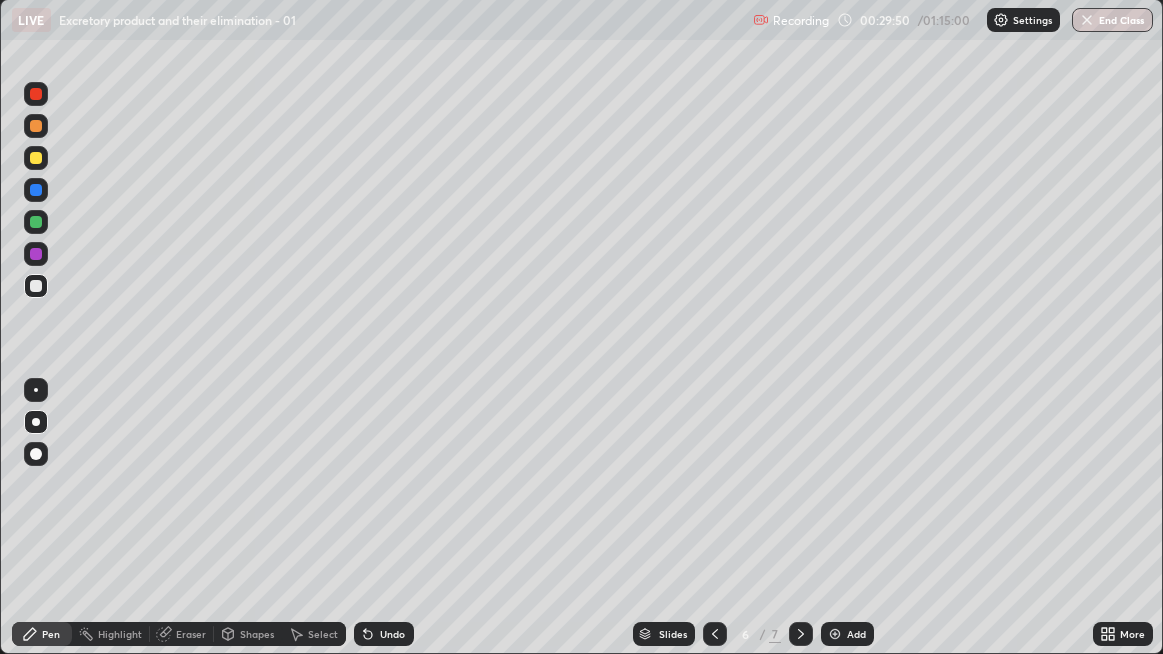 click 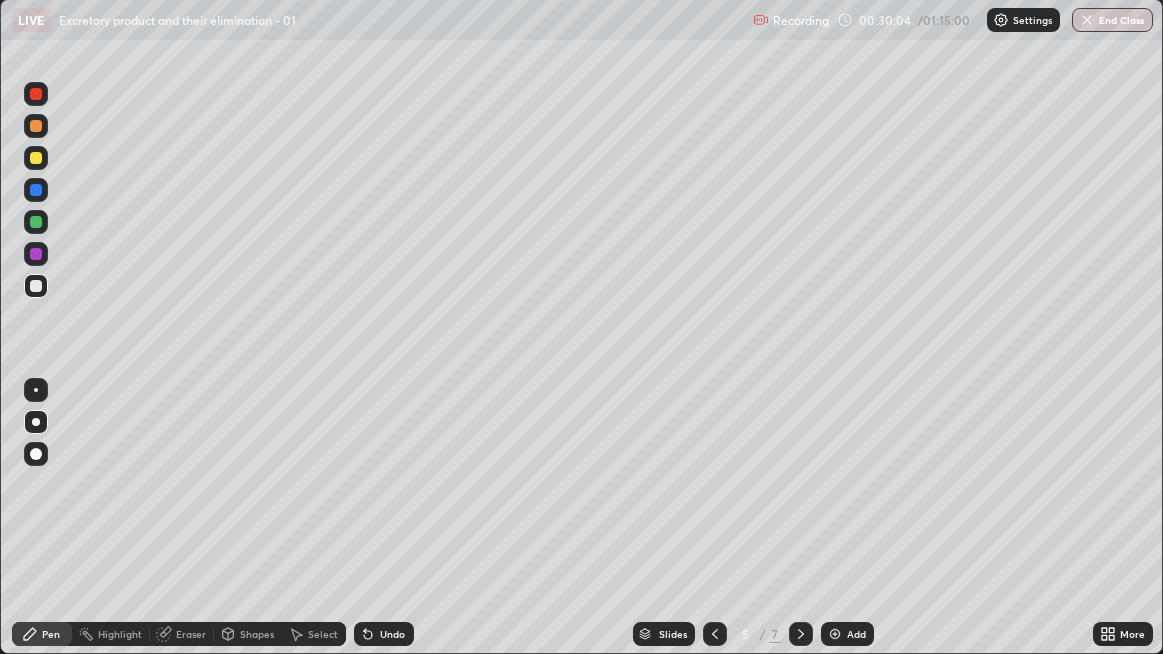 click 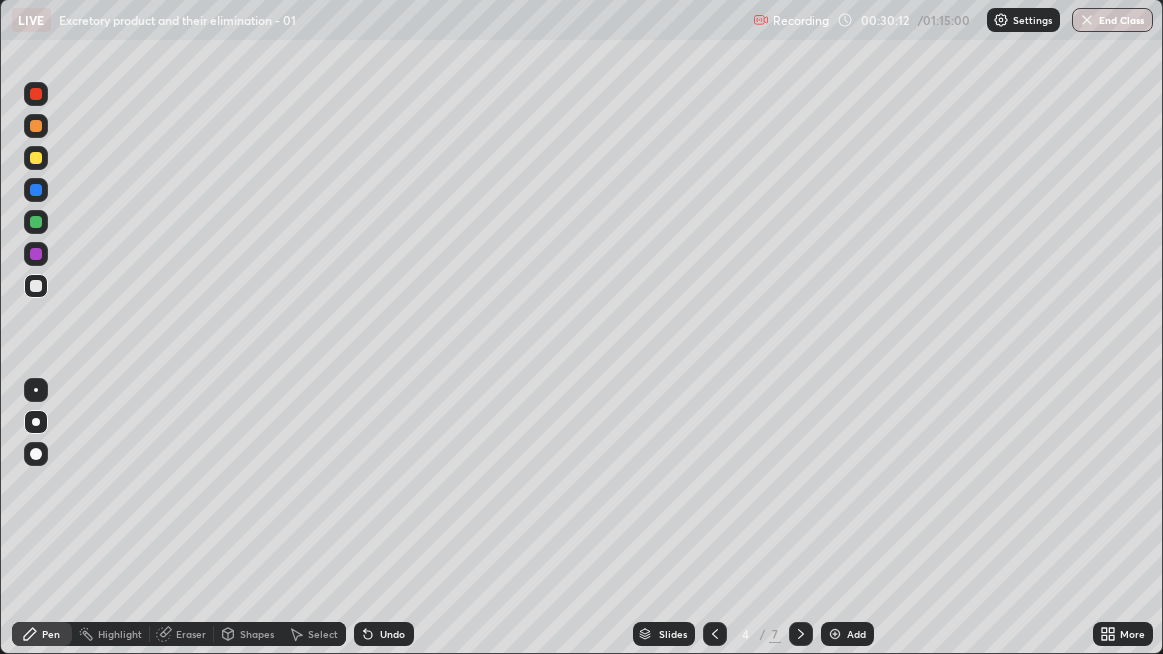 click 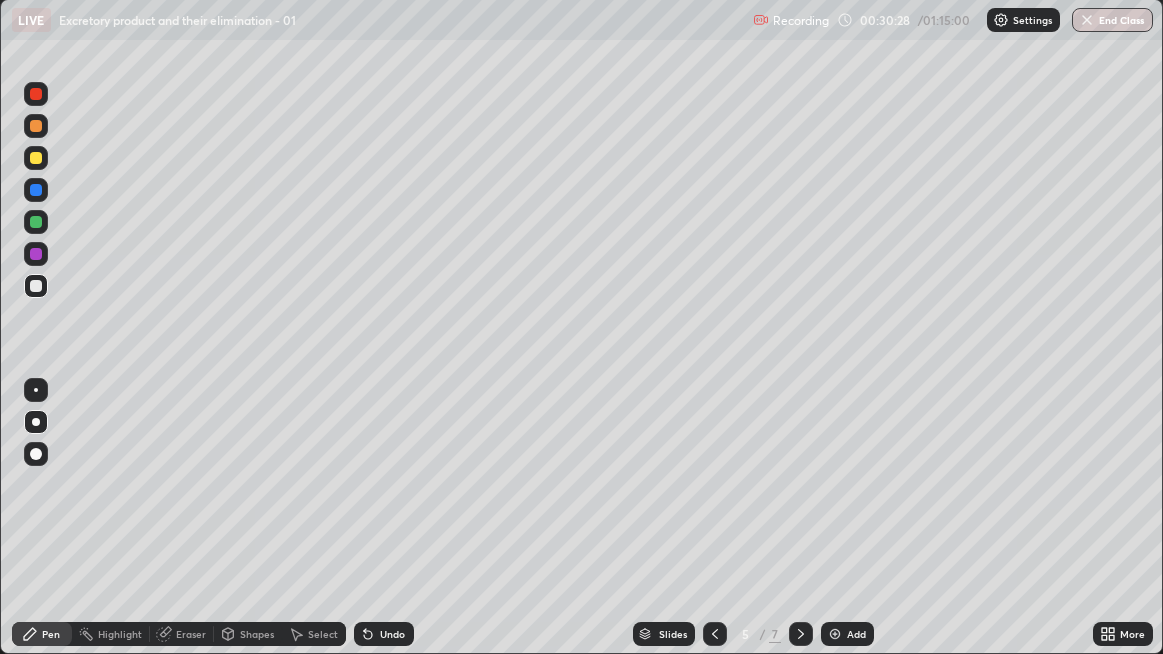 click 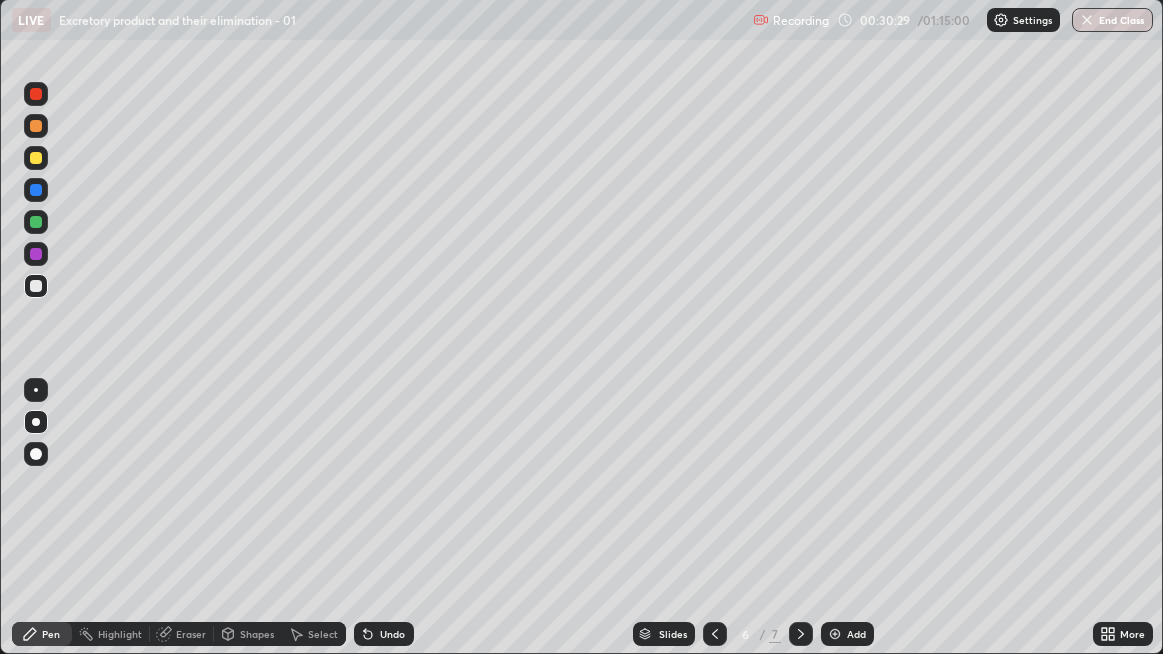 click 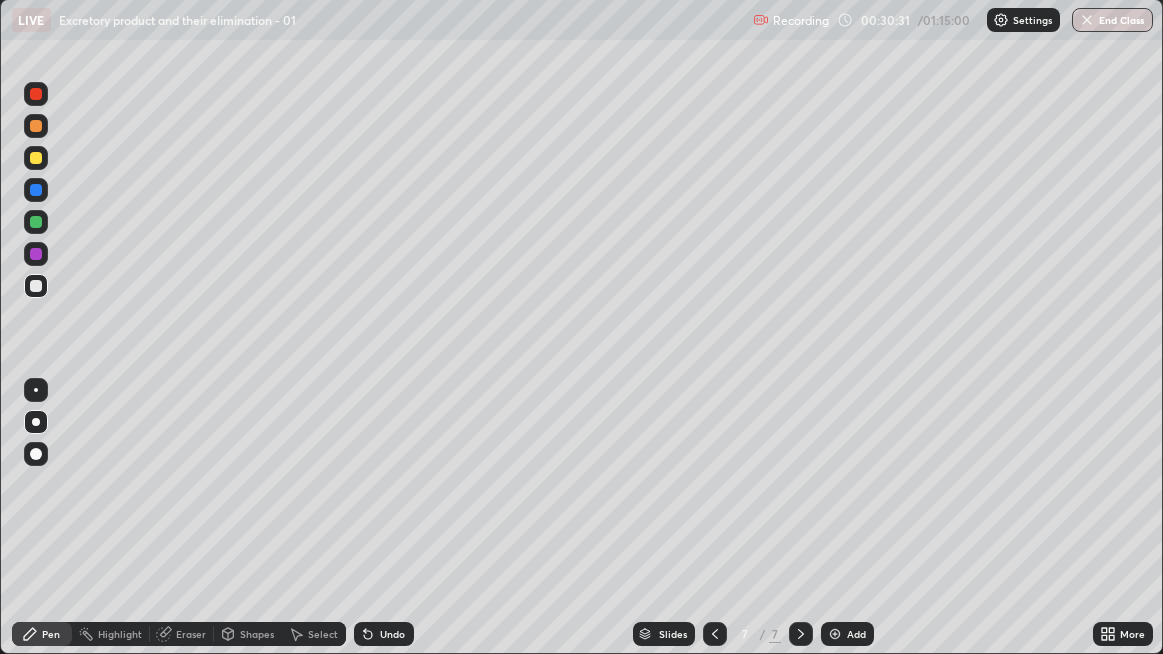 click at bounding box center [36, 286] 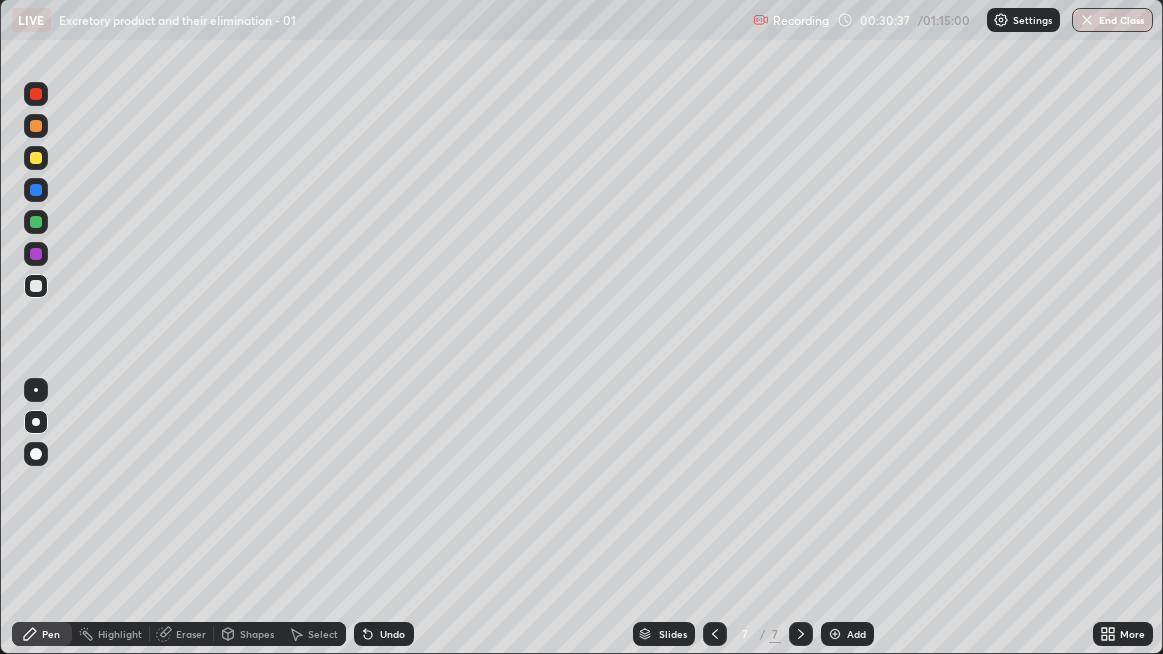 click at bounding box center (36, 158) 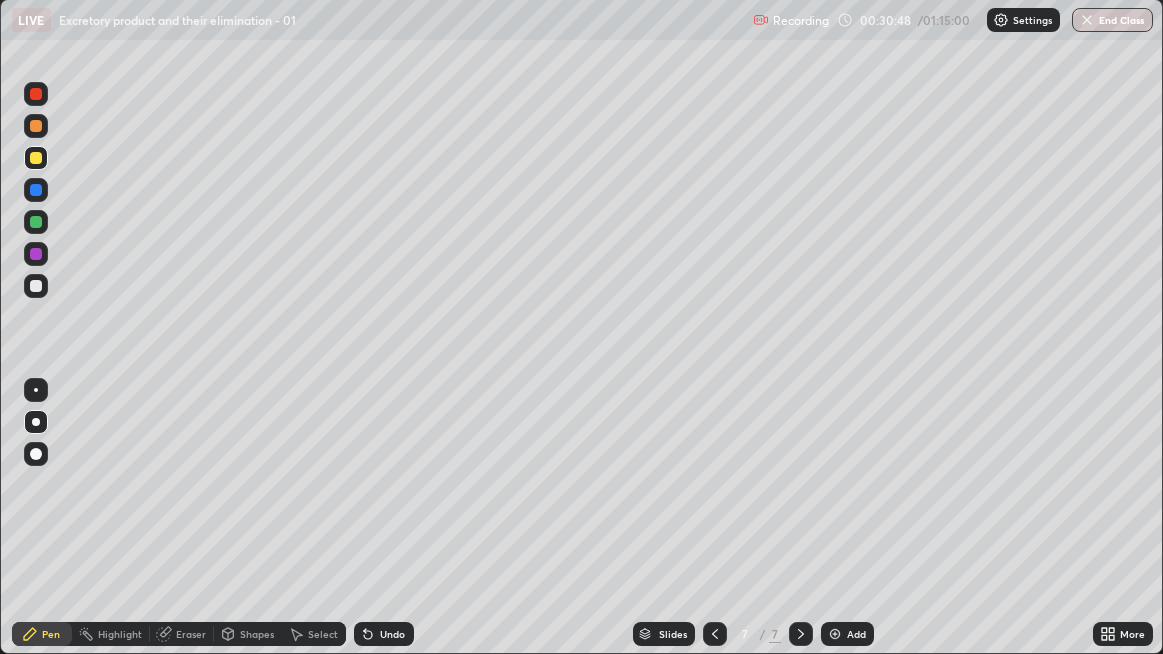 click at bounding box center [36, 286] 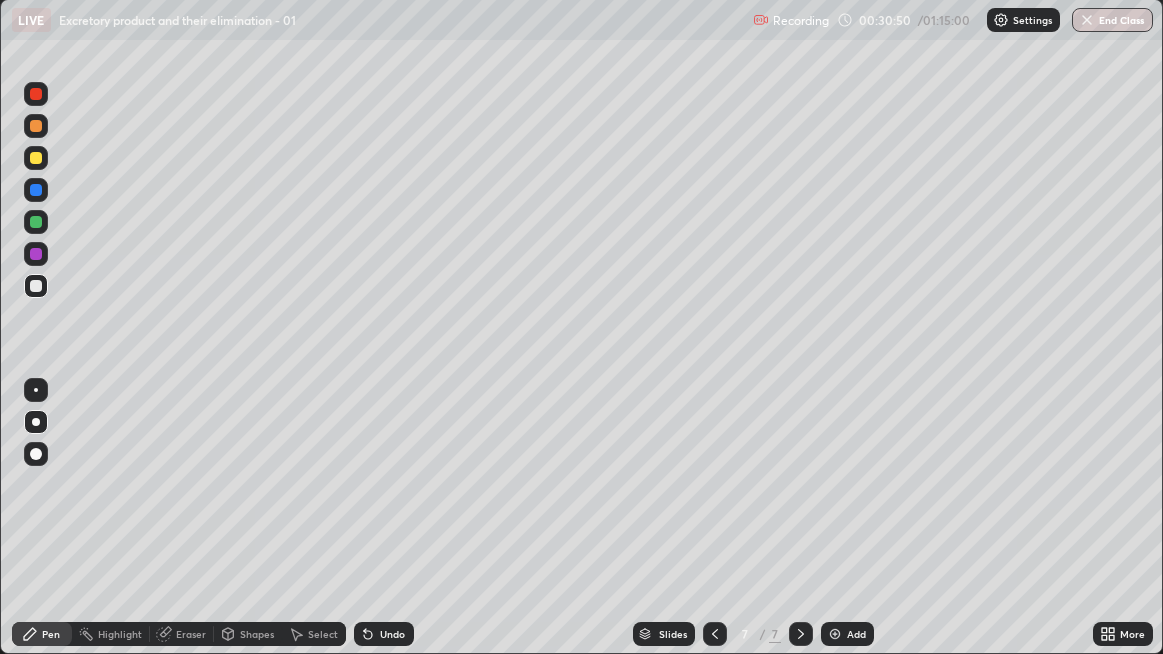 click at bounding box center (36, 286) 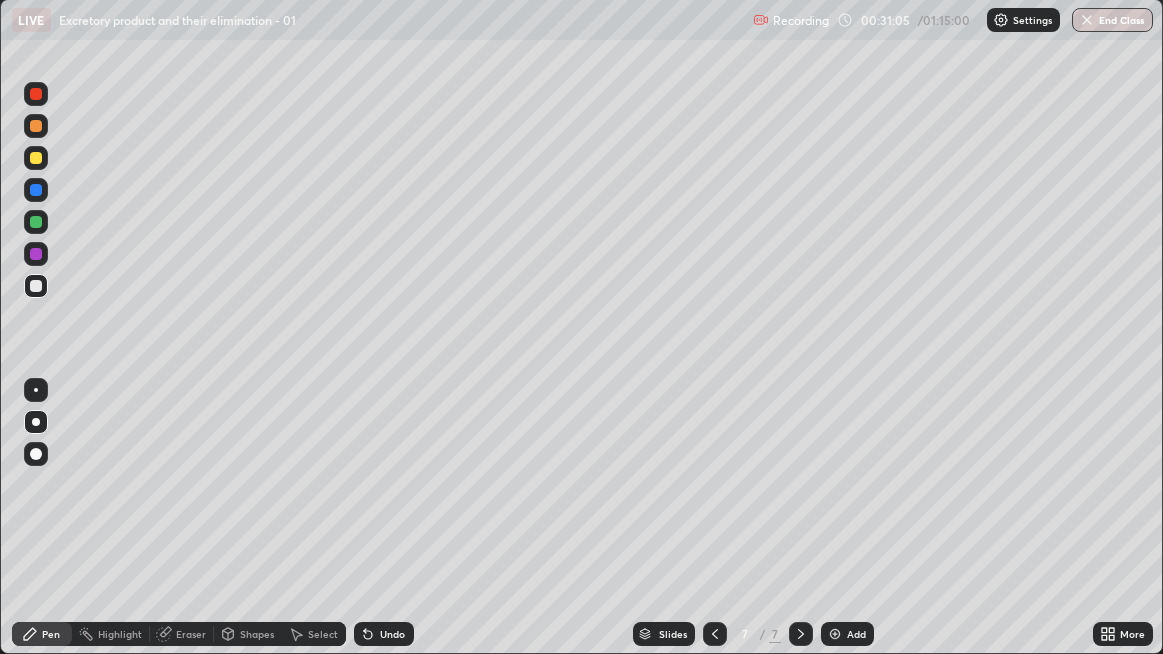 click at bounding box center [36, 286] 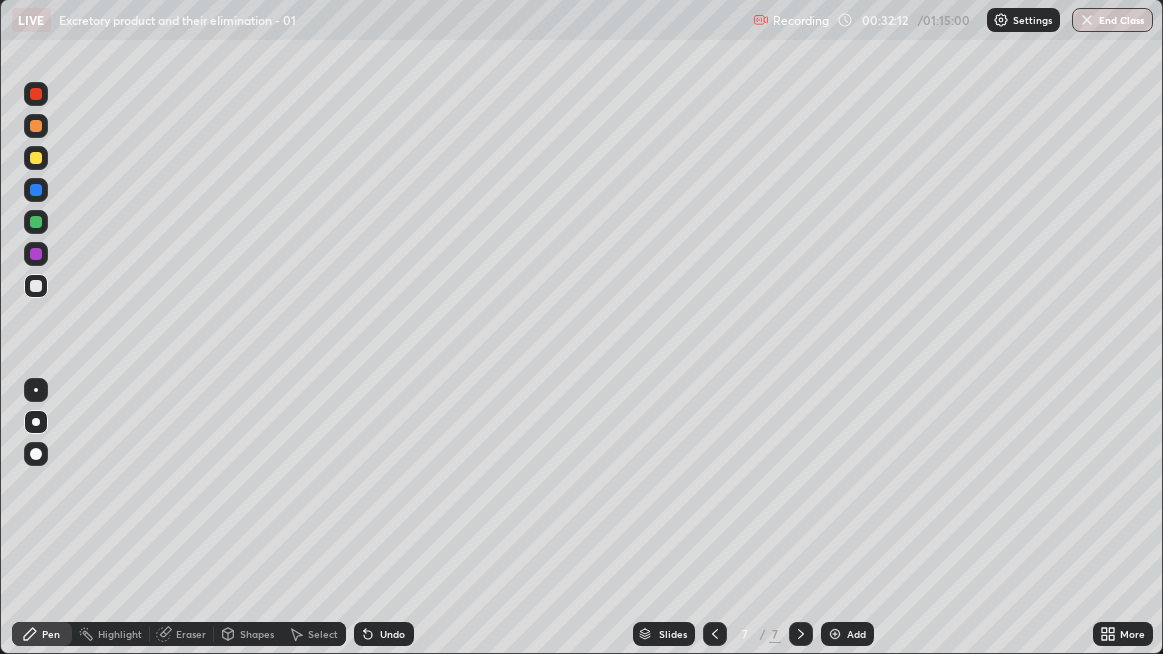 click 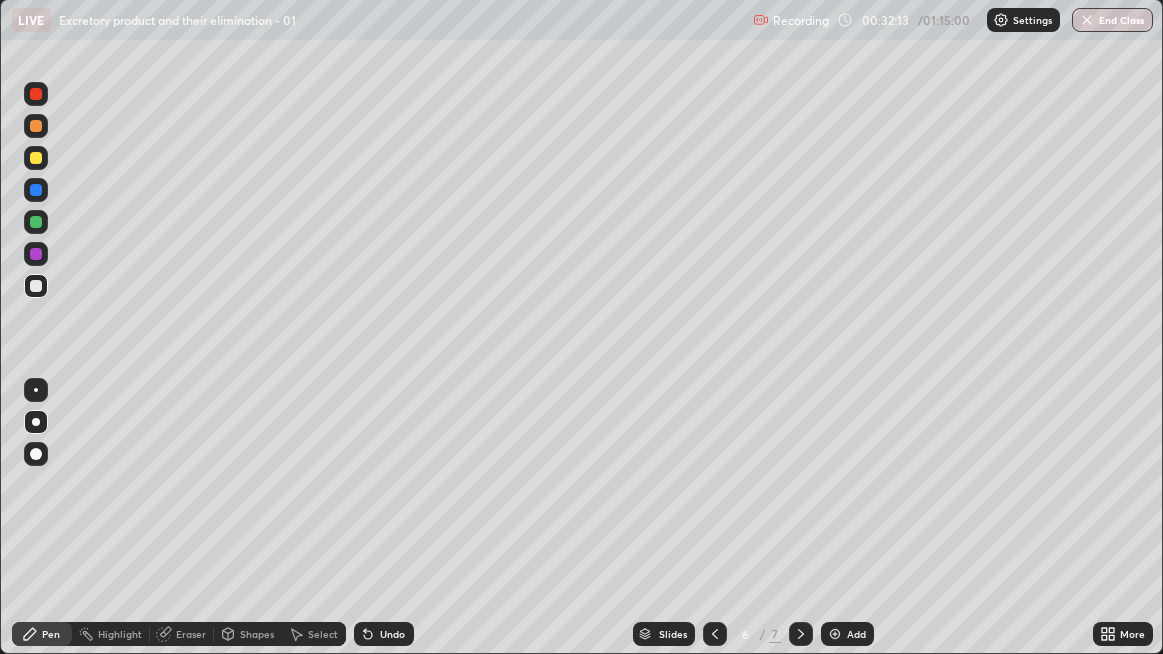 click 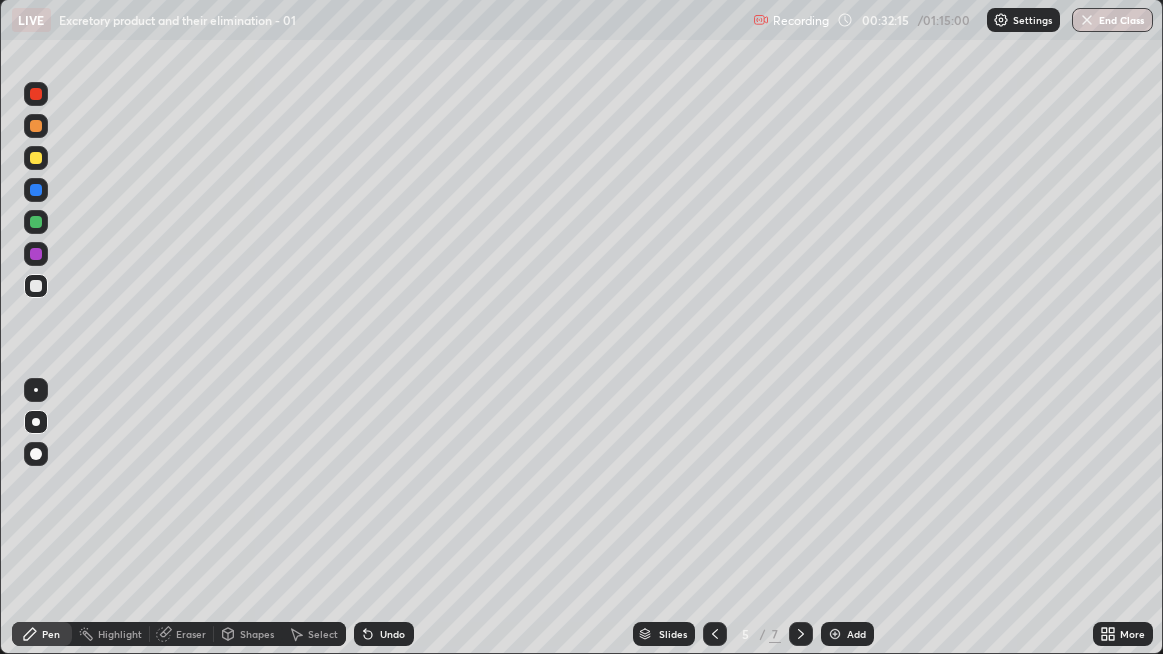 click 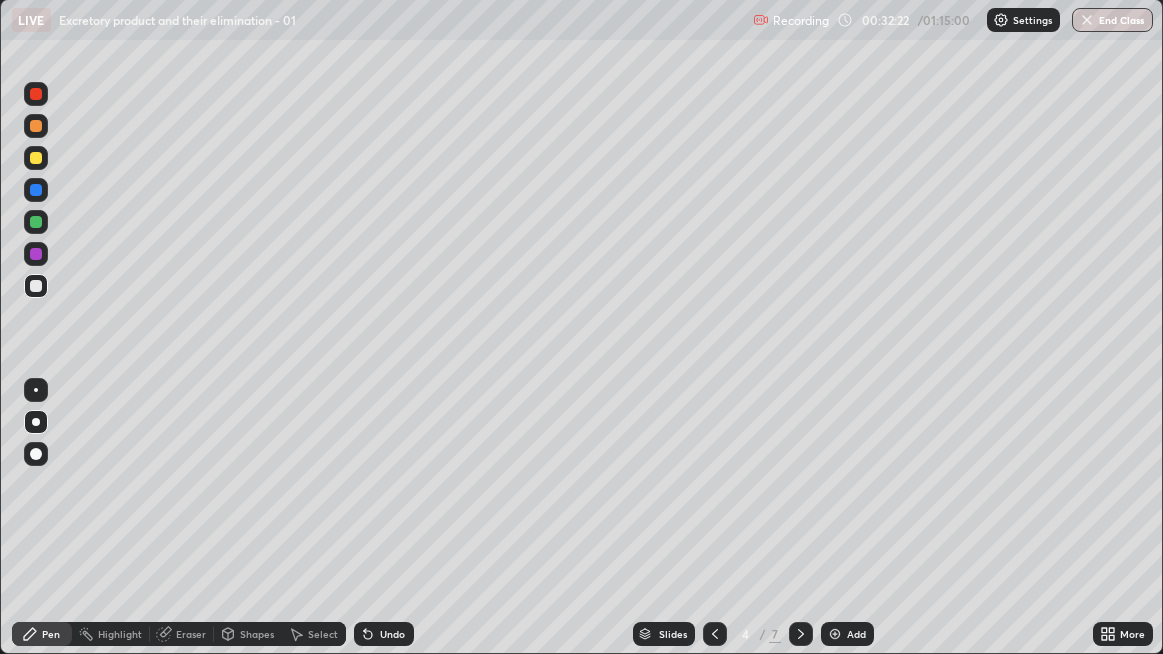 click 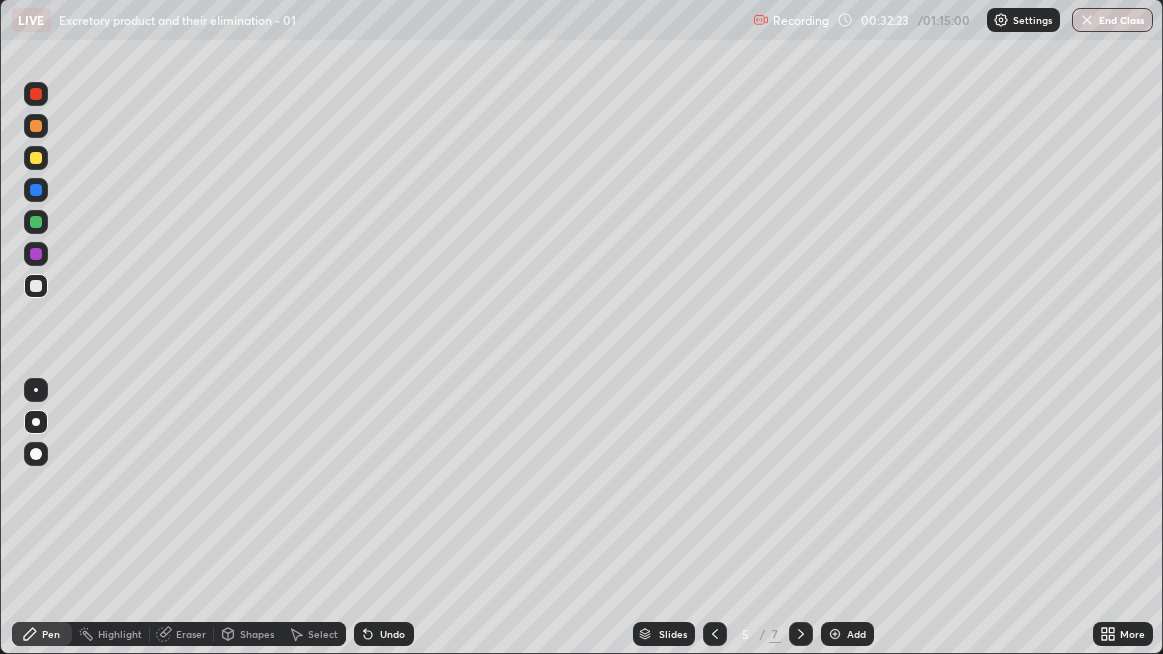 click 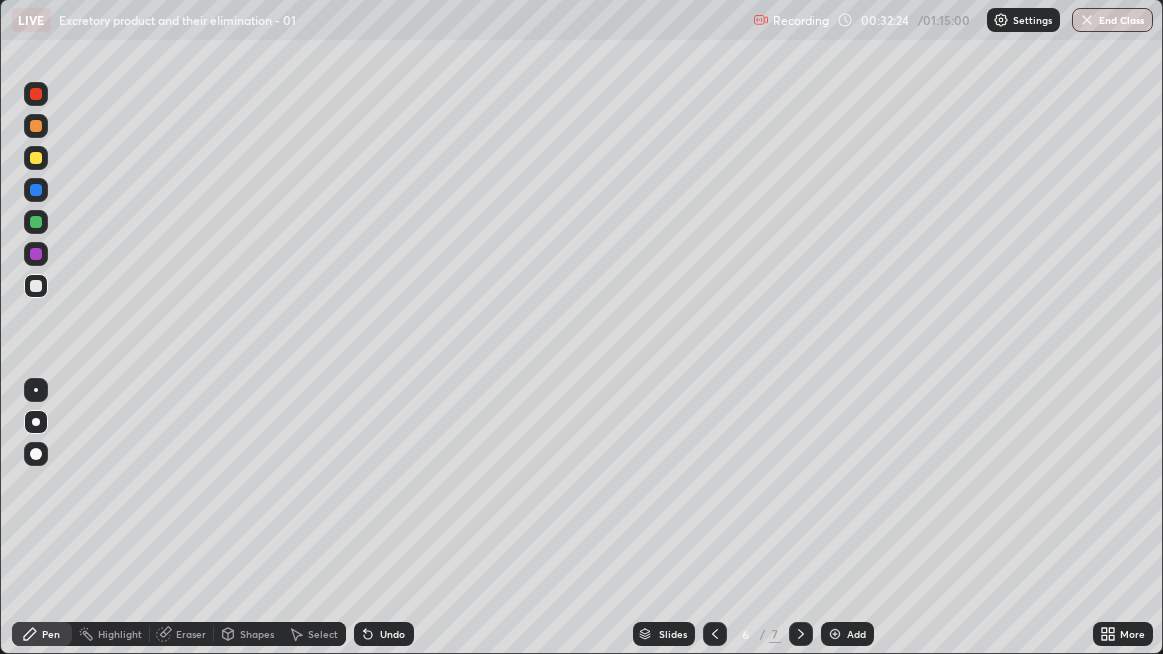 click 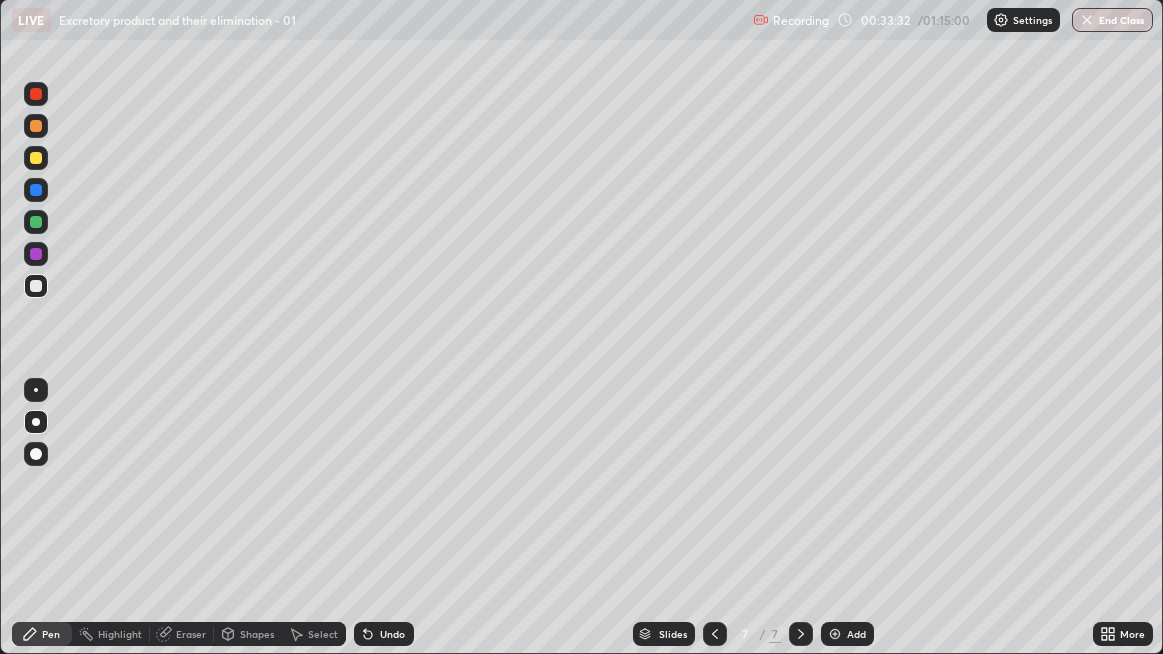 click at bounding box center [835, 634] 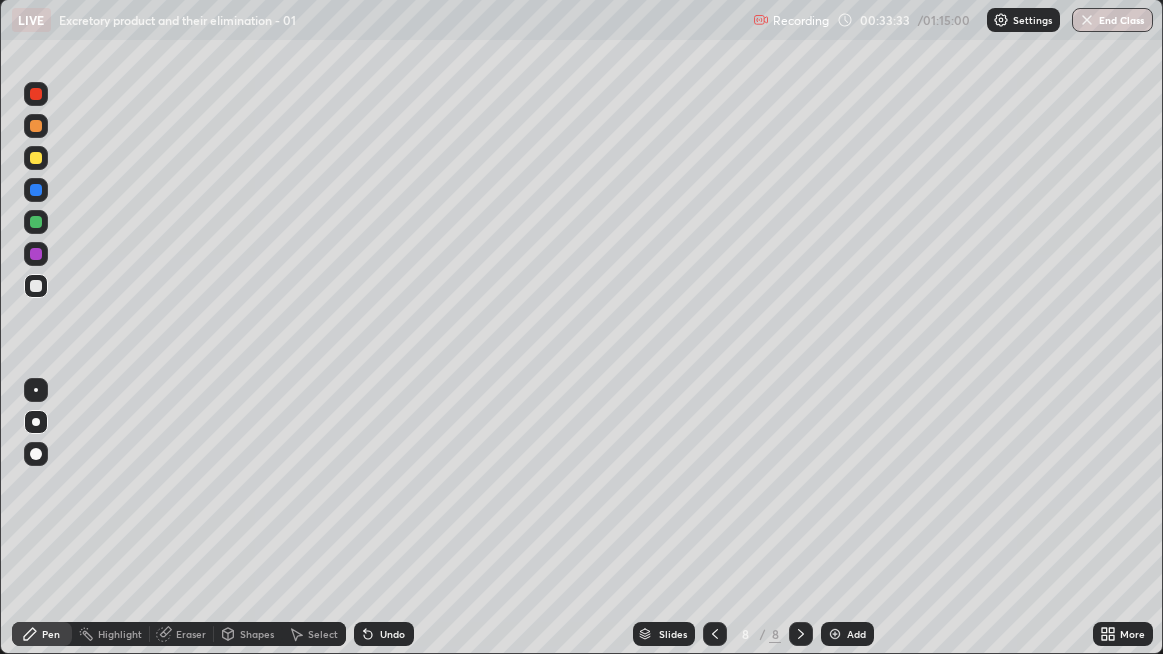 click at bounding box center (36, 286) 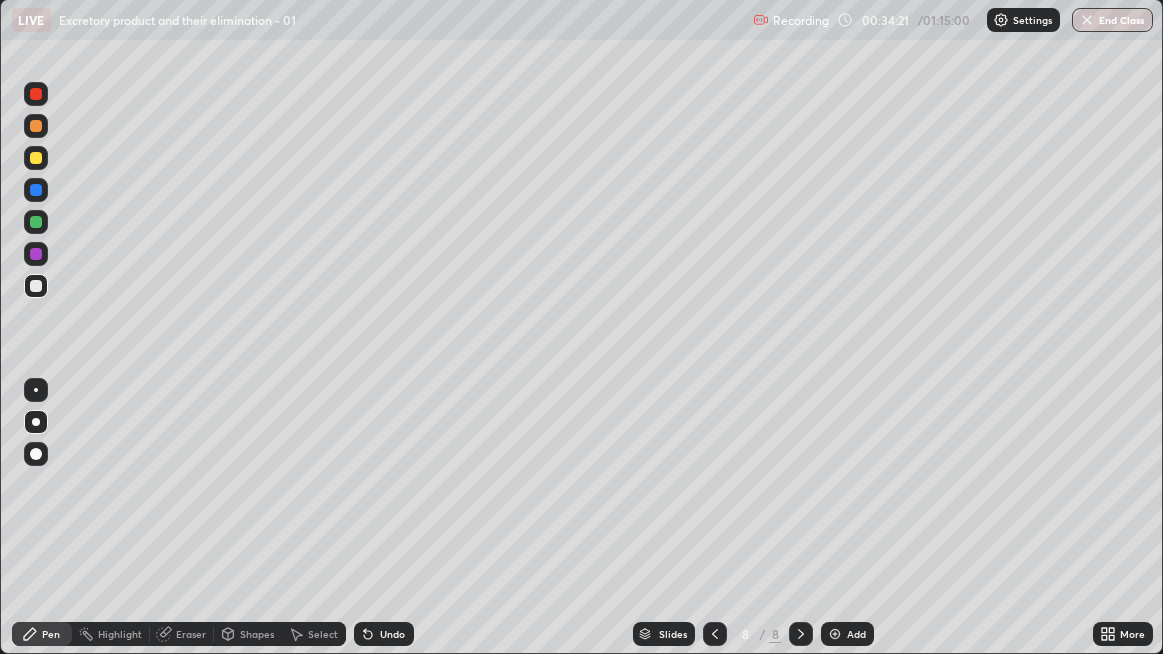 click at bounding box center (36, 286) 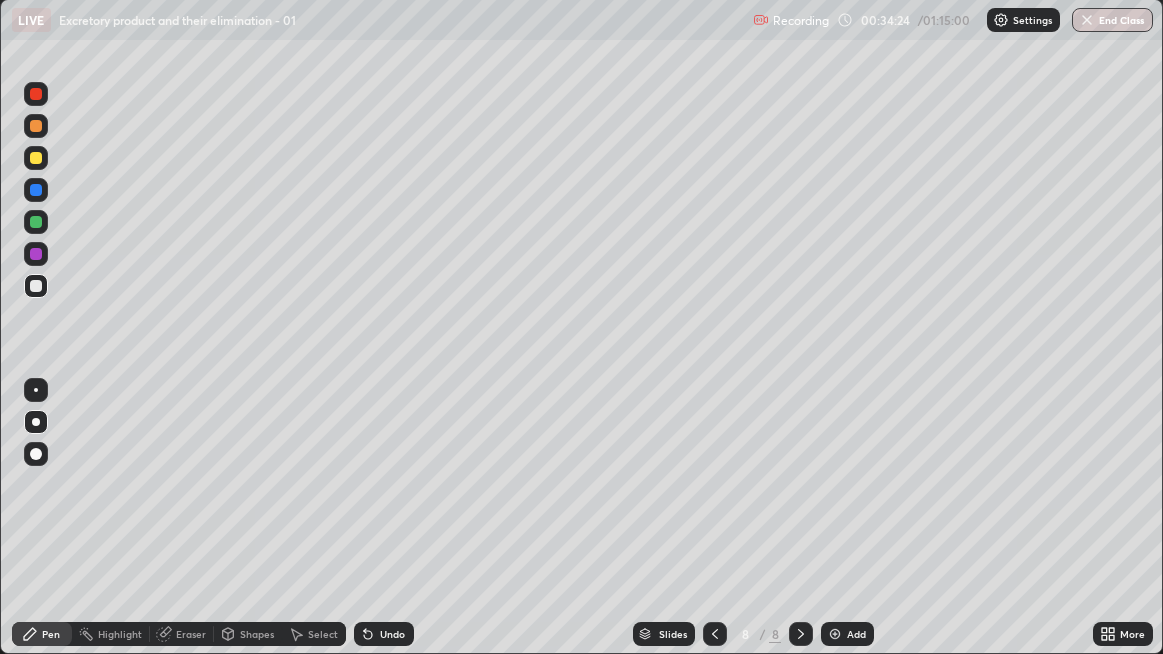 click at bounding box center (36, 286) 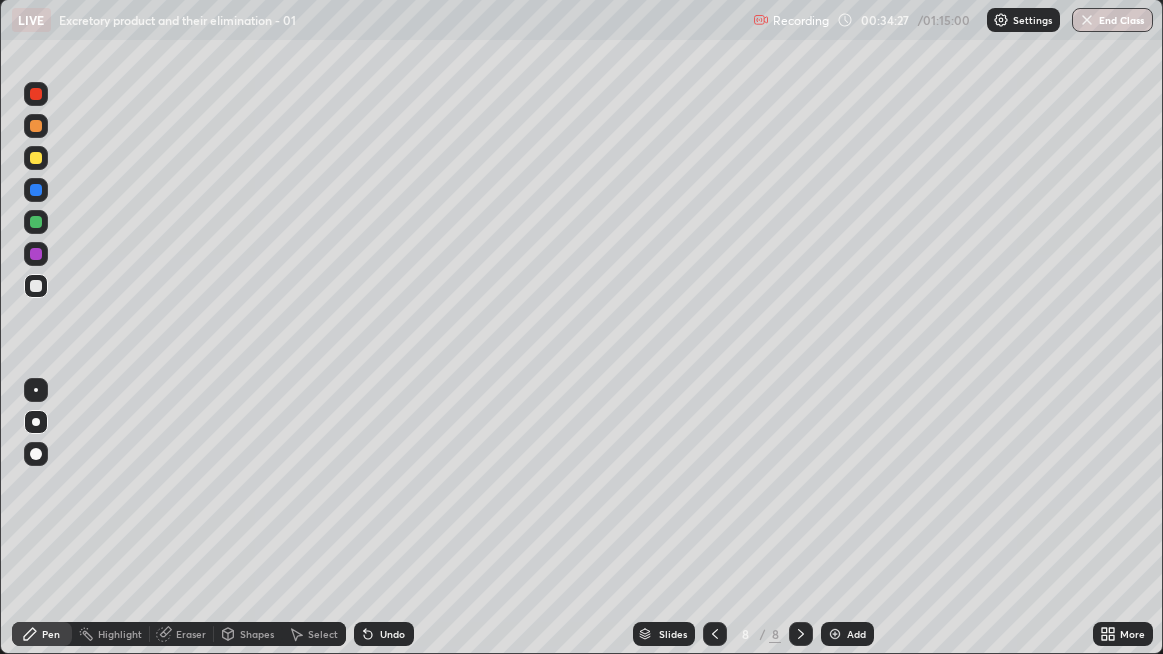 click on "Undo" at bounding box center [392, 634] 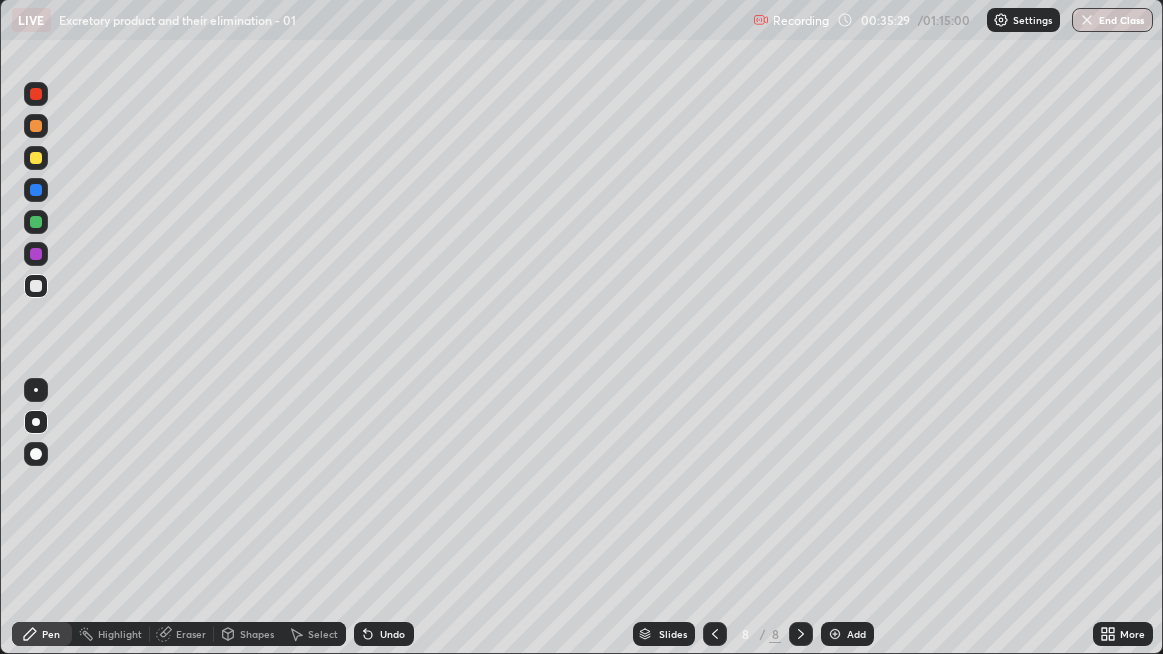 click 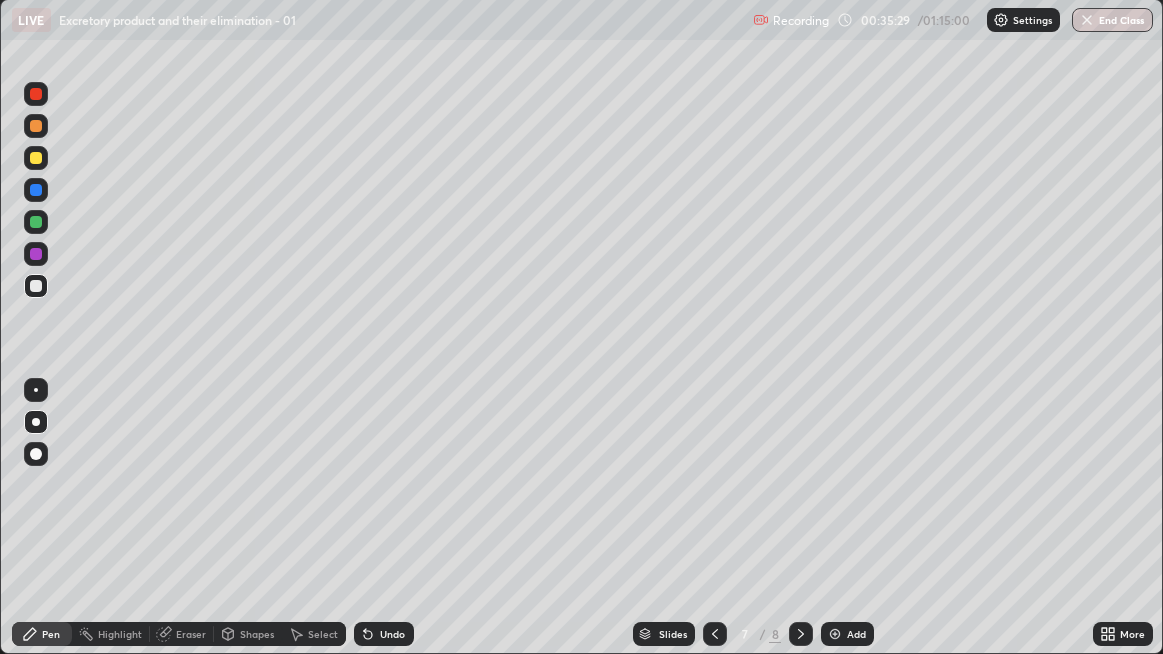 click 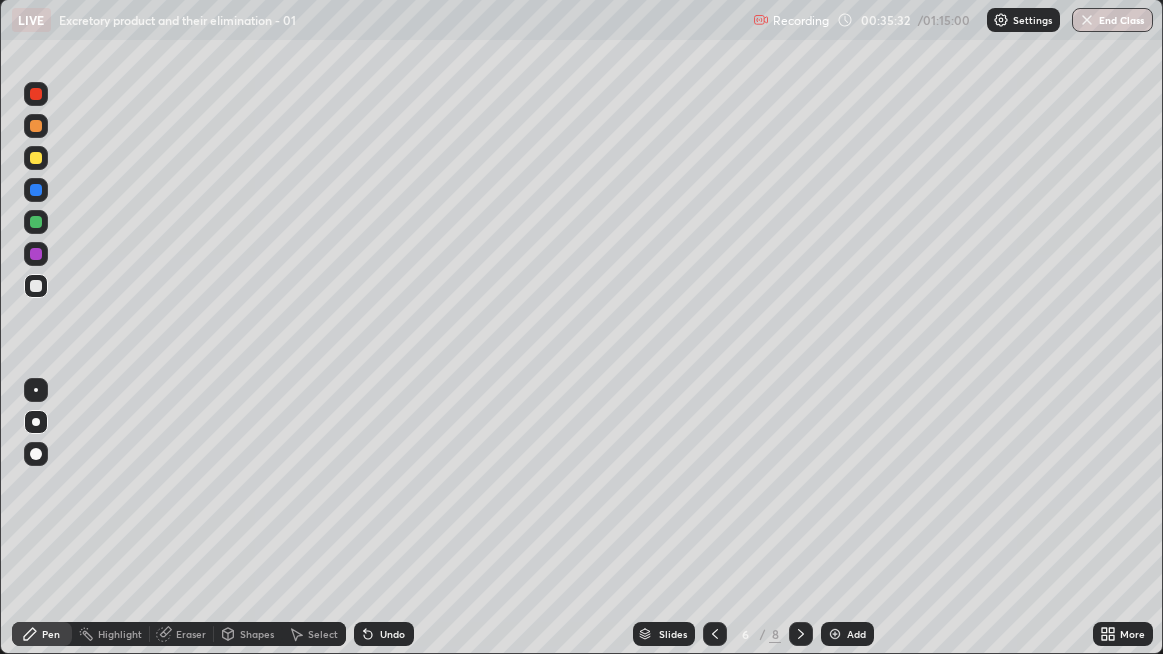 click 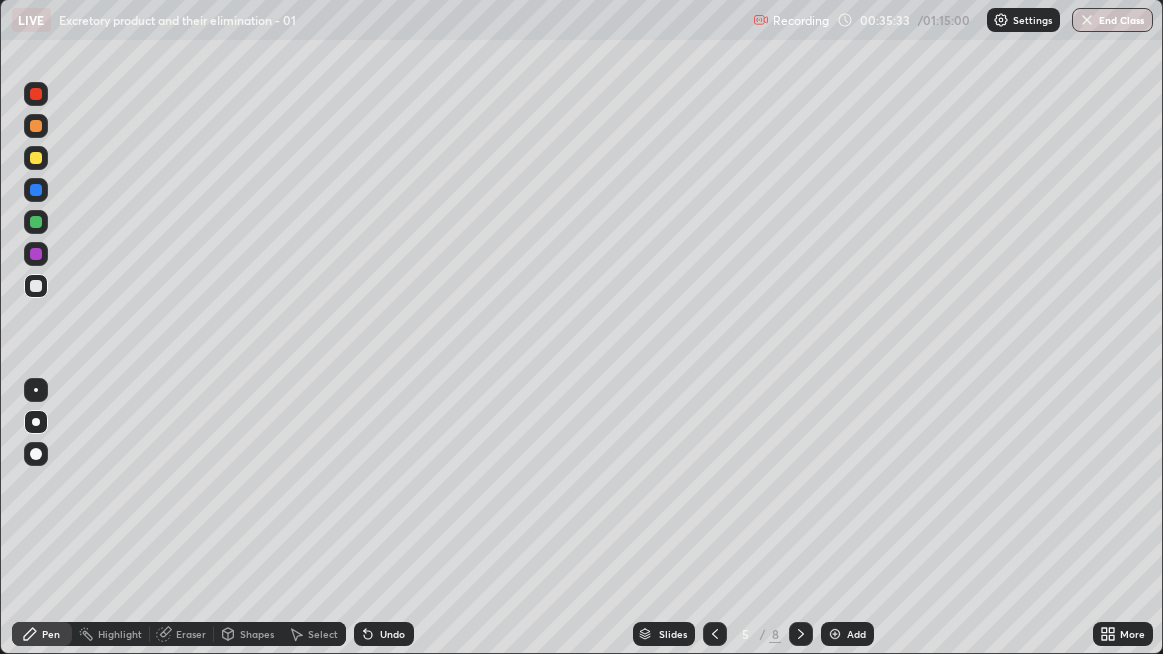 click 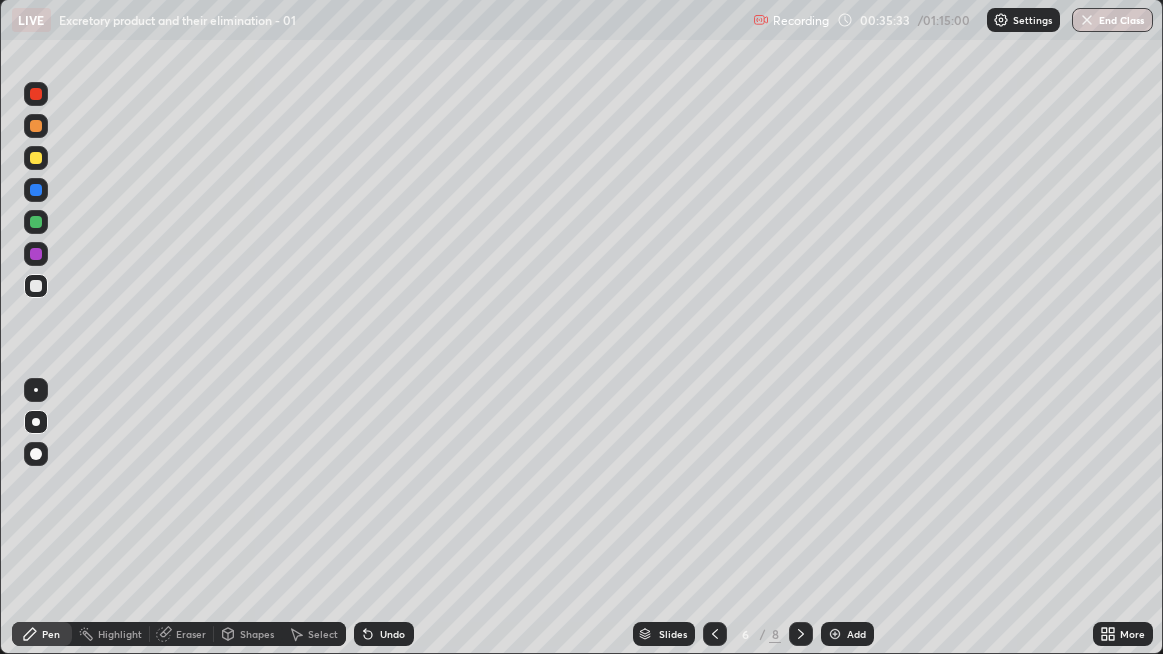 click 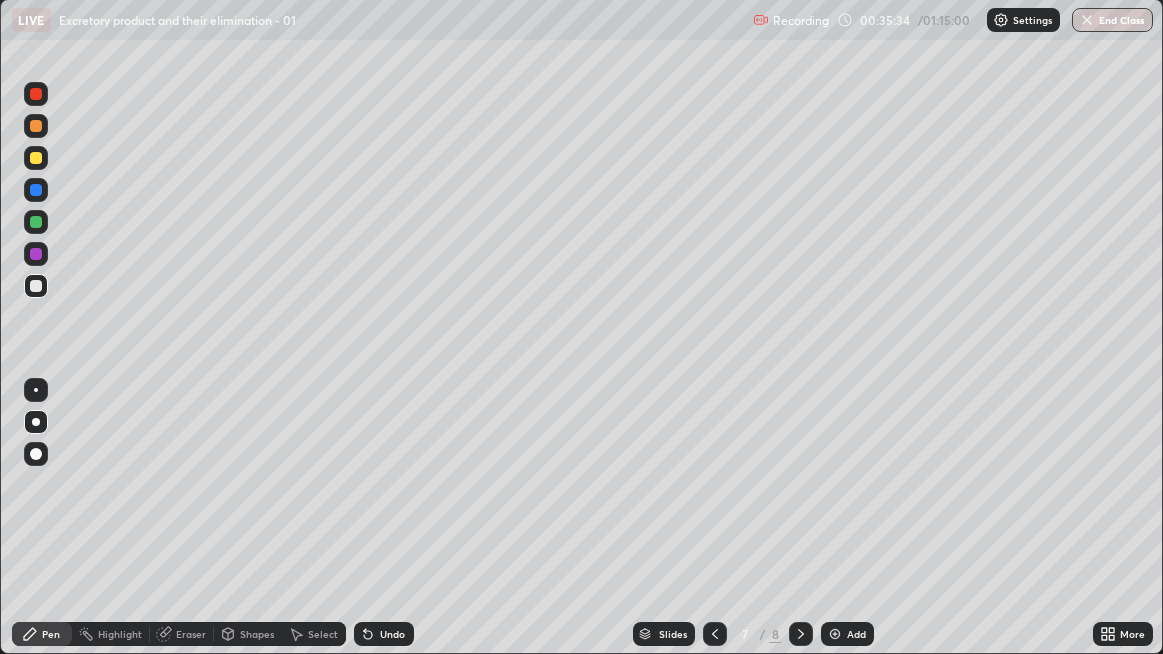 click 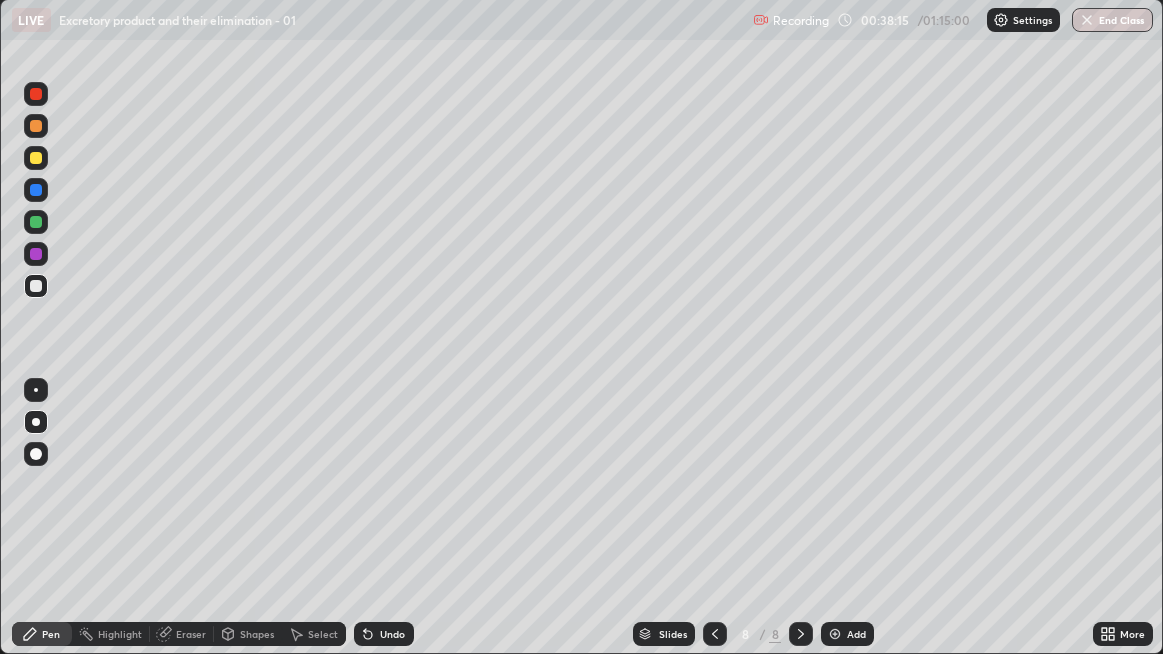 click 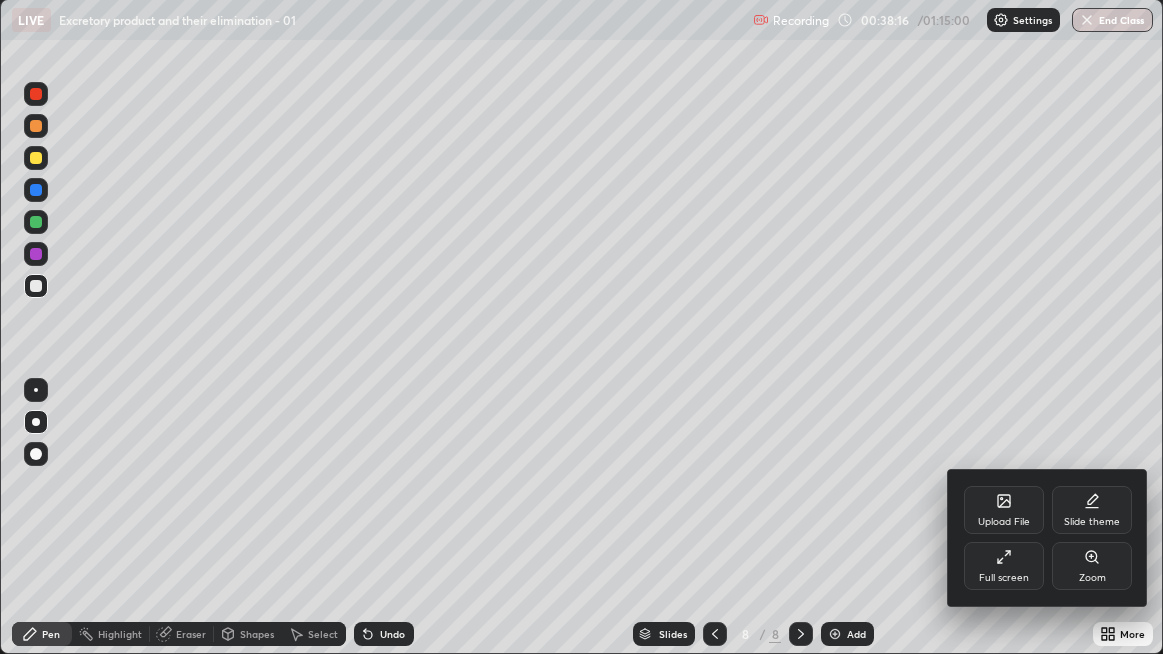 click on "Full screen" at bounding box center [1004, 578] 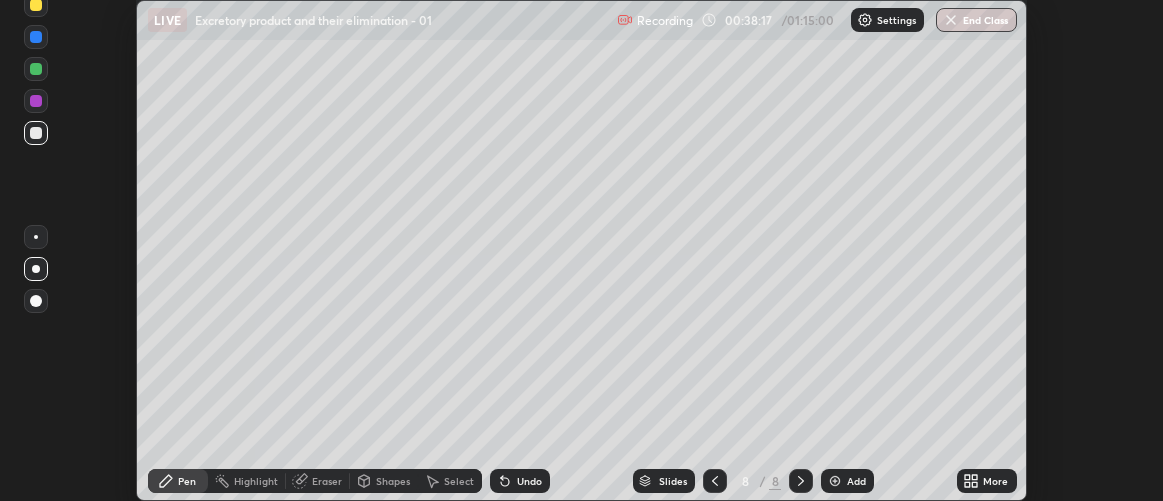 scroll, scrollTop: 500, scrollLeft: 1163, axis: both 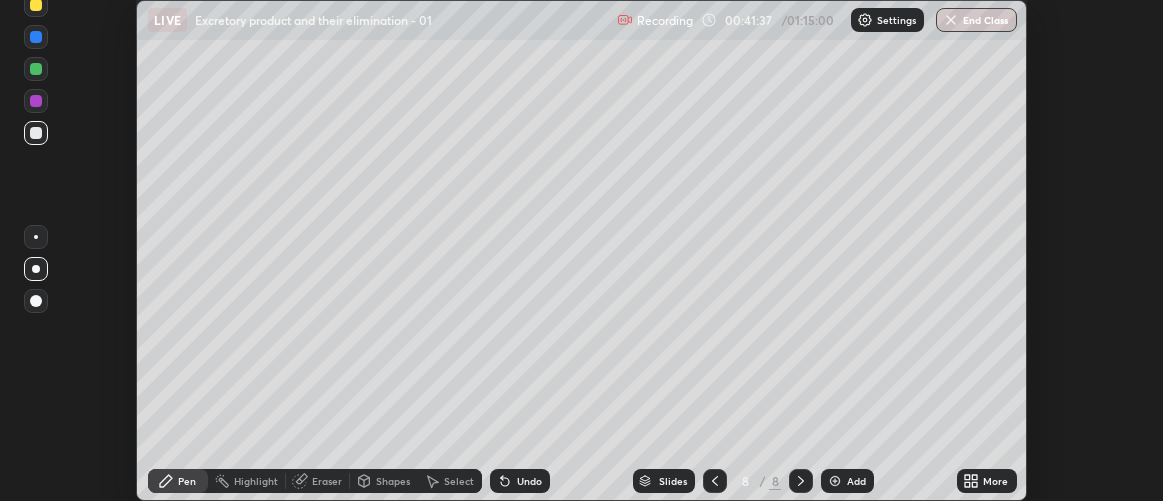 click on "More" at bounding box center [987, 481] 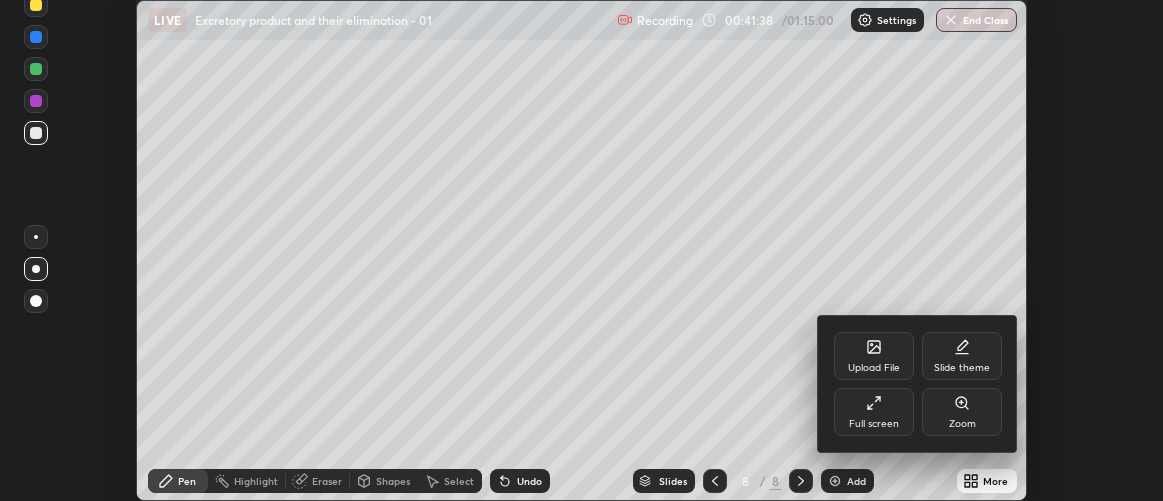 click on "Full screen" at bounding box center (874, 424) 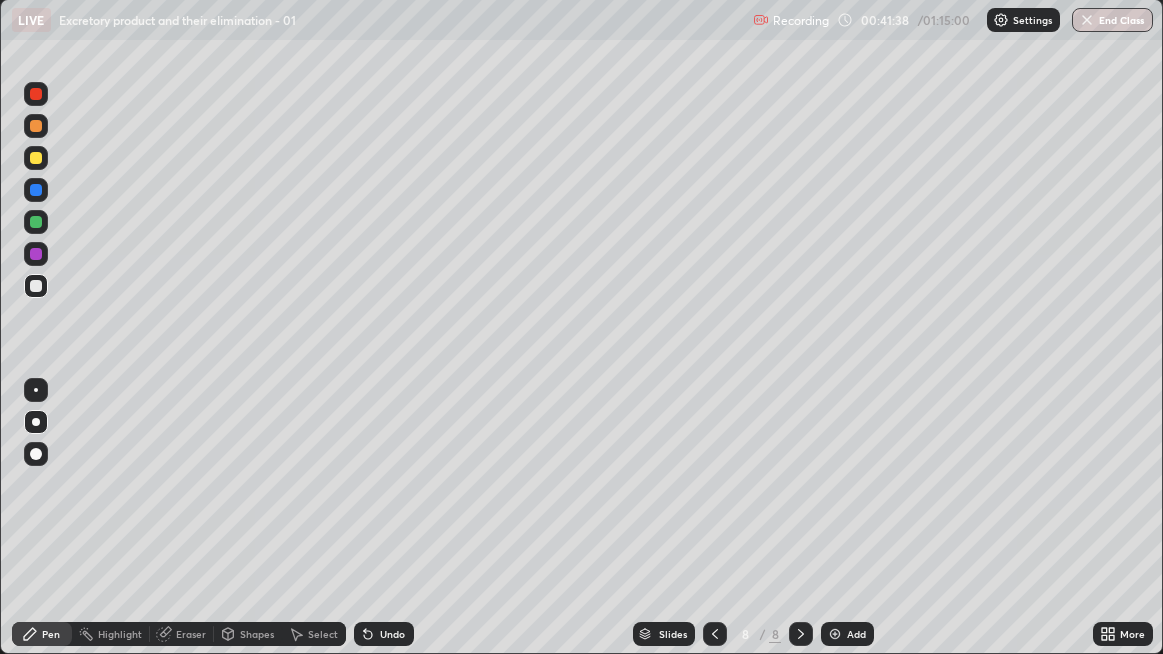 scroll, scrollTop: 99345, scrollLeft: 98836, axis: both 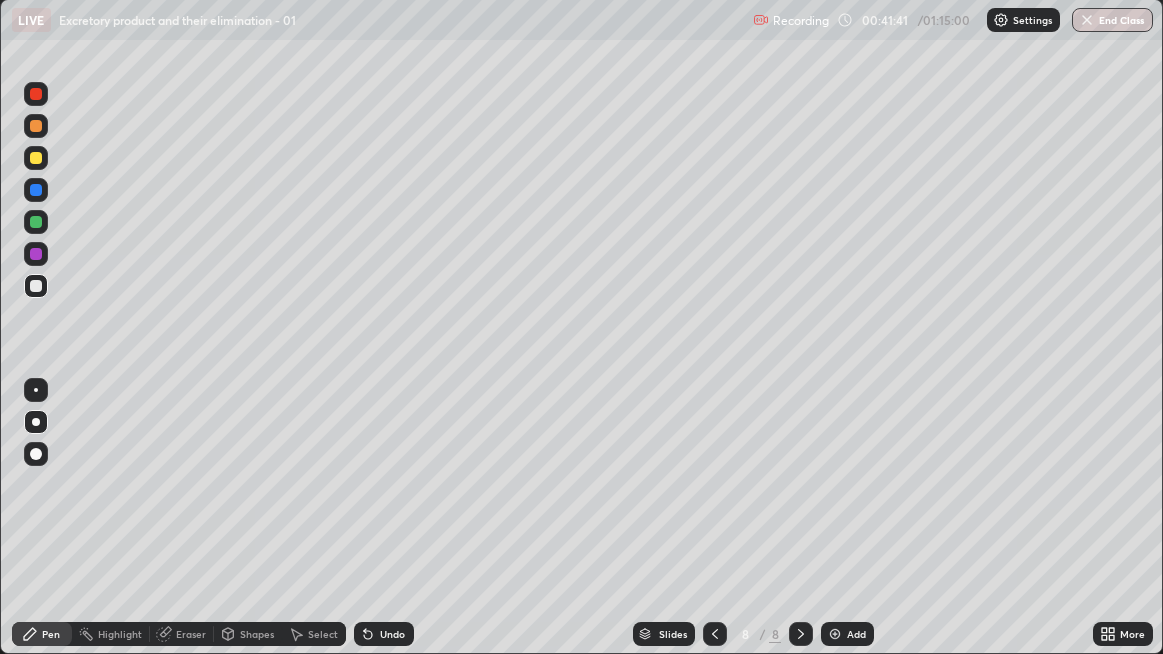 click 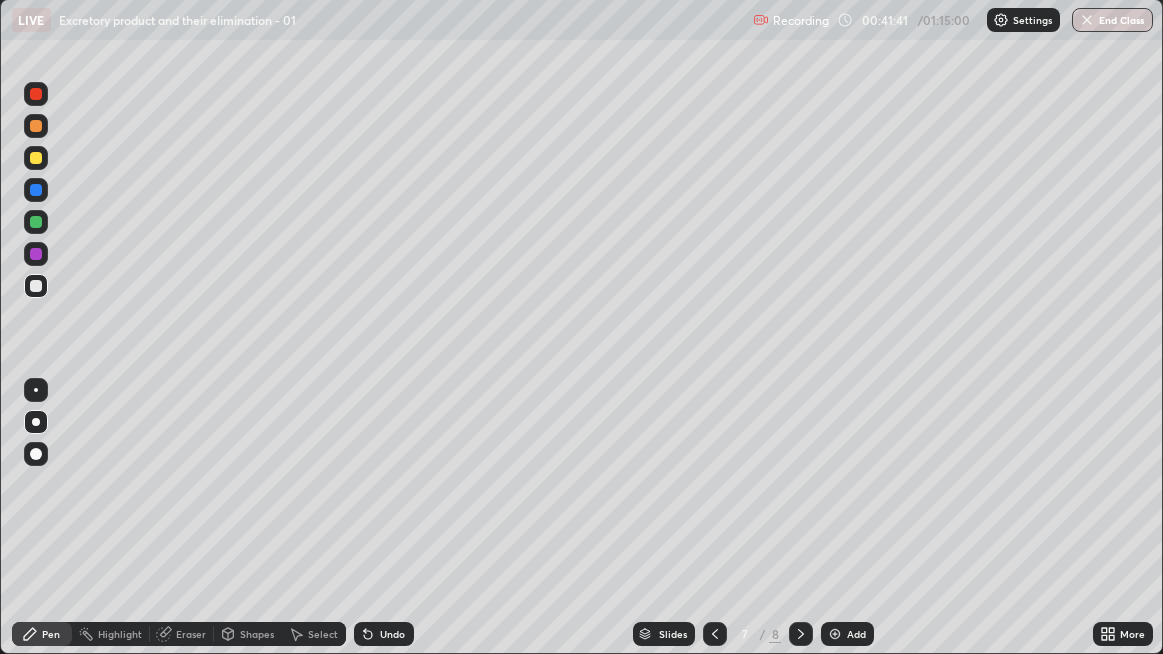 click 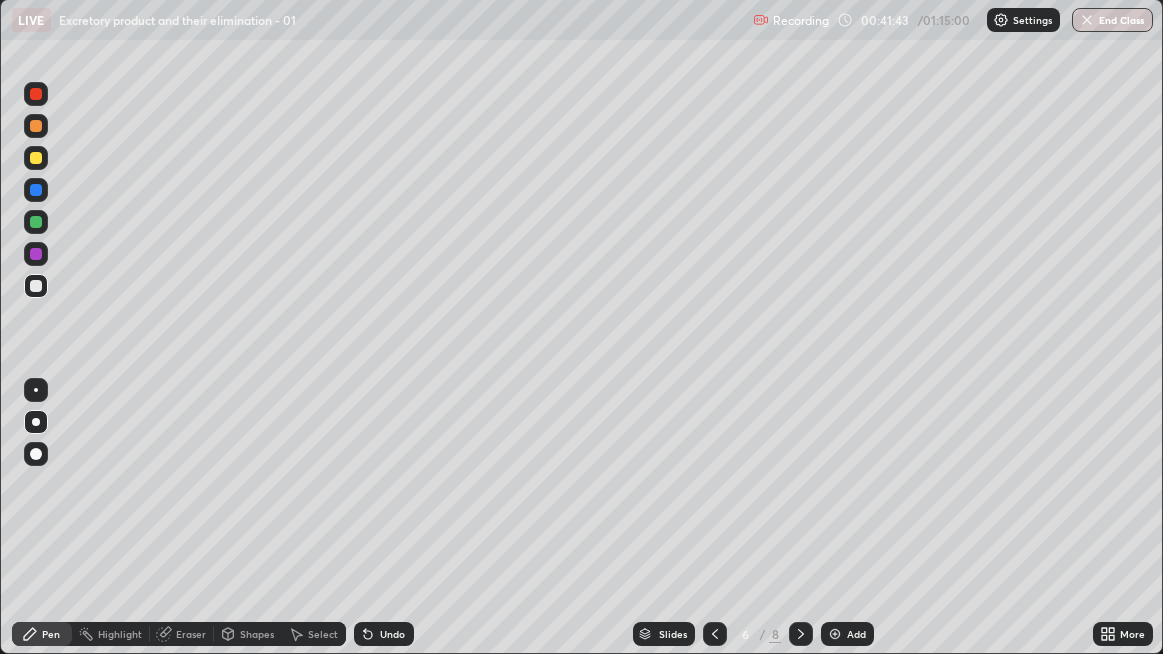click at bounding box center (715, 634) 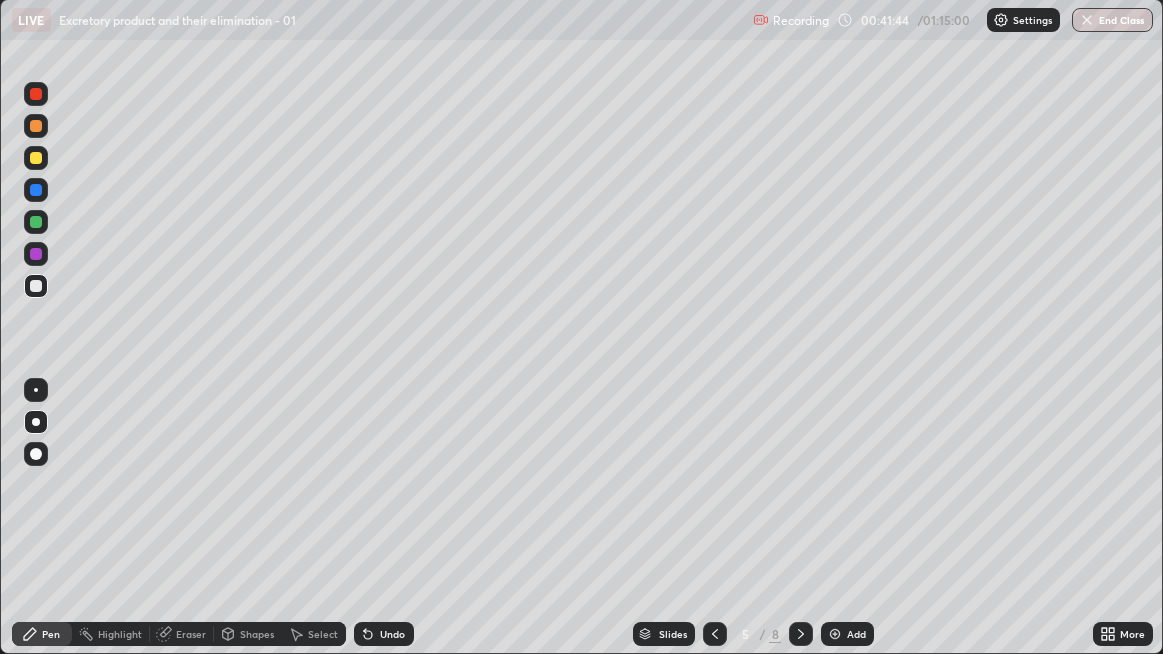 click 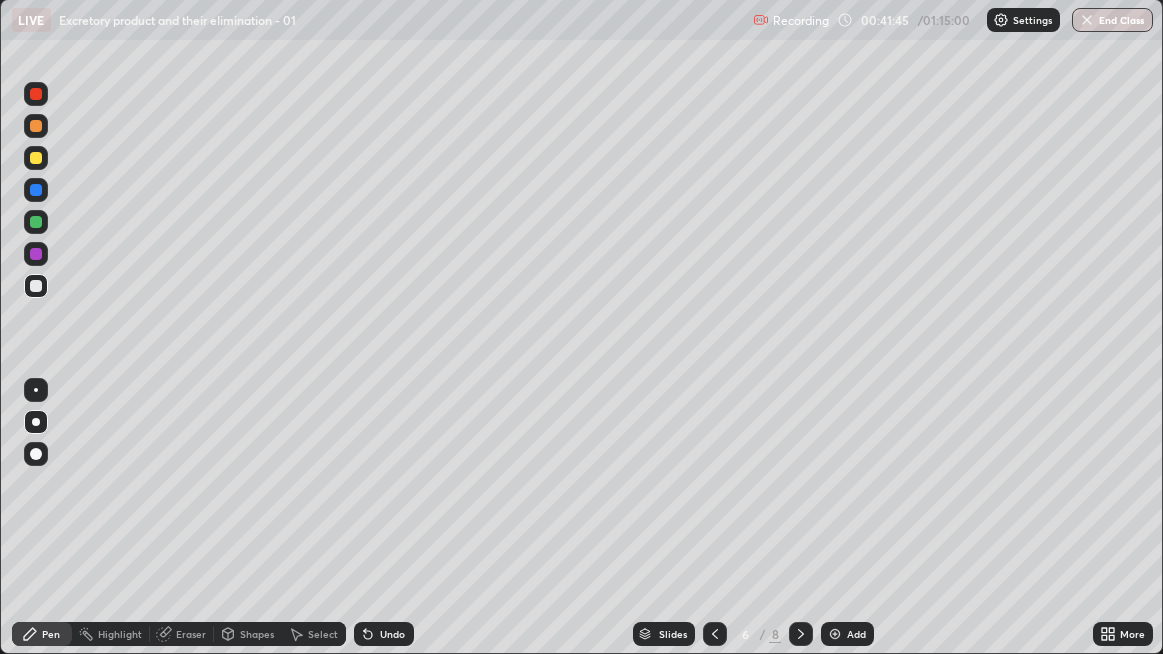 click 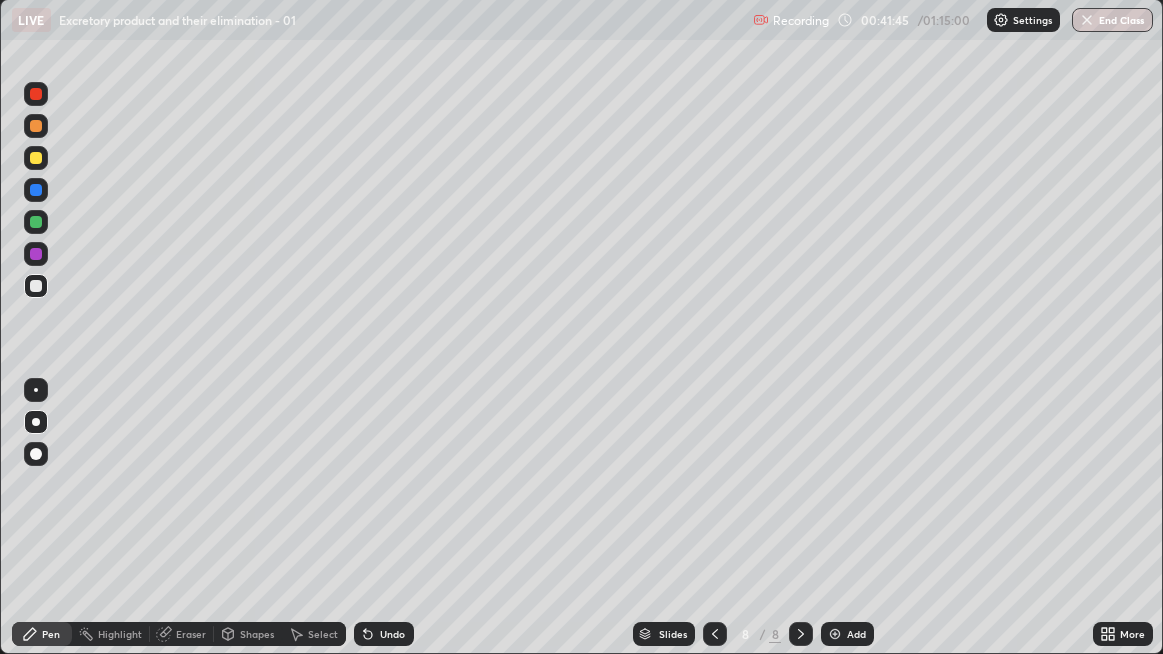 click 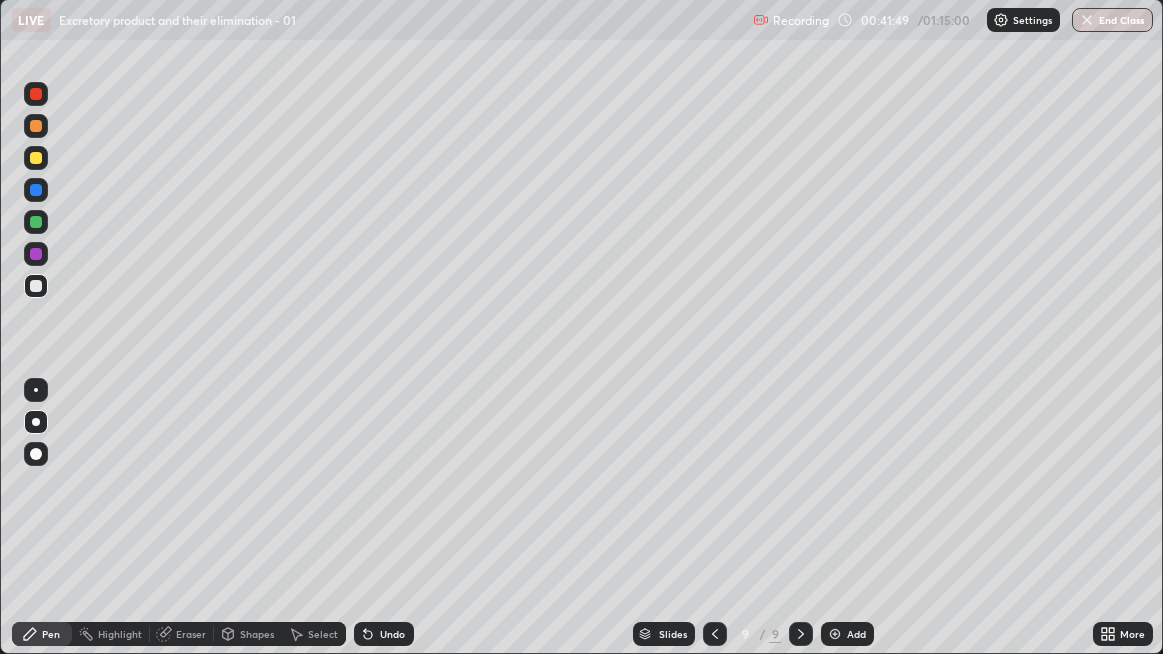 click at bounding box center (36, 126) 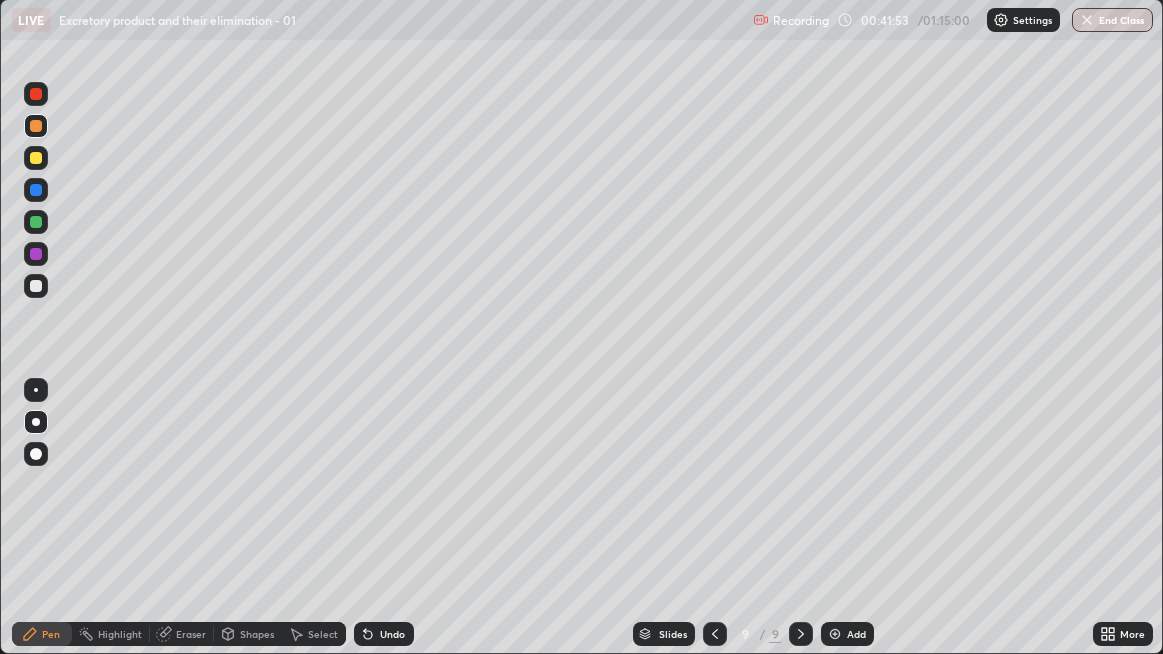 click at bounding box center [36, 286] 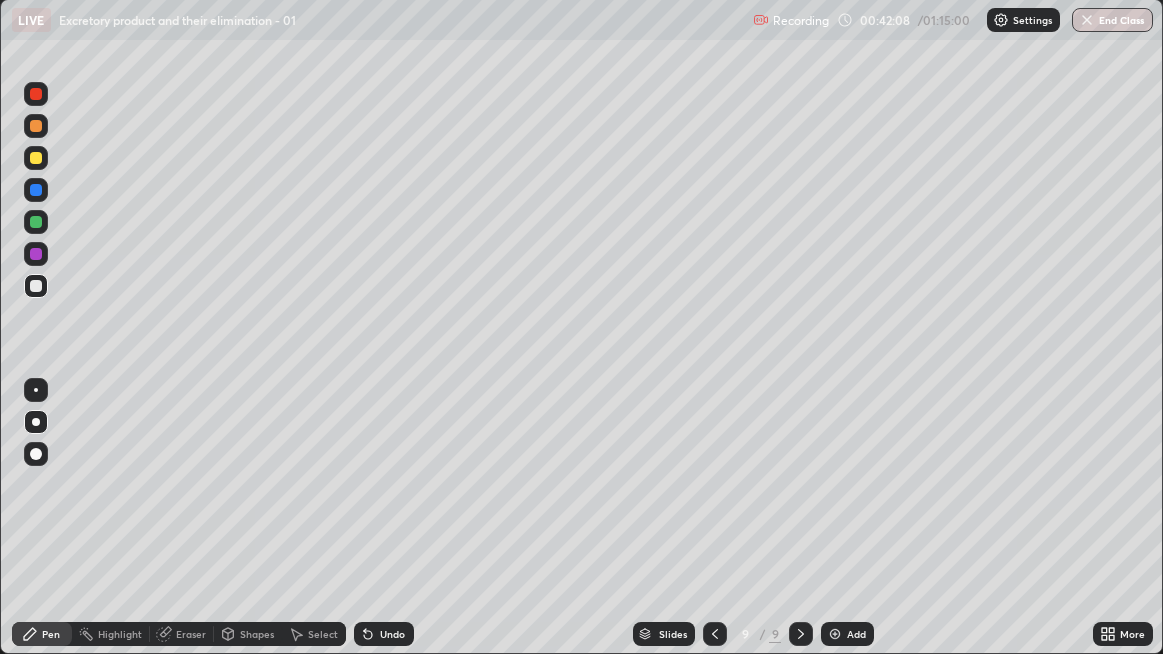 click at bounding box center (36, 286) 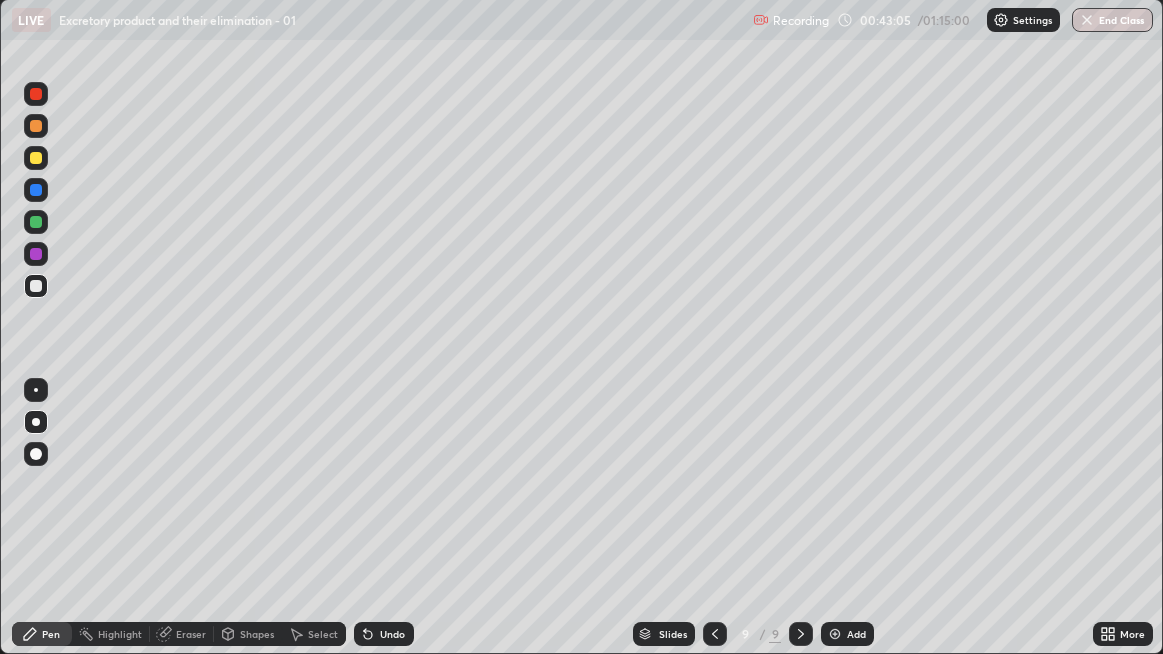 click at bounding box center (36, 158) 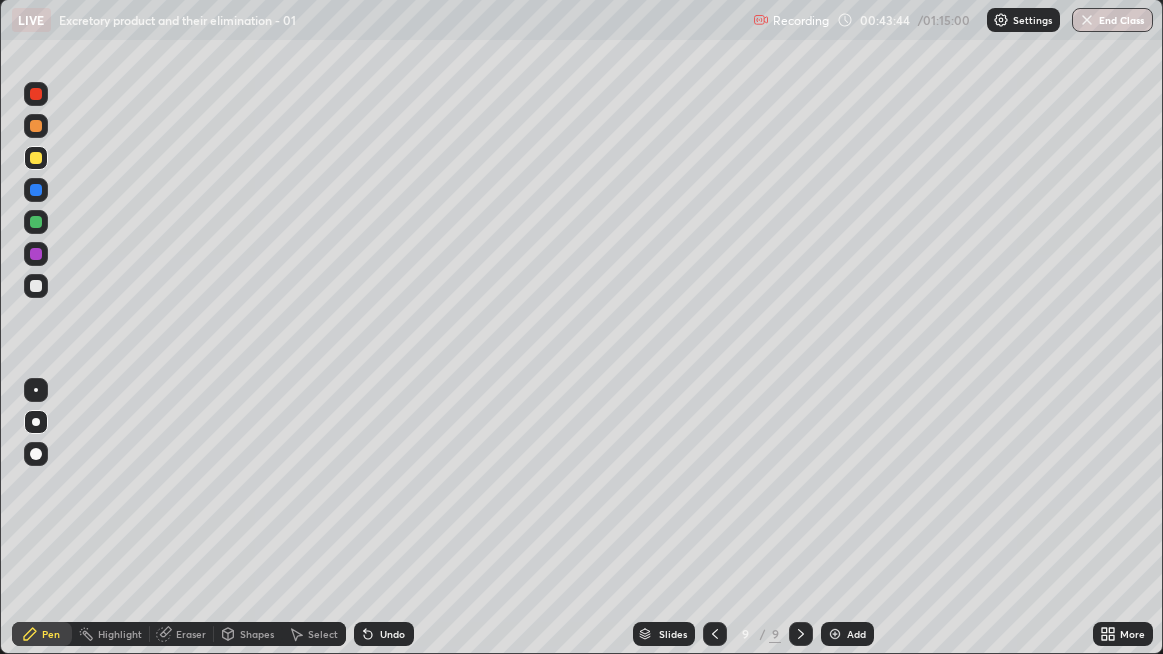 click at bounding box center (36, 286) 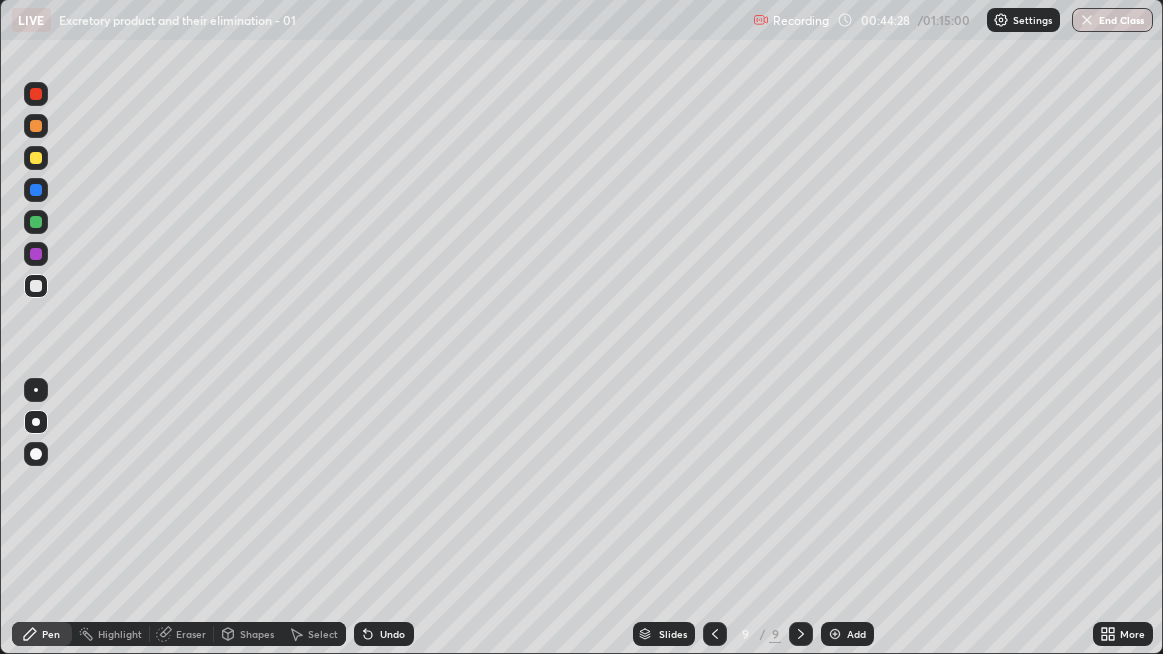 click at bounding box center [36, 286] 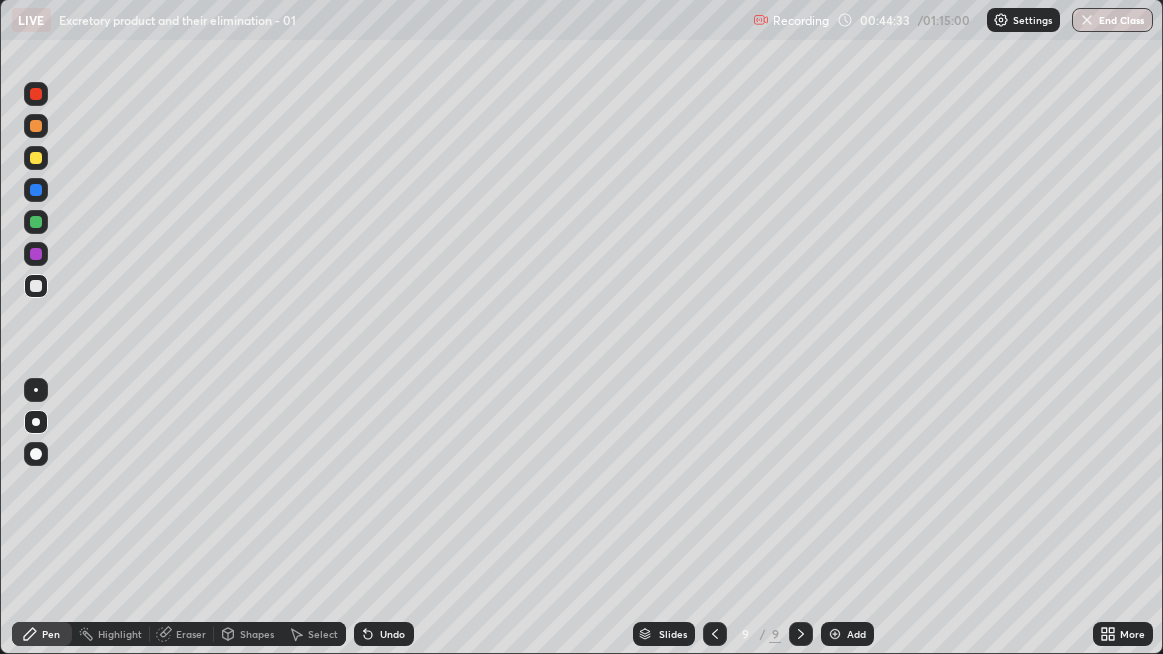 click at bounding box center (36, 286) 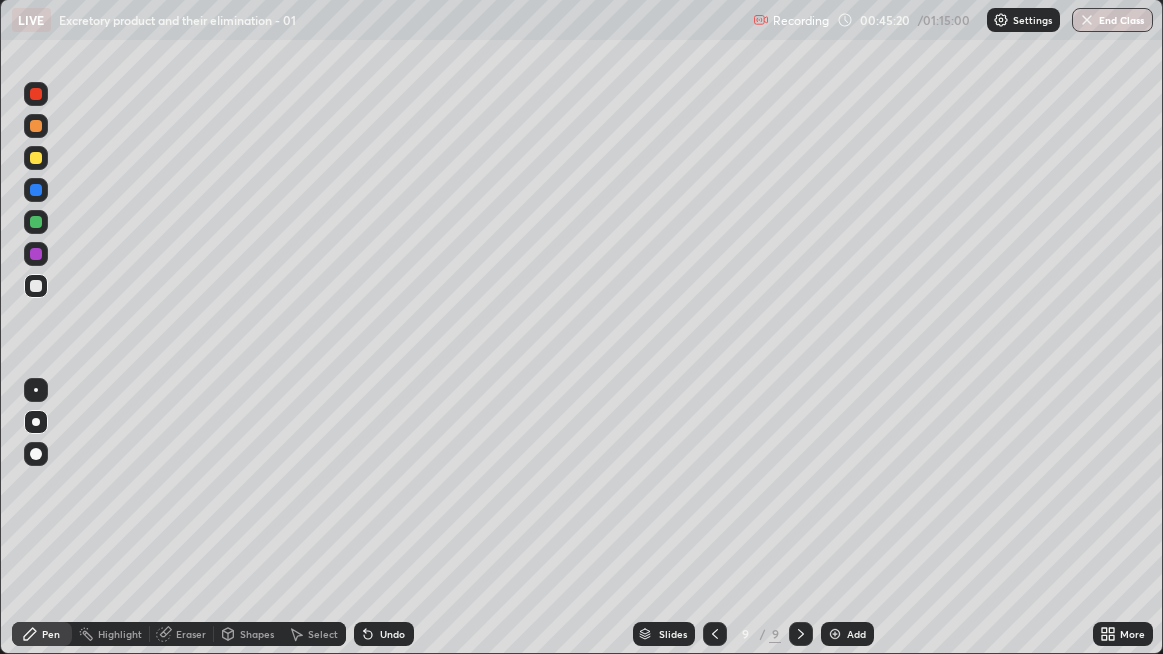 click at bounding box center (36, 286) 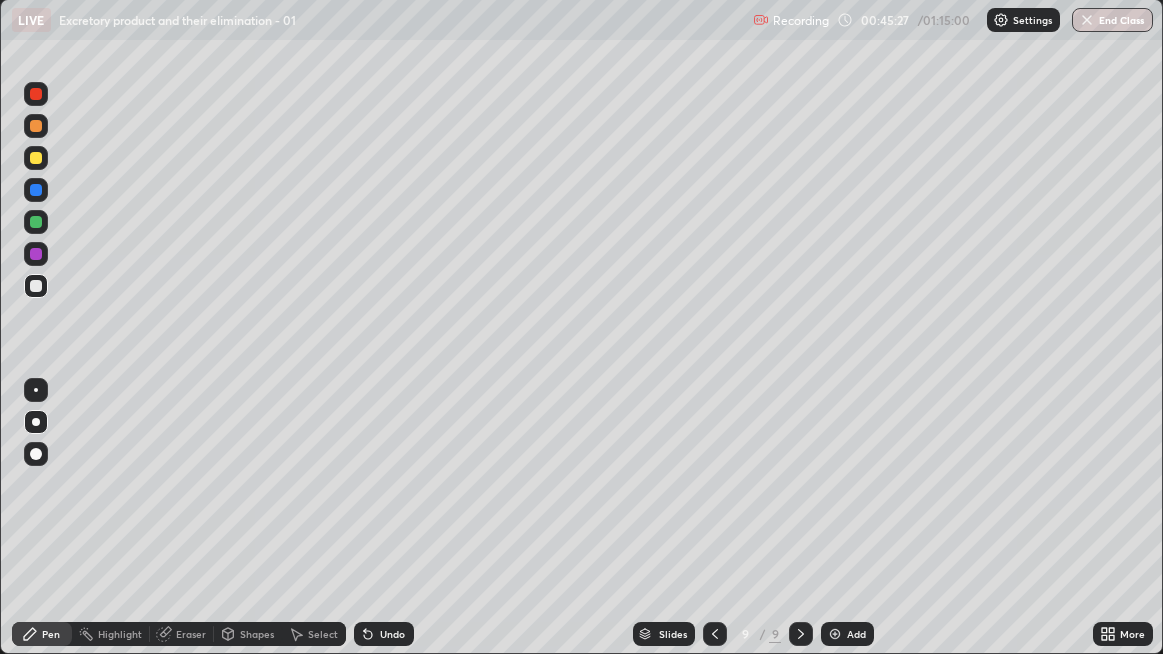 click at bounding box center [36, 286] 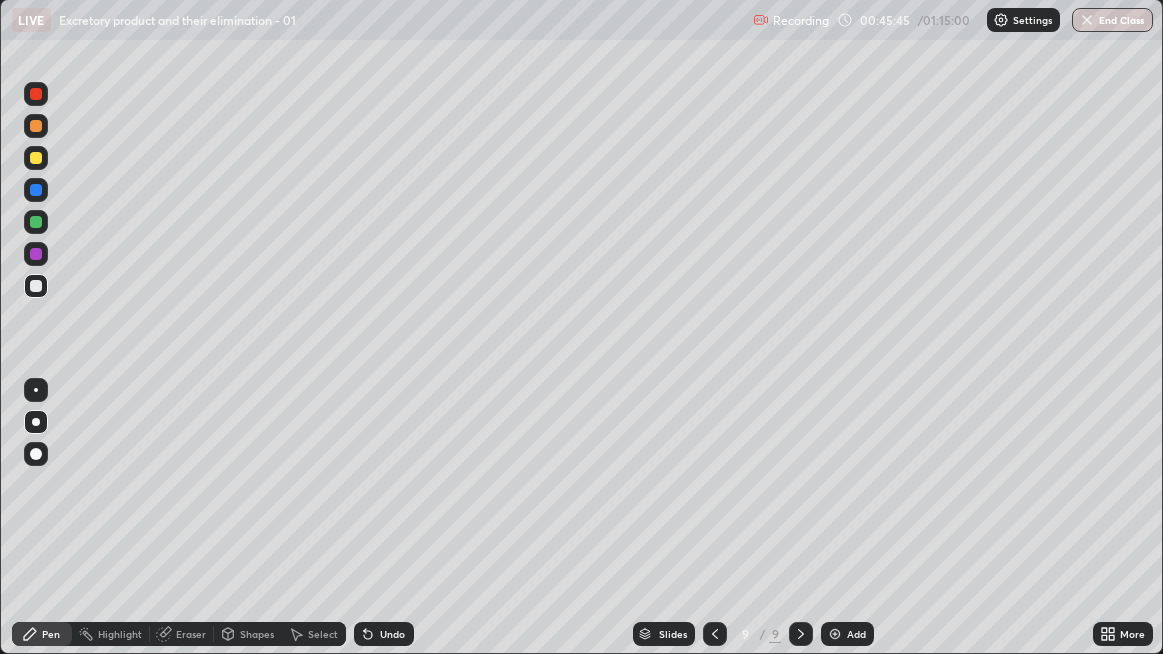 click on "Add" at bounding box center (856, 634) 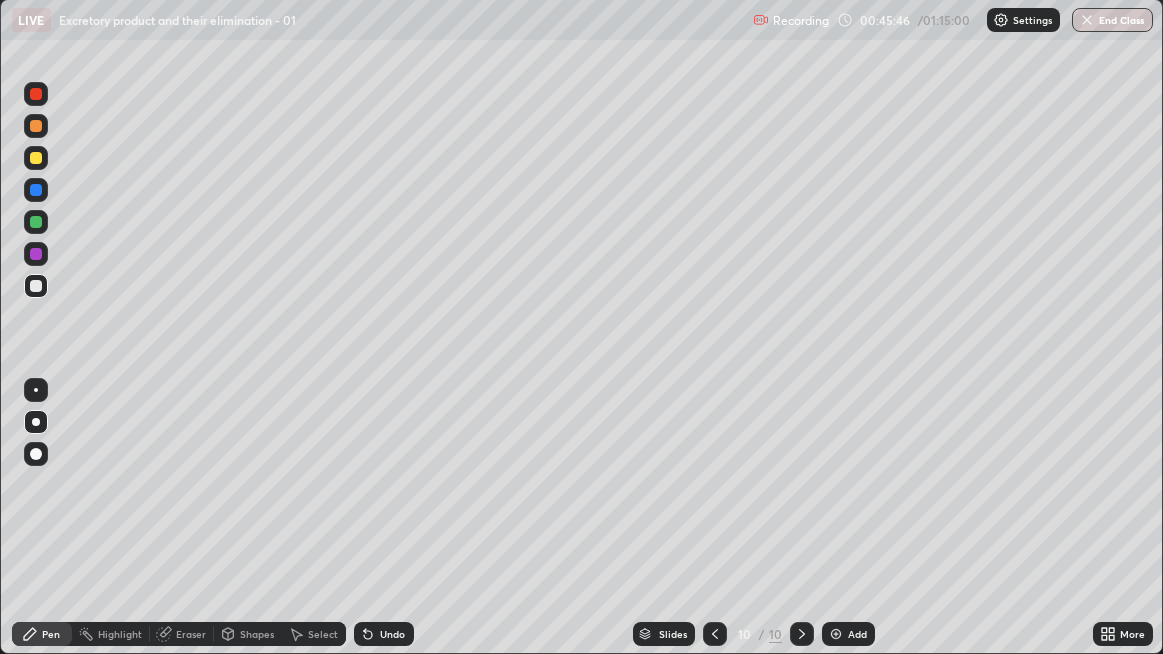 click at bounding box center (36, 286) 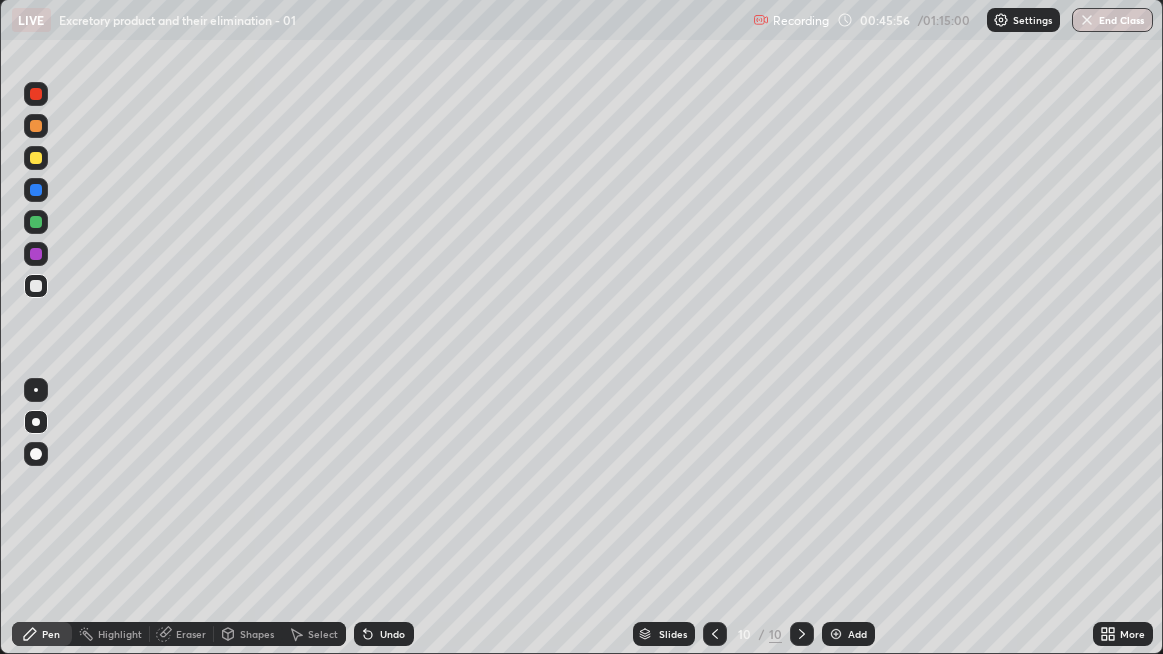 click at bounding box center [36, 286] 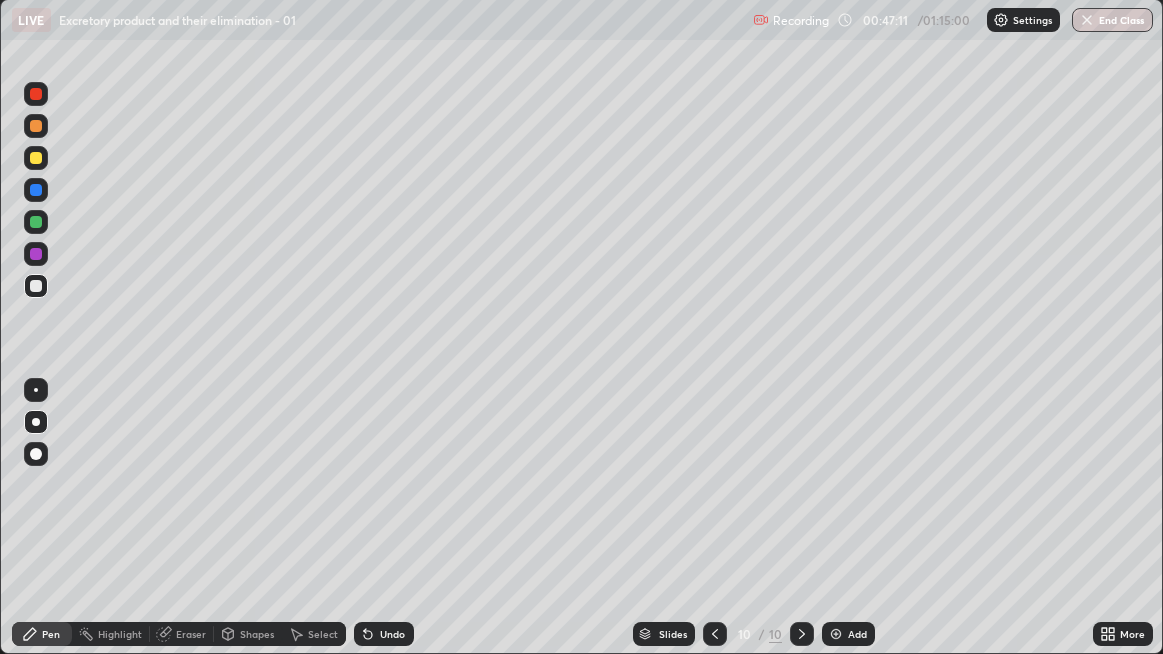 click at bounding box center (36, 286) 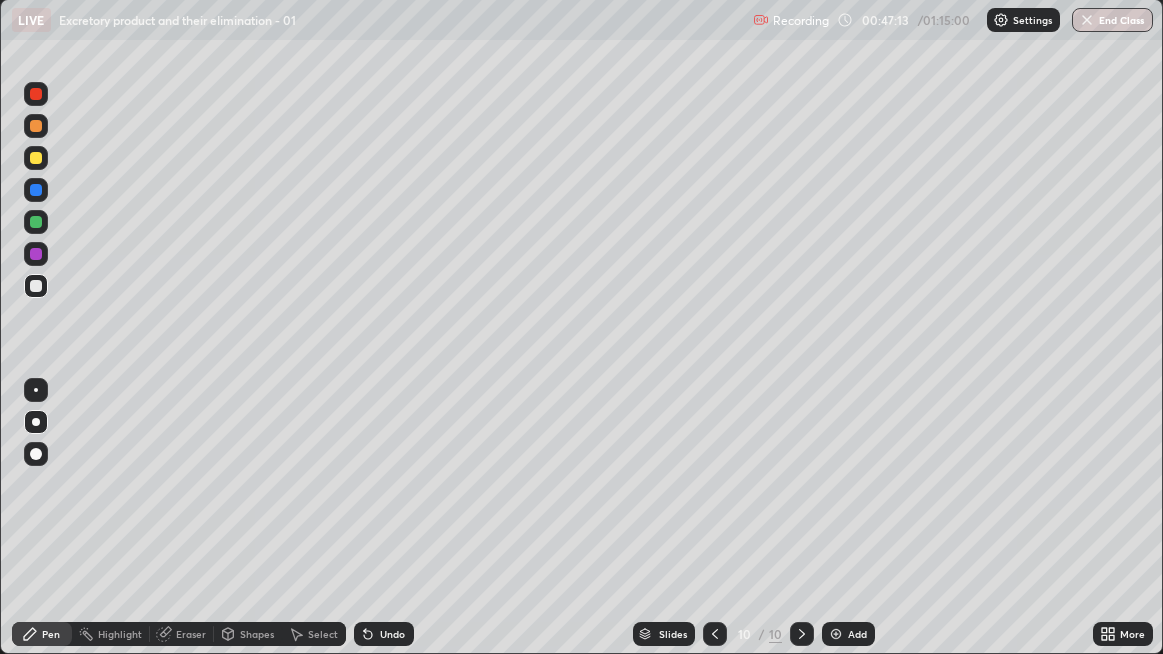 click at bounding box center (36, 286) 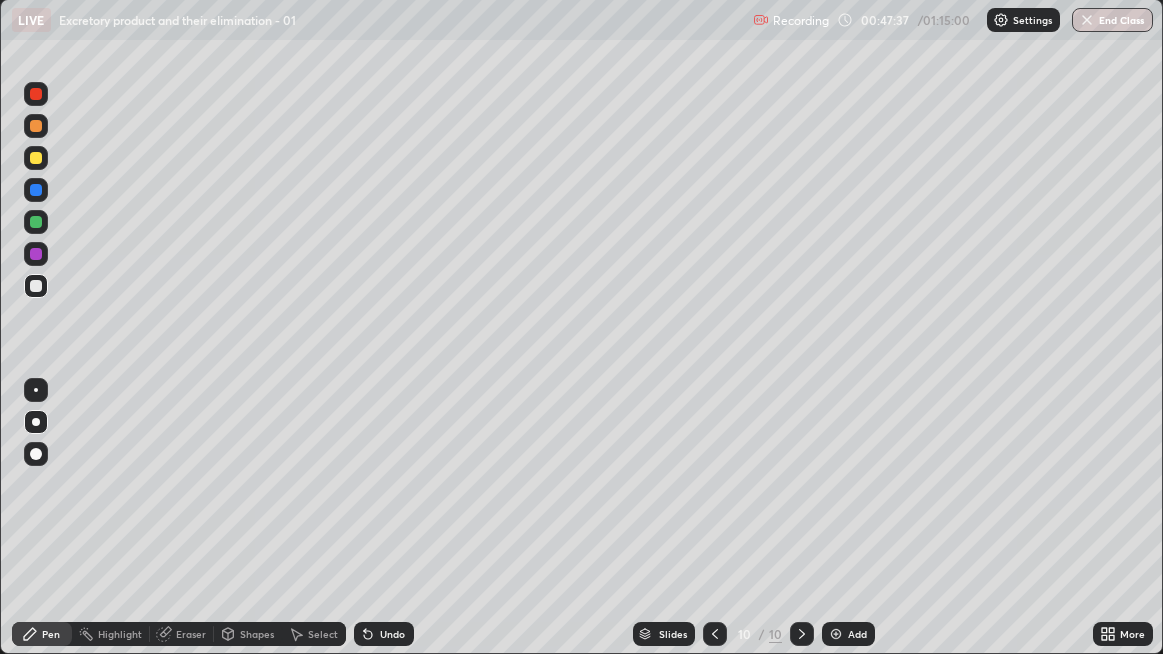 click at bounding box center (36, 286) 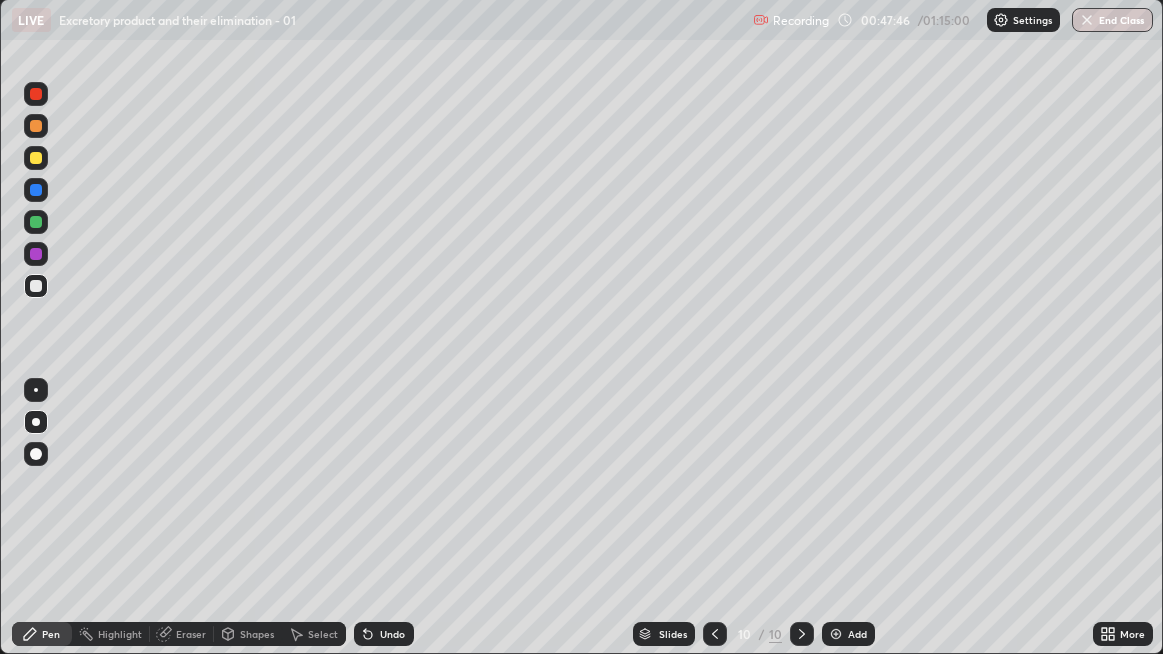 click on "Undo" at bounding box center (380, 634) 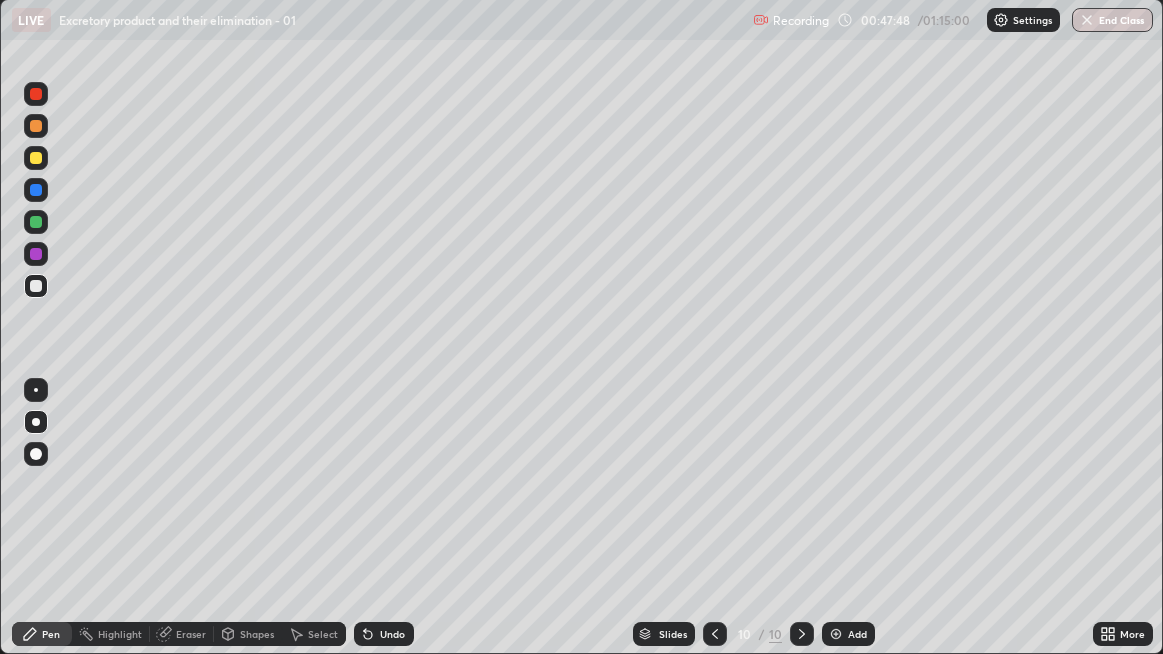 click on "Undo" at bounding box center [392, 634] 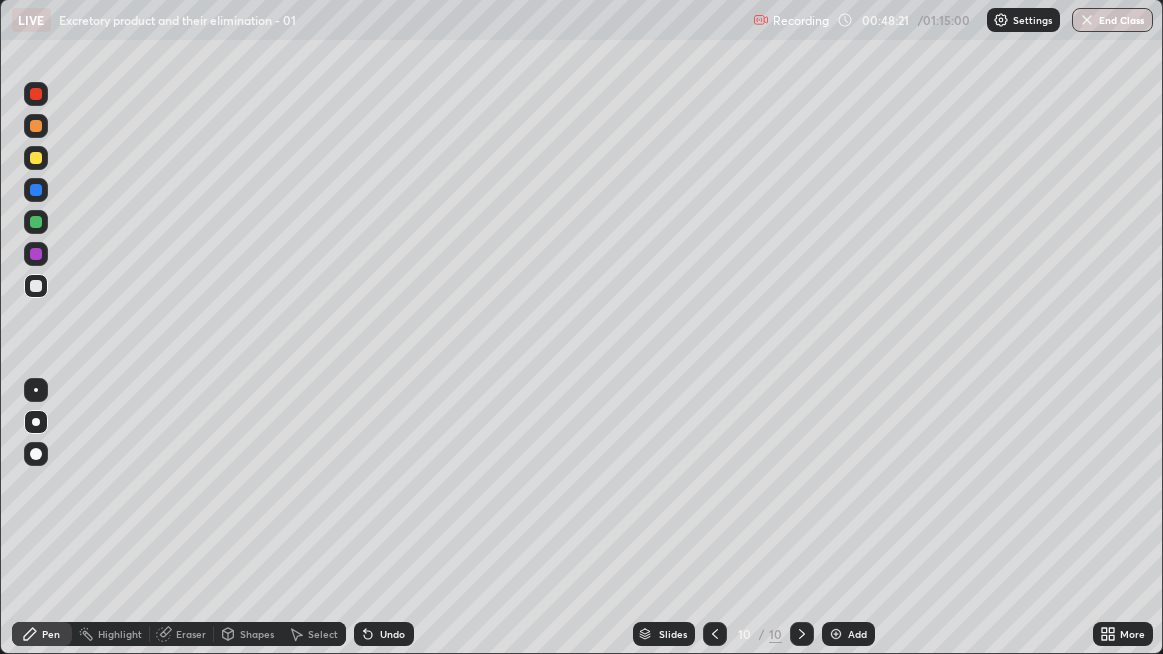 click at bounding box center (36, 254) 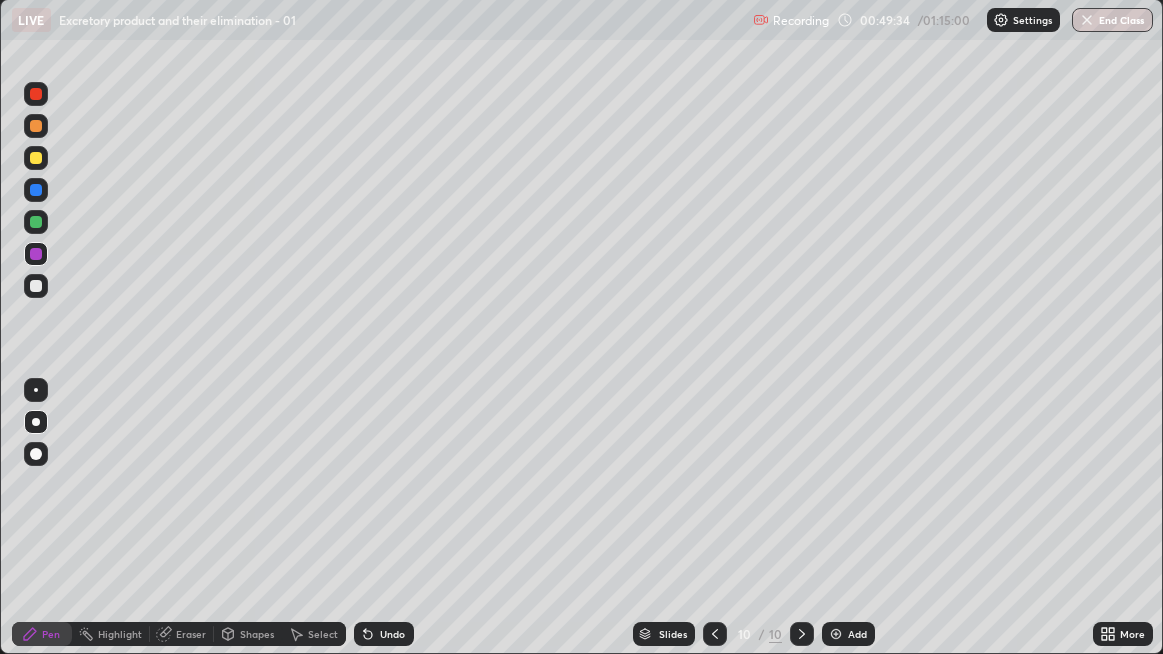click at bounding box center [36, 286] 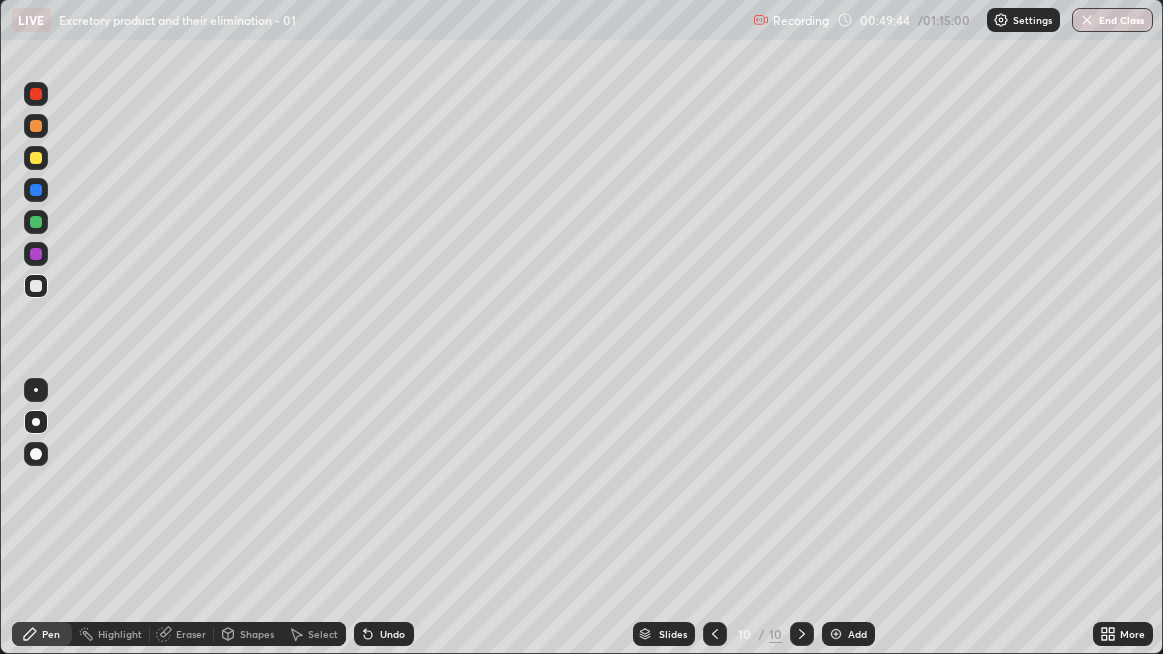 click at bounding box center [36, 190] 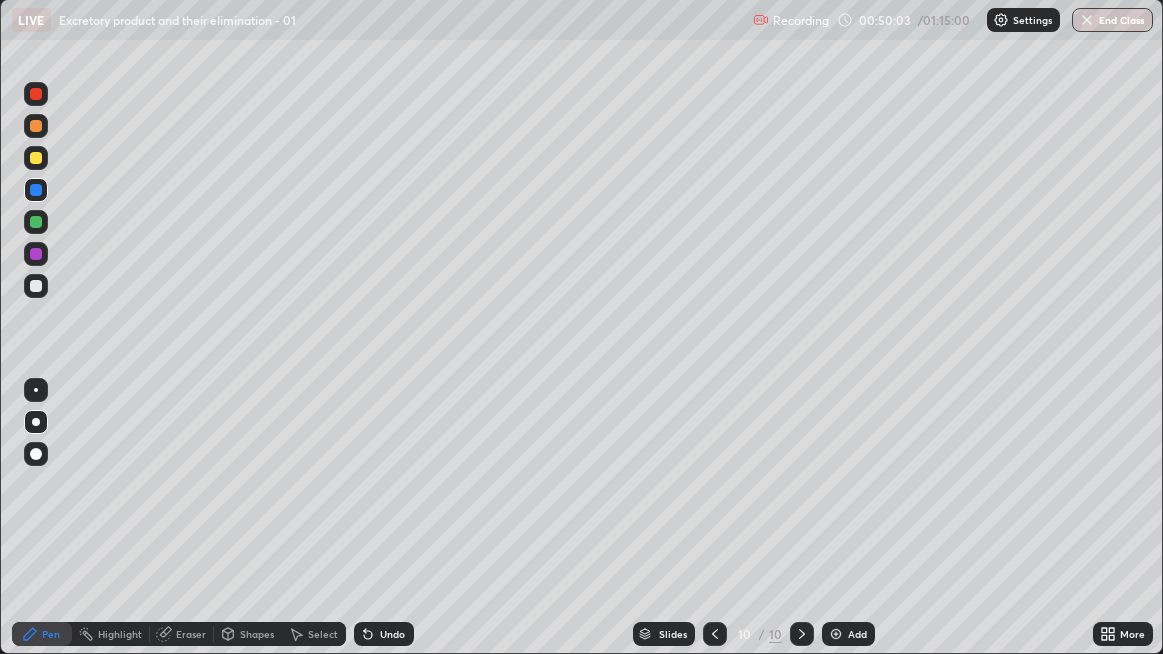 click at bounding box center (36, 286) 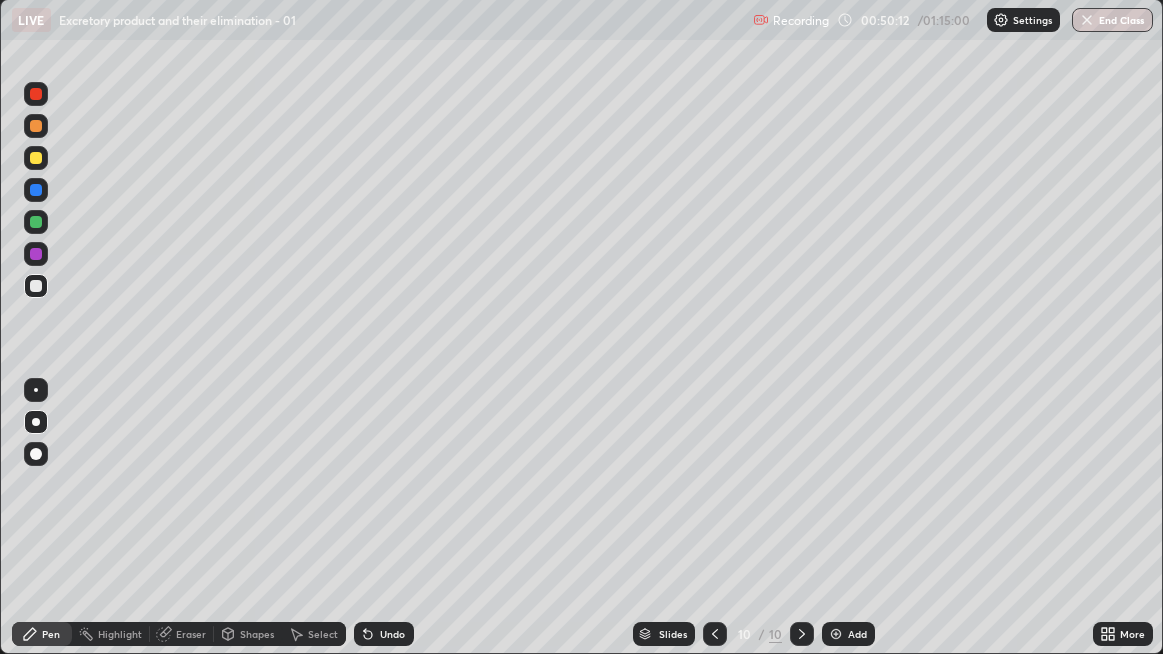 click at bounding box center [36, 286] 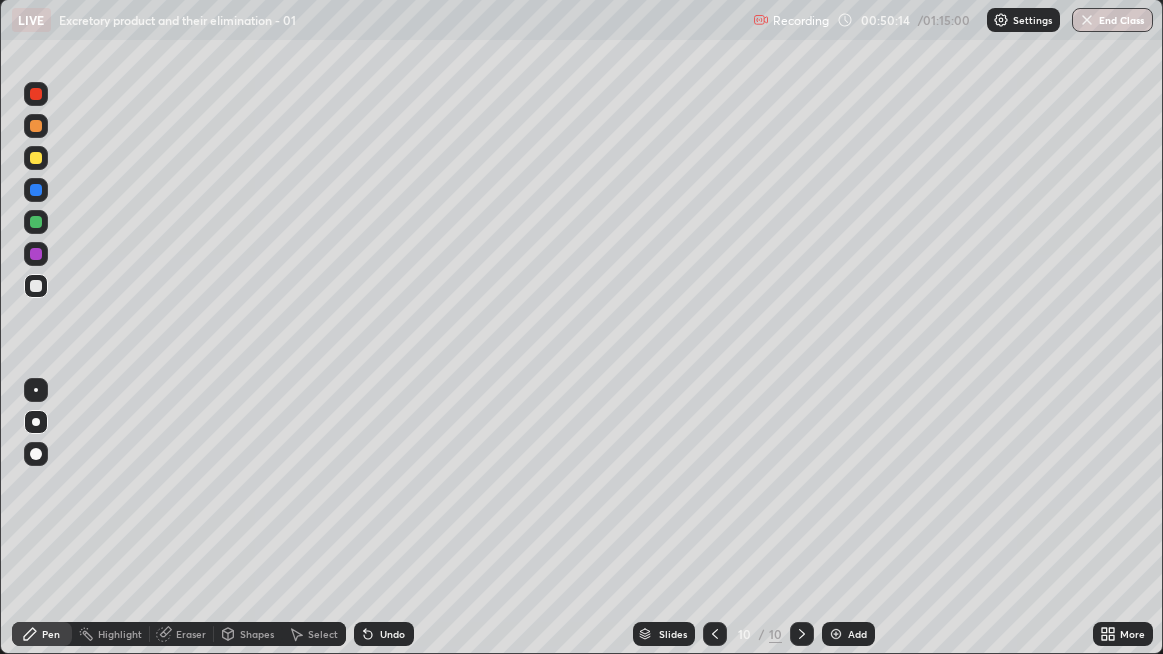 click at bounding box center (836, 634) 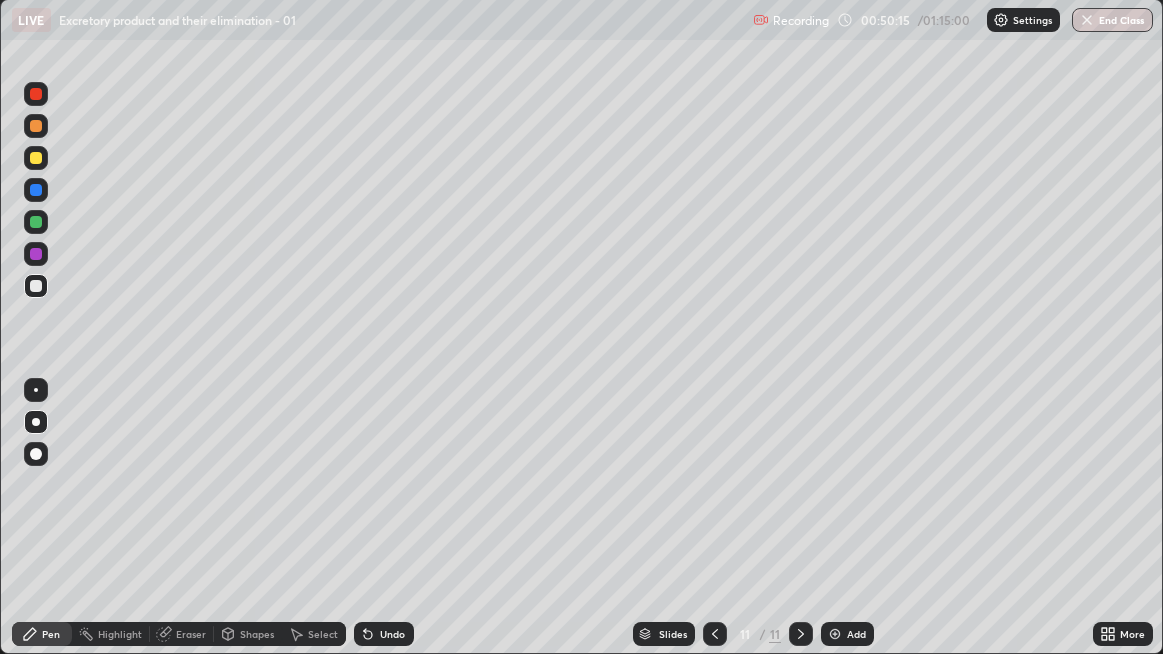 click at bounding box center [36, 286] 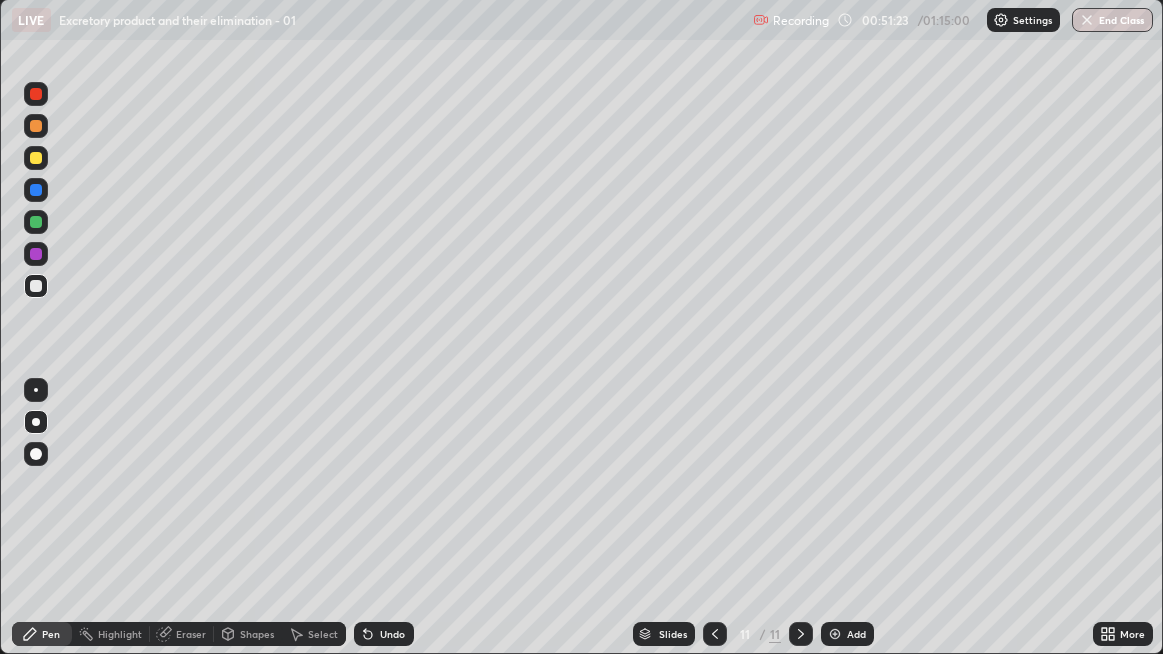 click at bounding box center [36, 286] 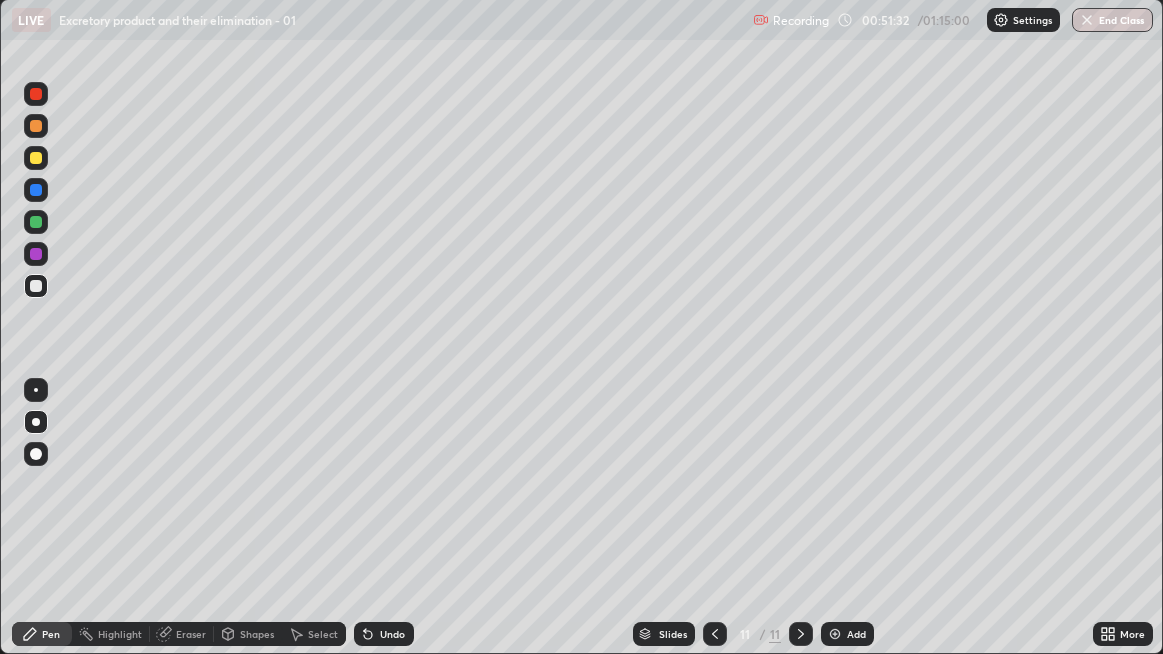 click at bounding box center [36, 286] 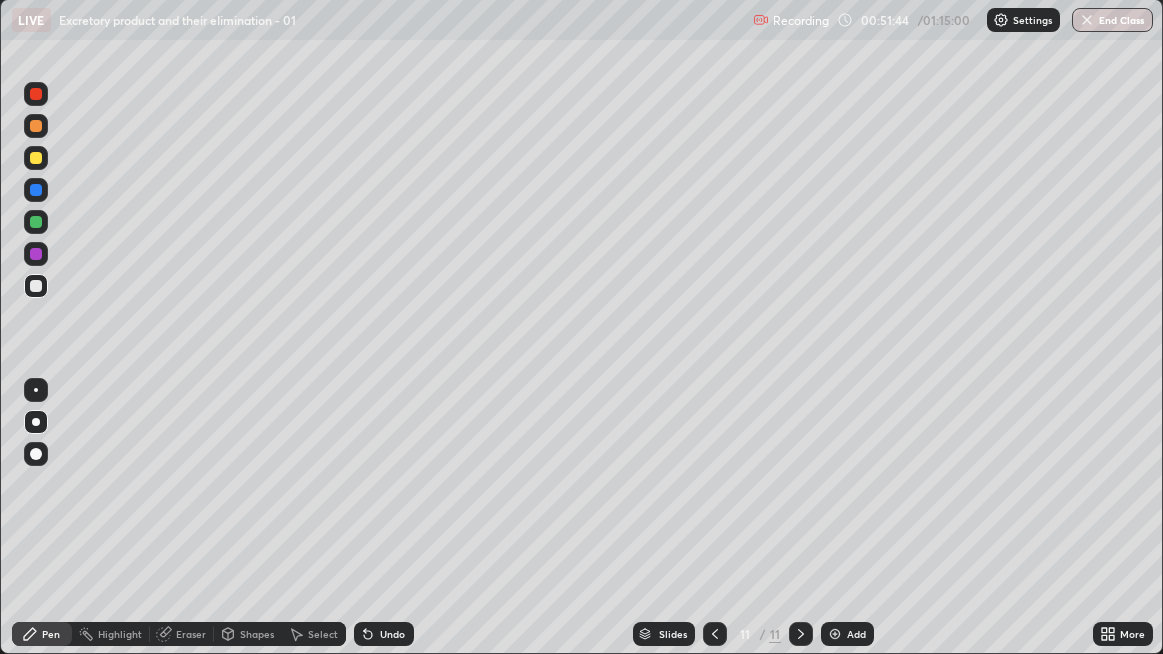 click at bounding box center [36, 286] 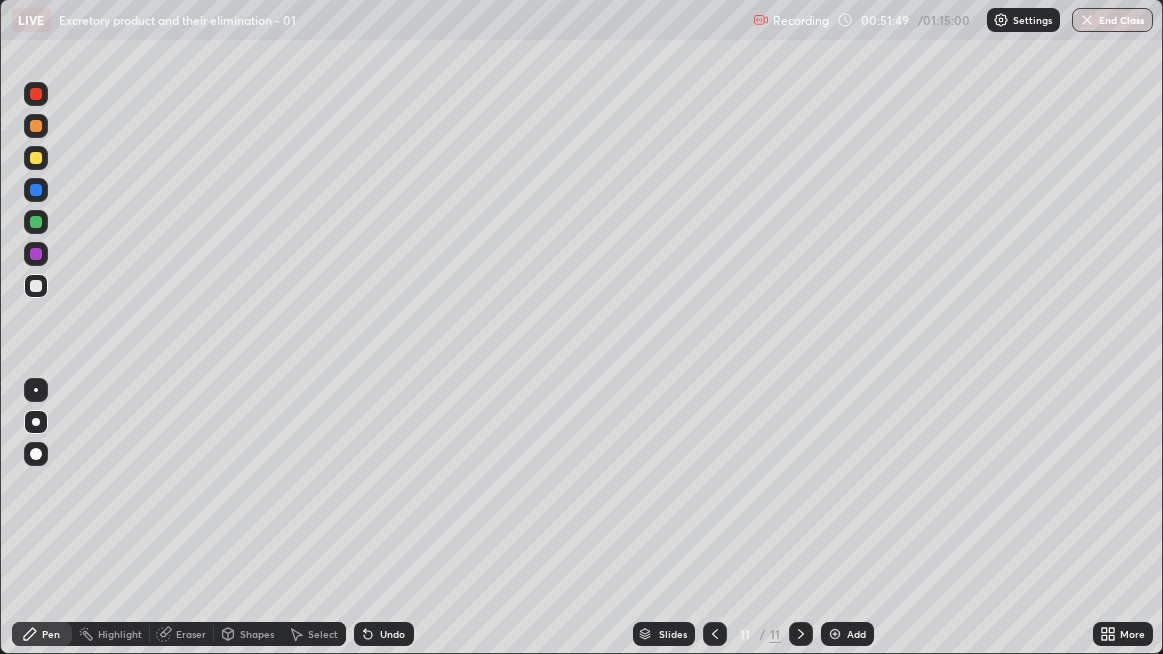 click at bounding box center [36, 286] 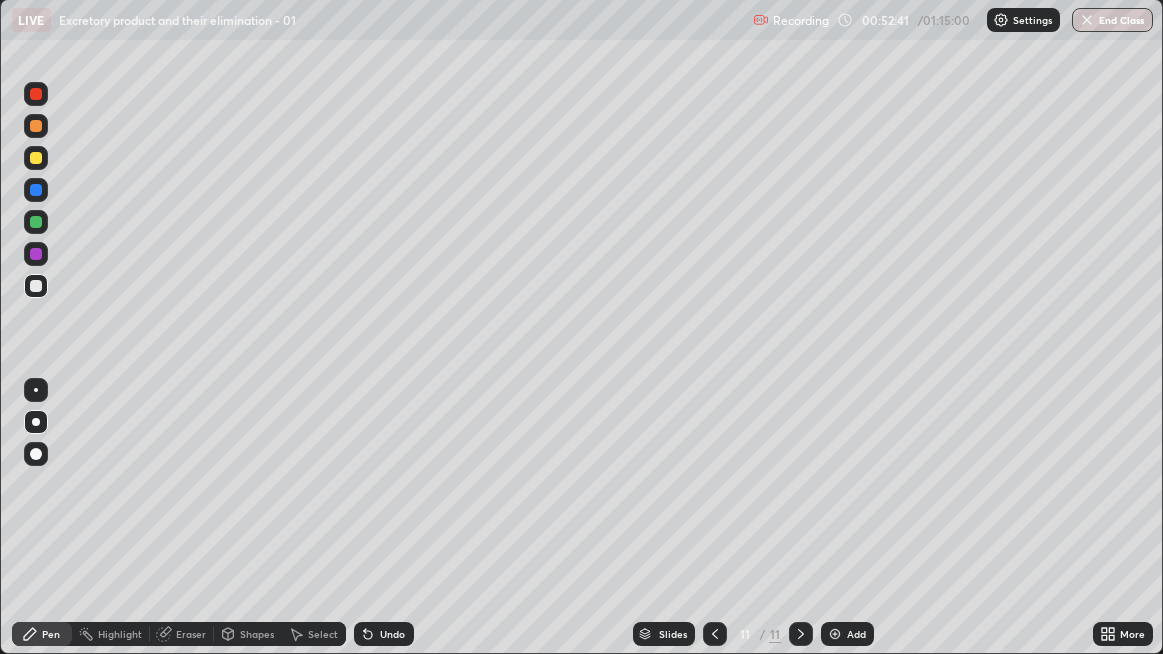 click 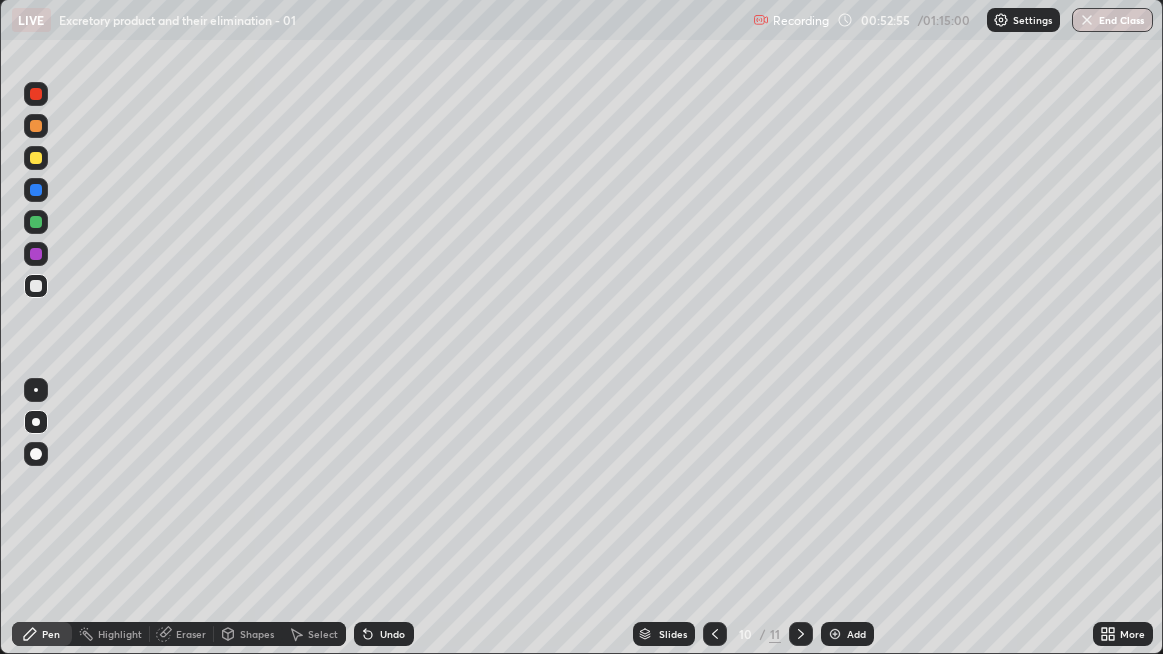 click at bounding box center (36, 286) 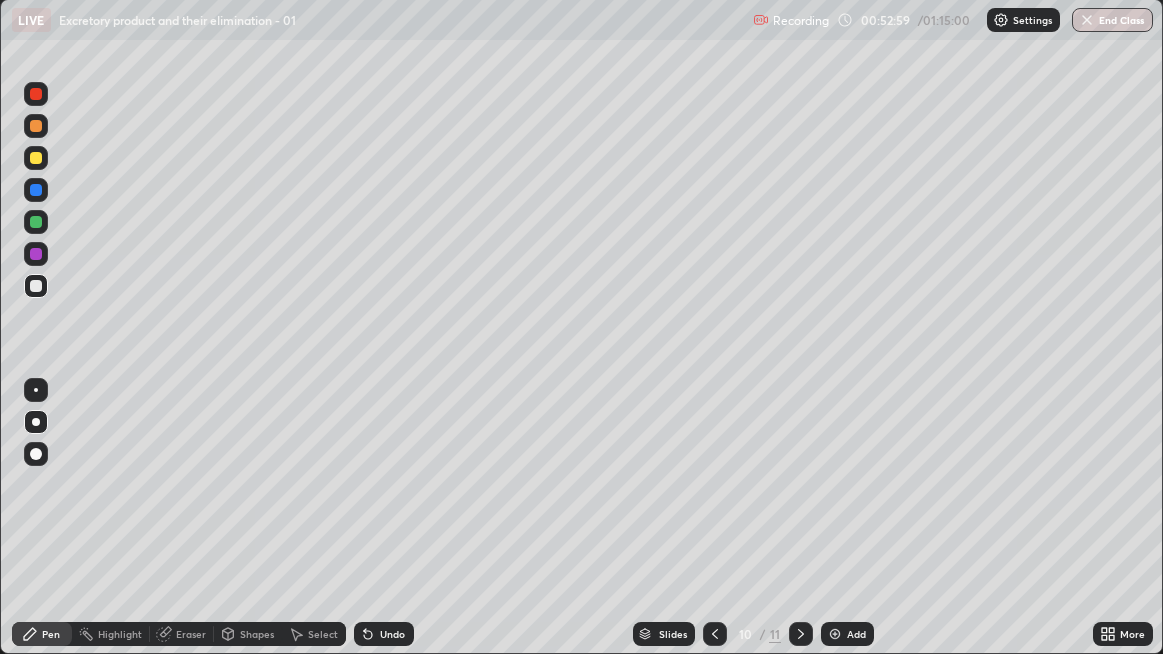click at bounding box center [36, 222] 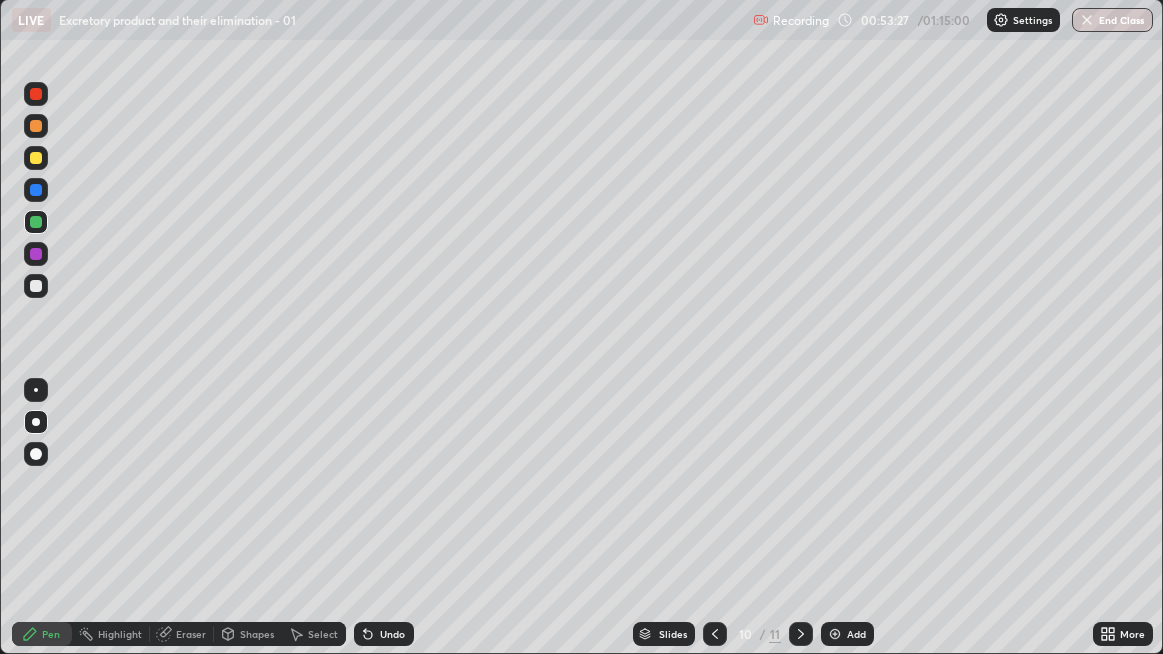 click at bounding box center (36, 190) 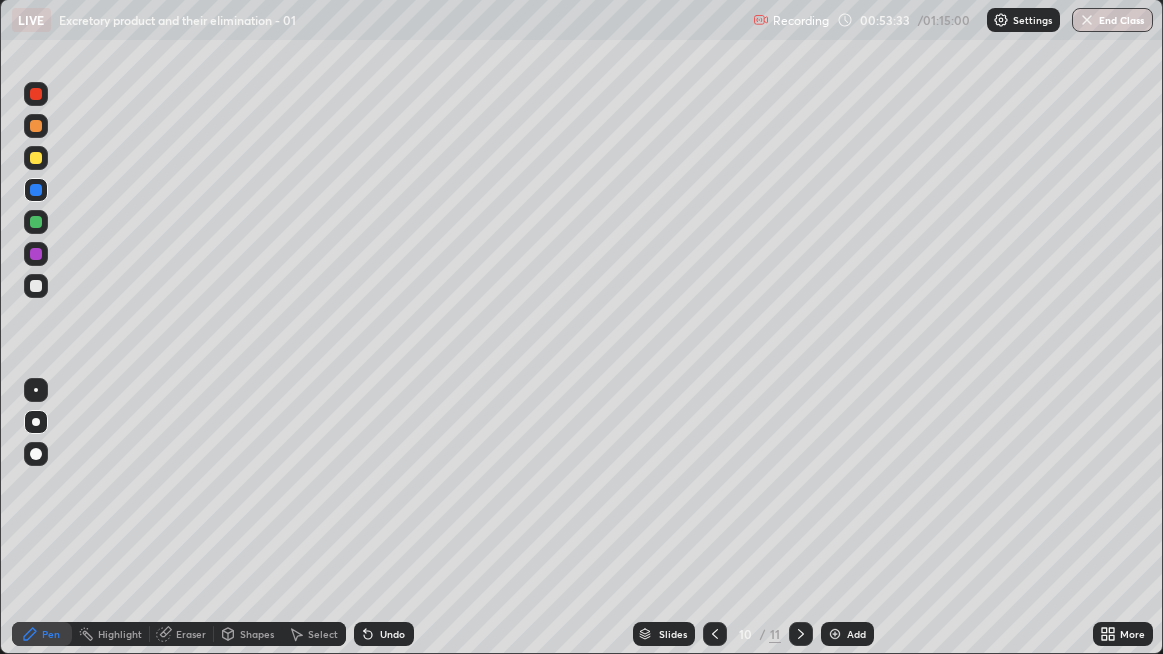 click at bounding box center [36, 222] 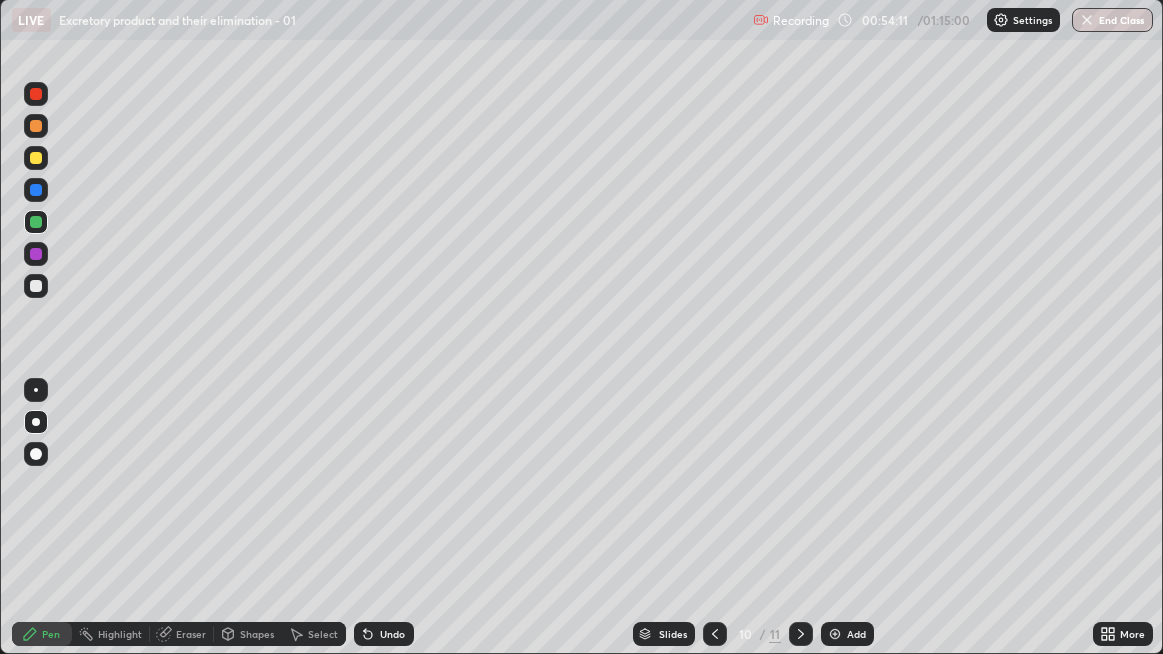 click at bounding box center (36, 286) 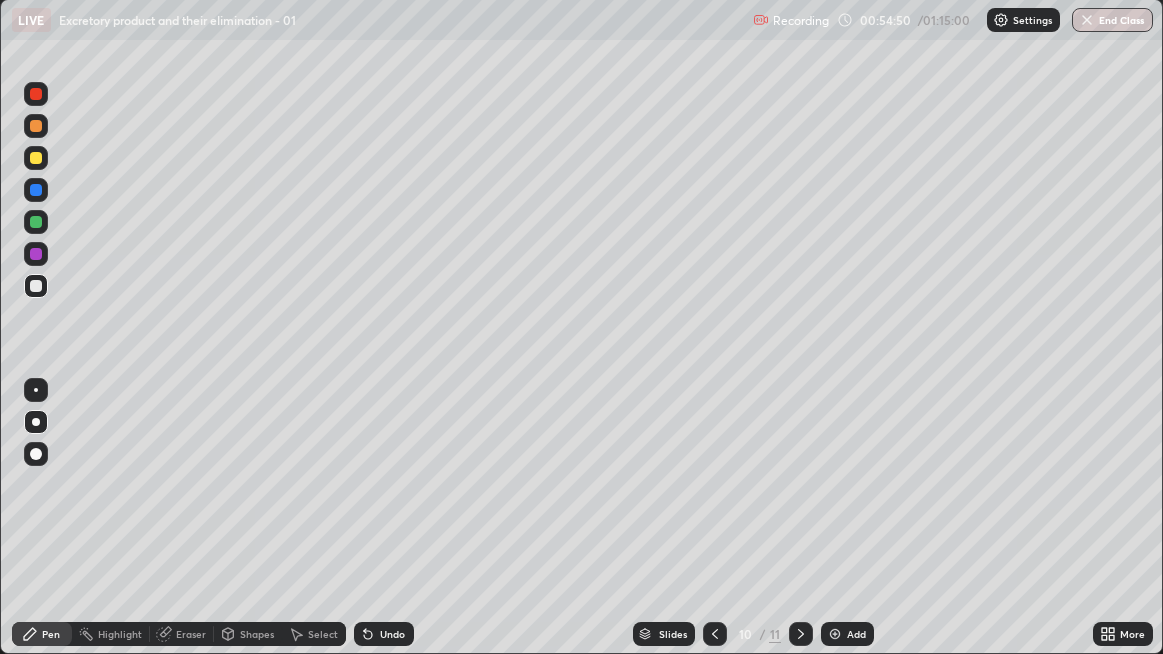 click 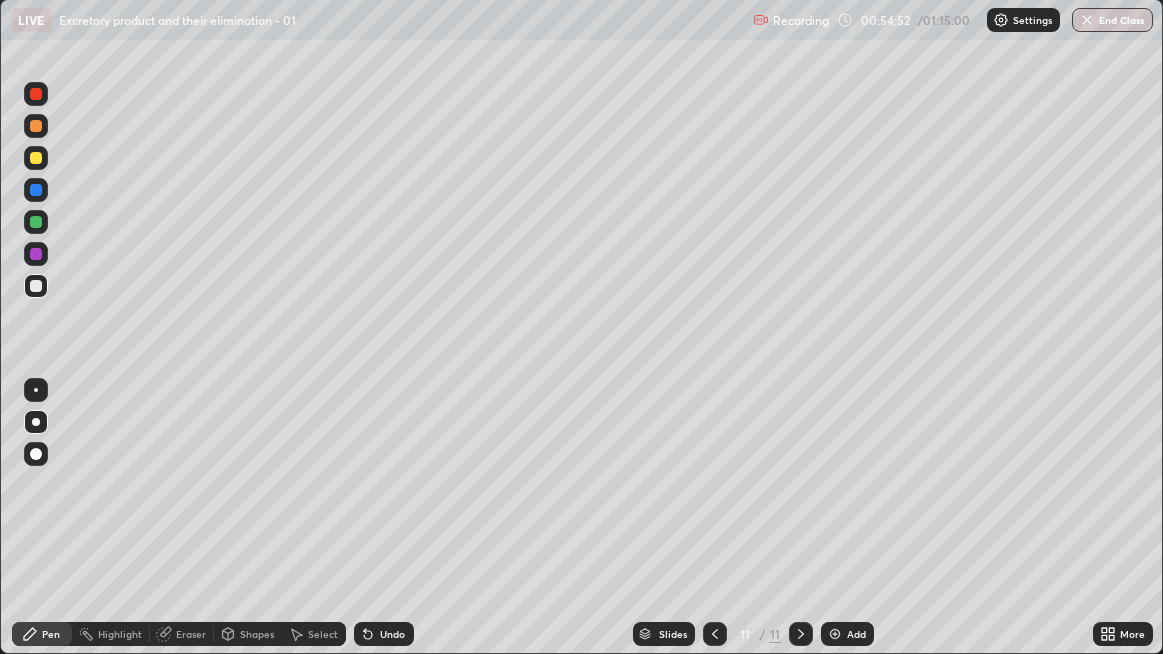click at bounding box center [835, 634] 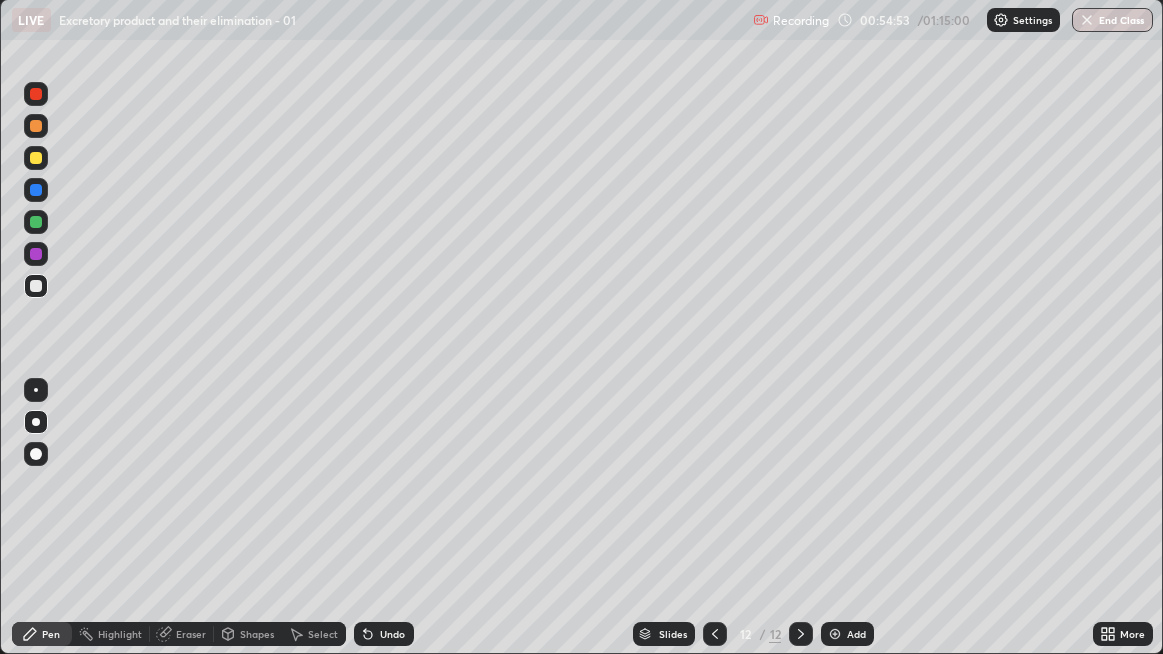click at bounding box center [36, 286] 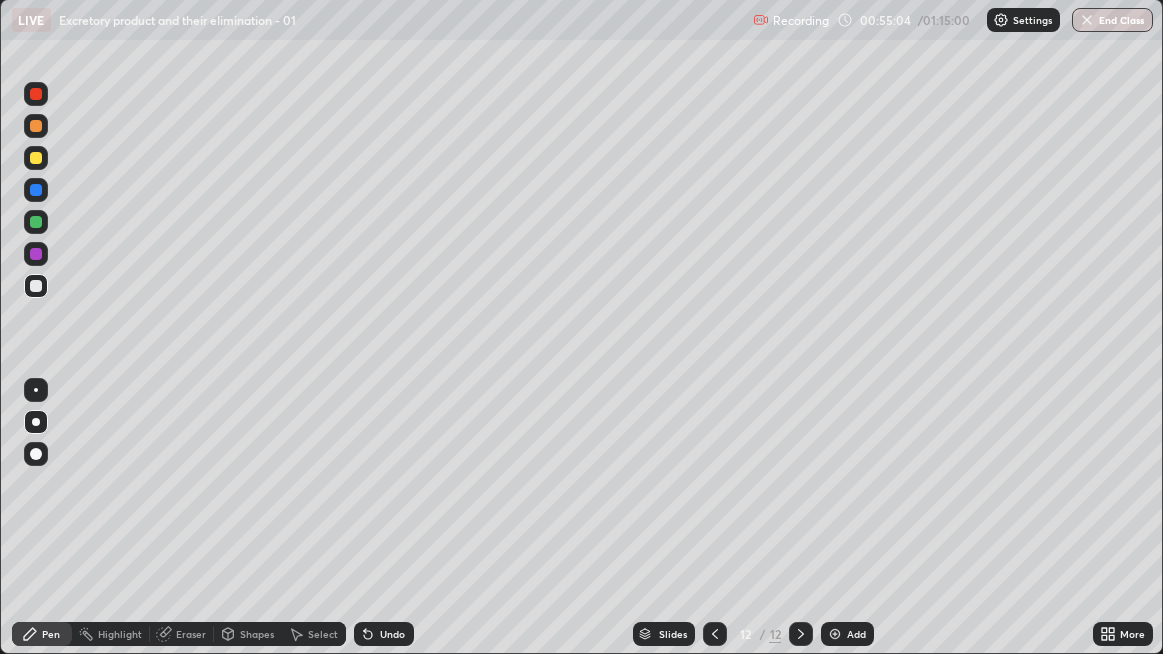 click on "Undo" at bounding box center (392, 634) 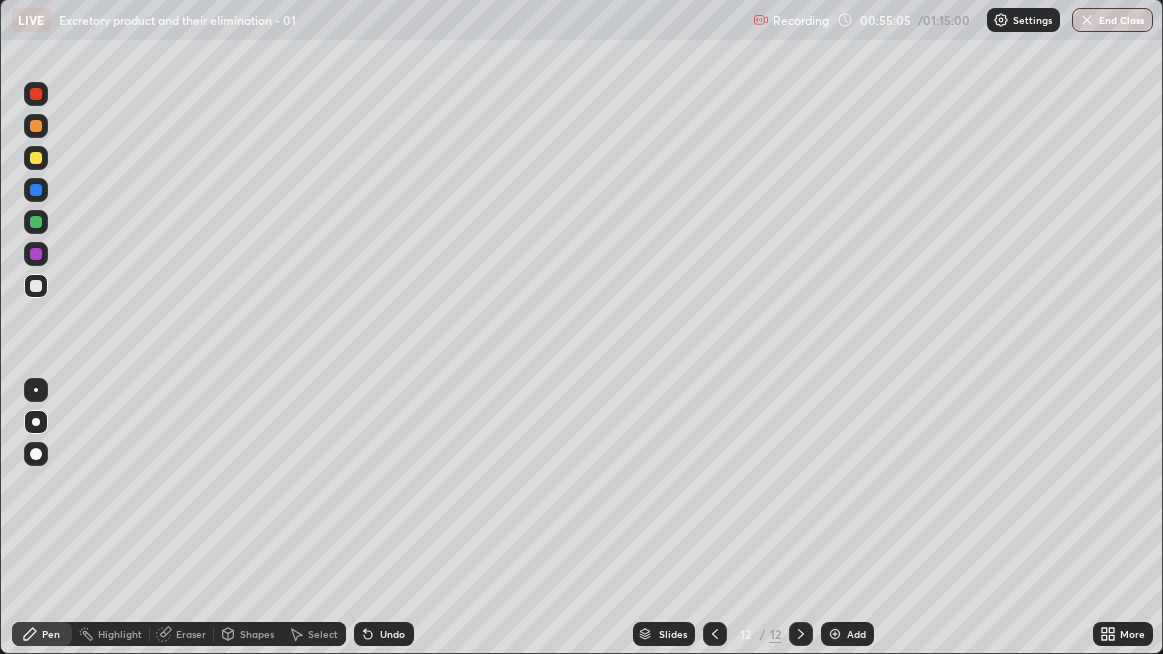 click on "Undo" at bounding box center [392, 634] 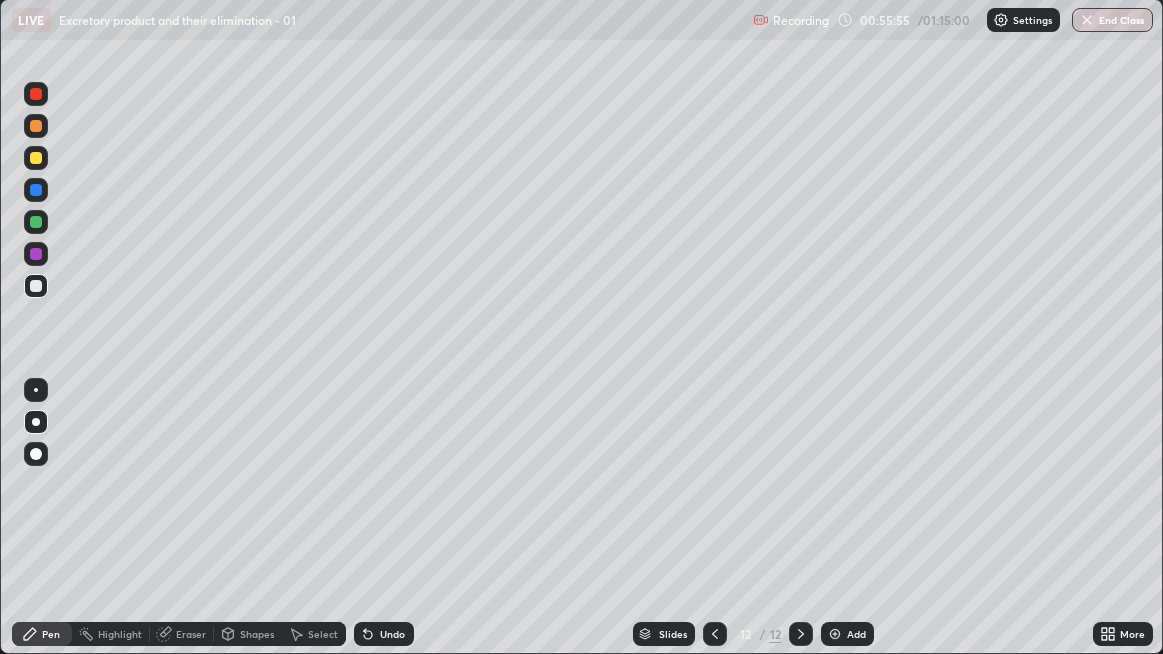 click at bounding box center (36, 286) 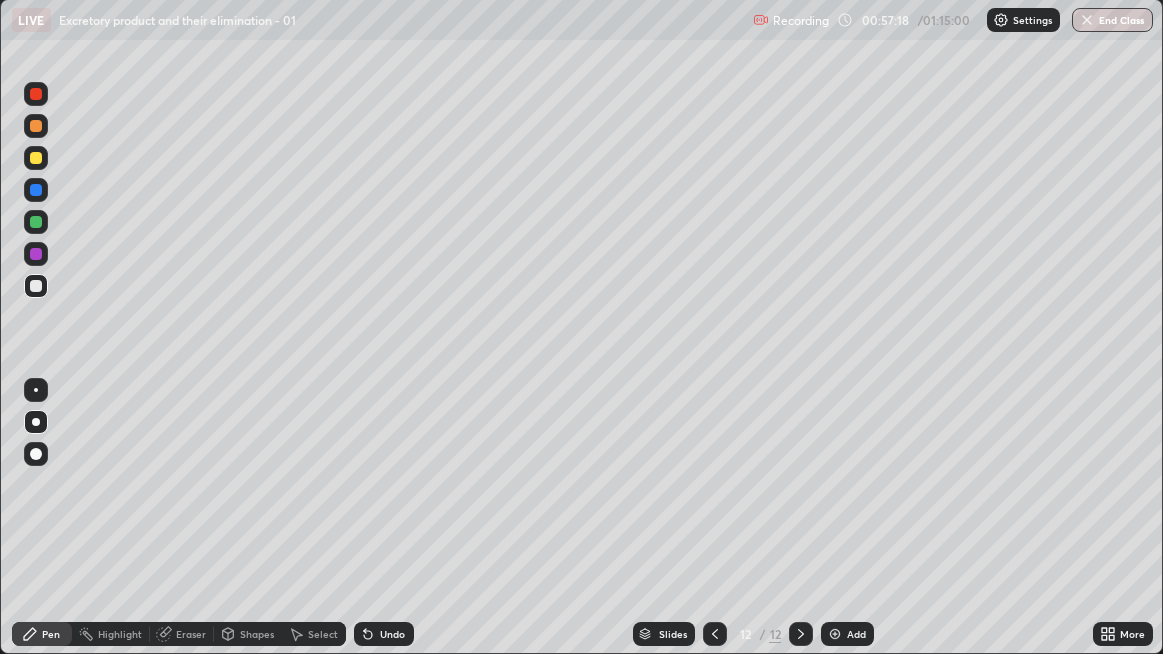 click on "Add" at bounding box center (856, 634) 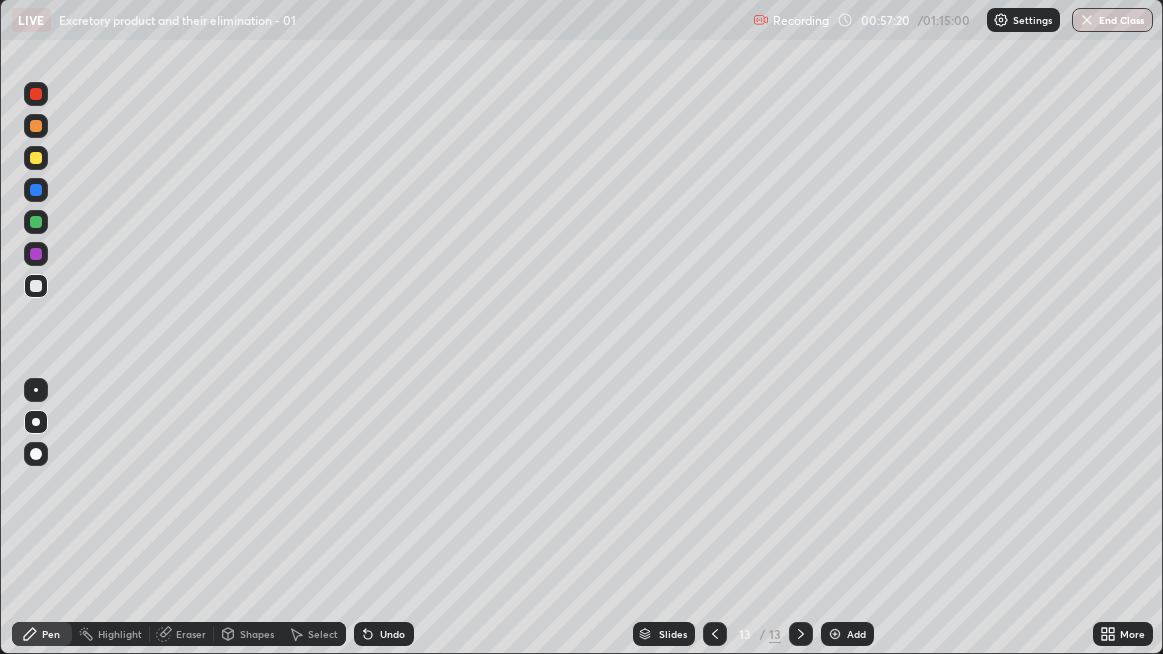 click at bounding box center [36, 190] 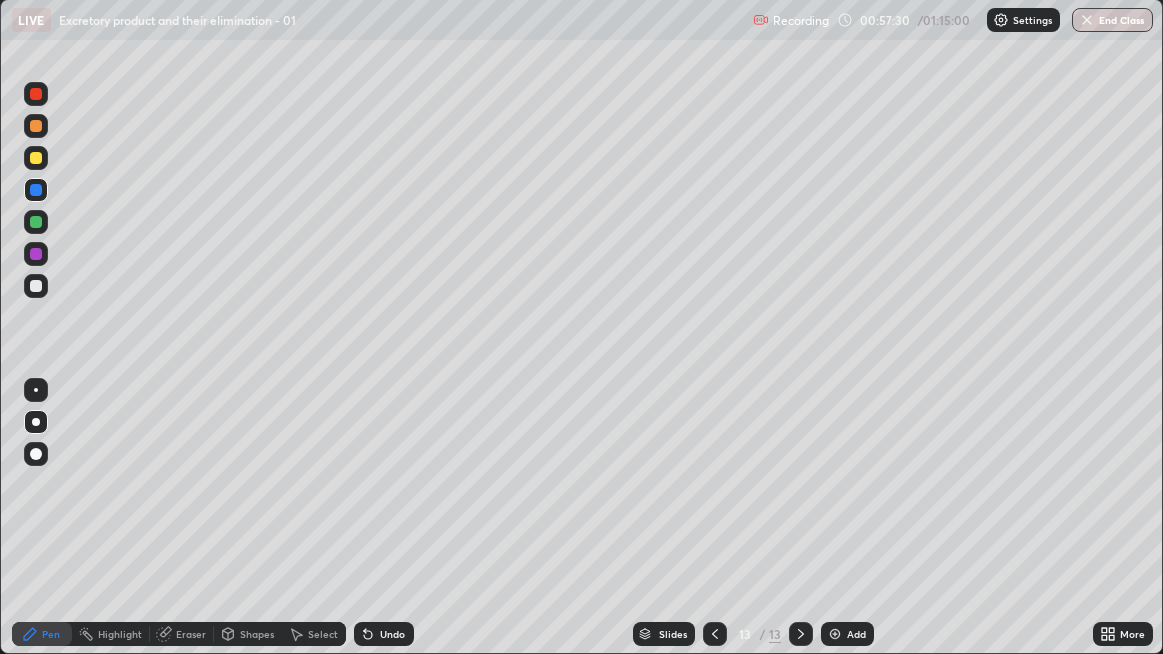 click at bounding box center [36, 286] 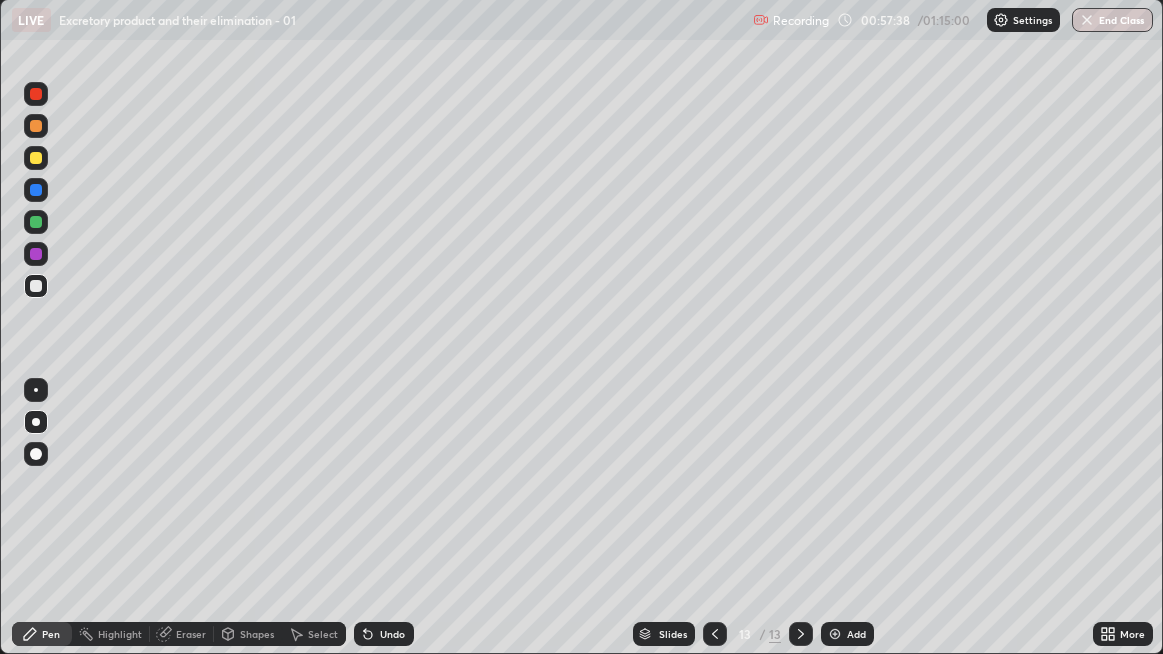 click at bounding box center [36, 286] 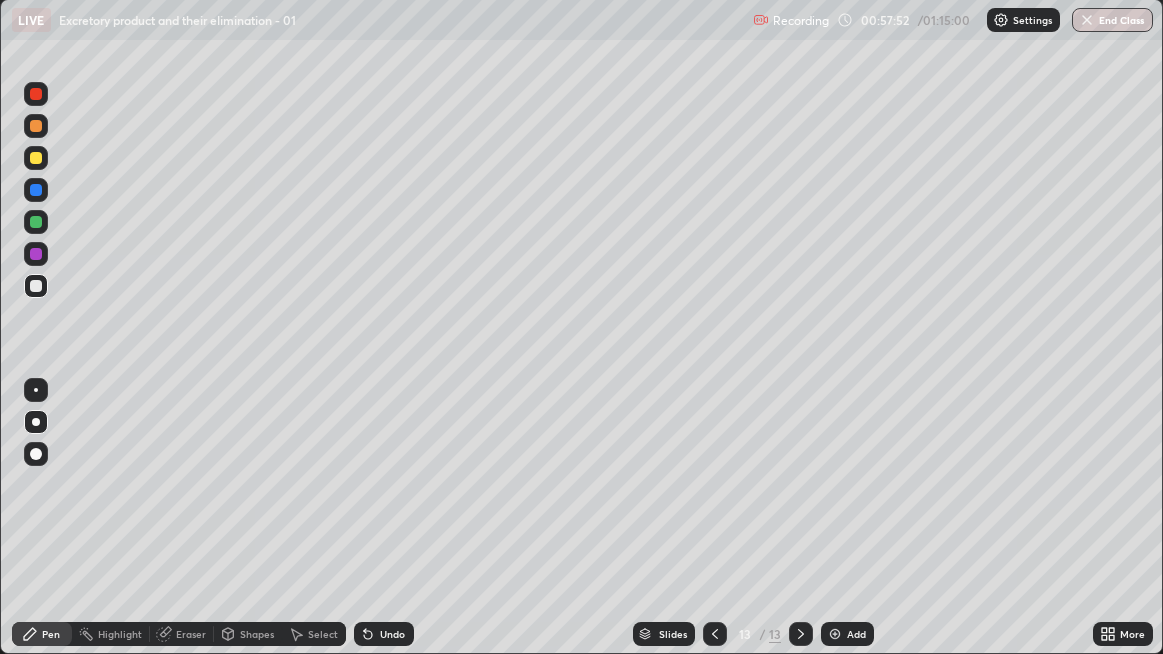 click 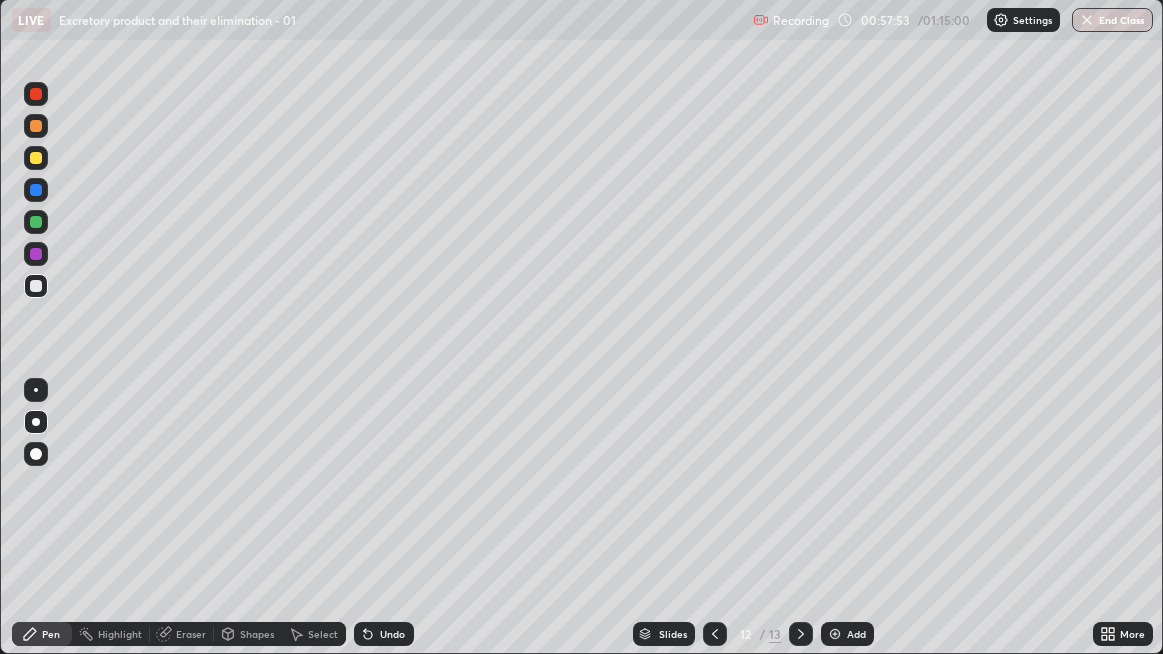 click 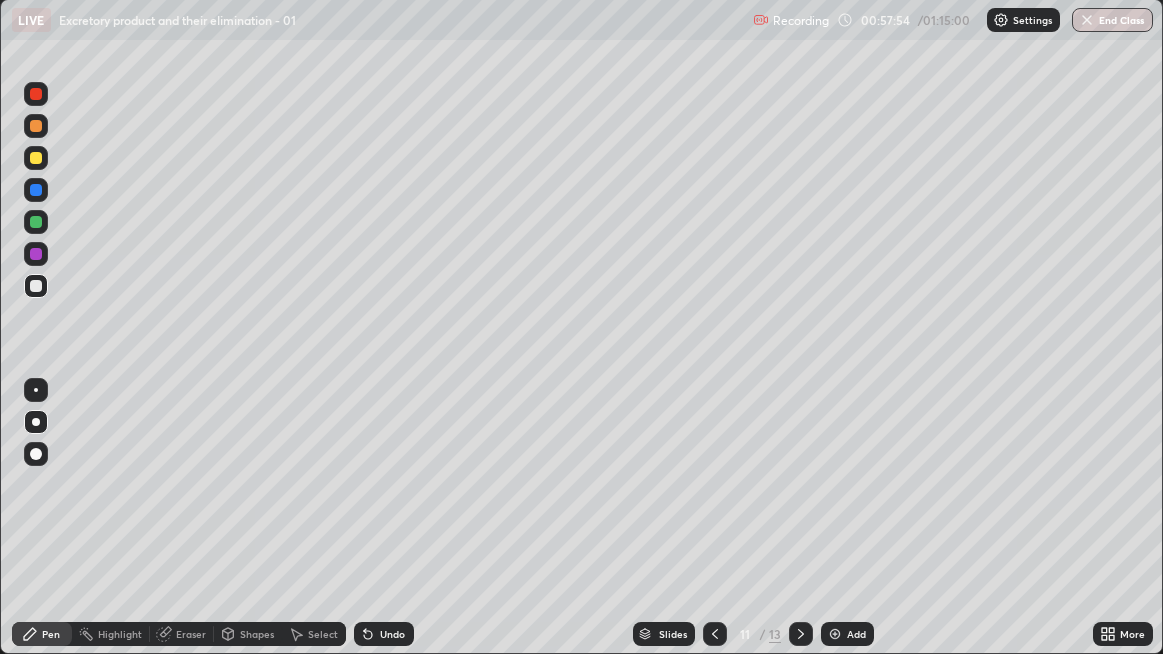 click 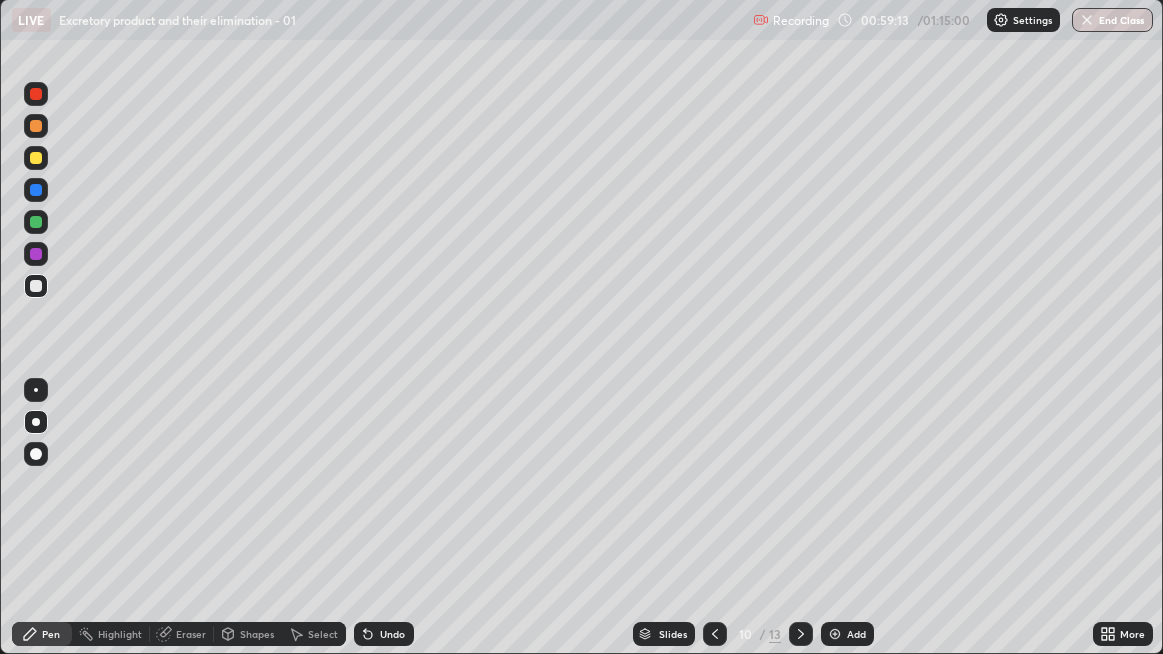 click 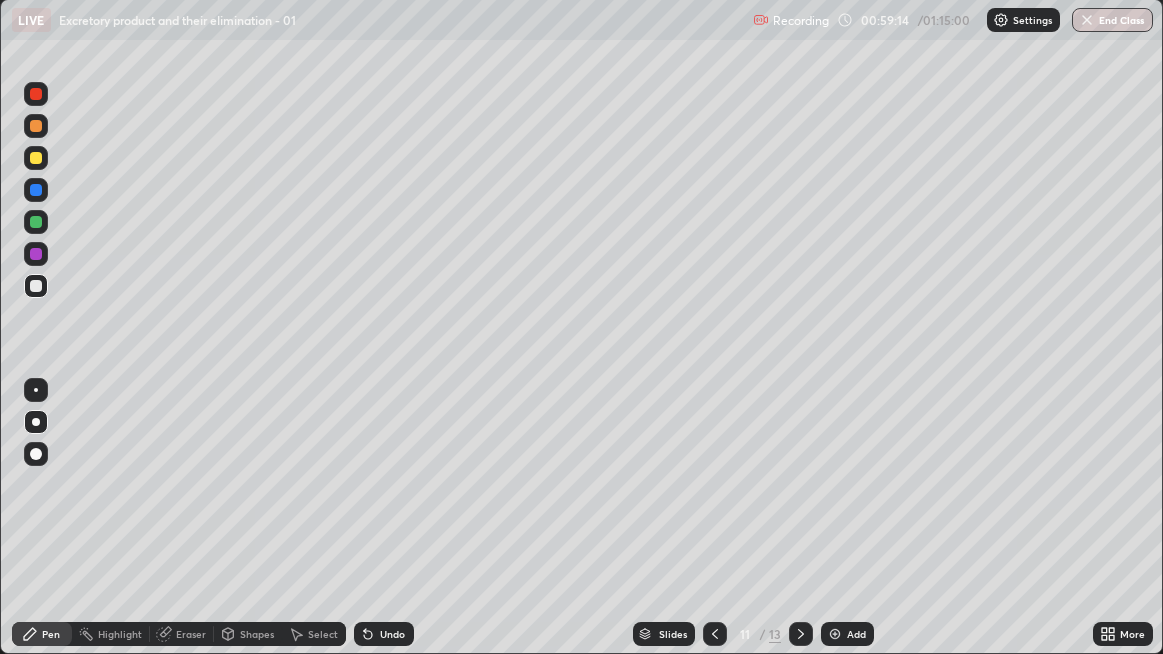 click 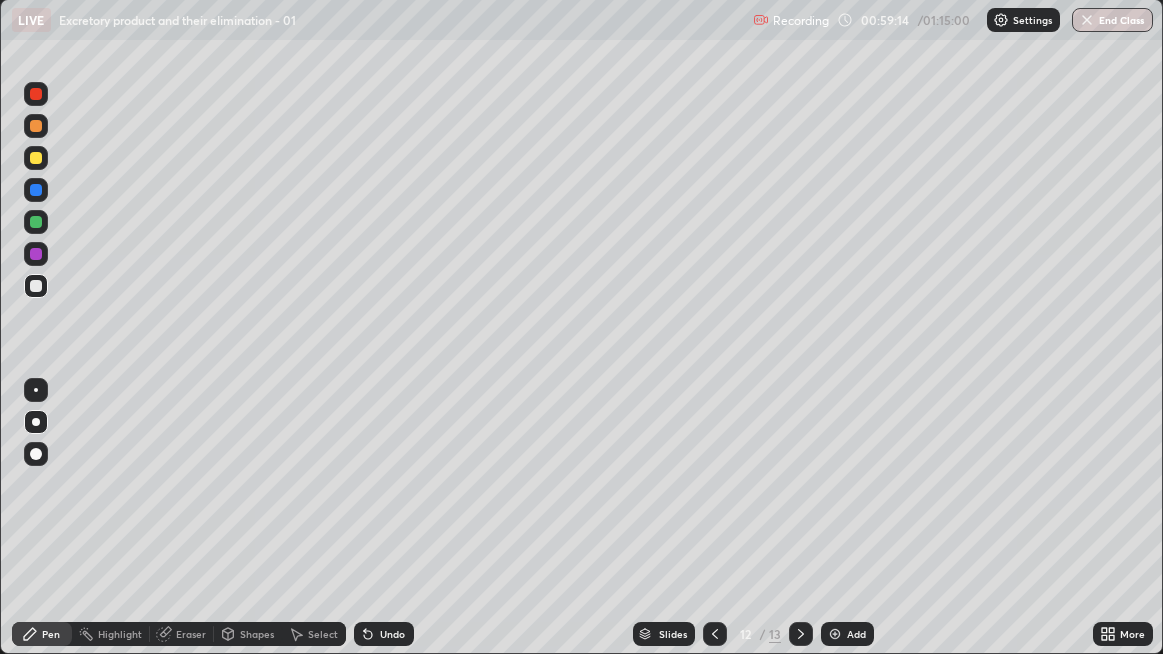 click 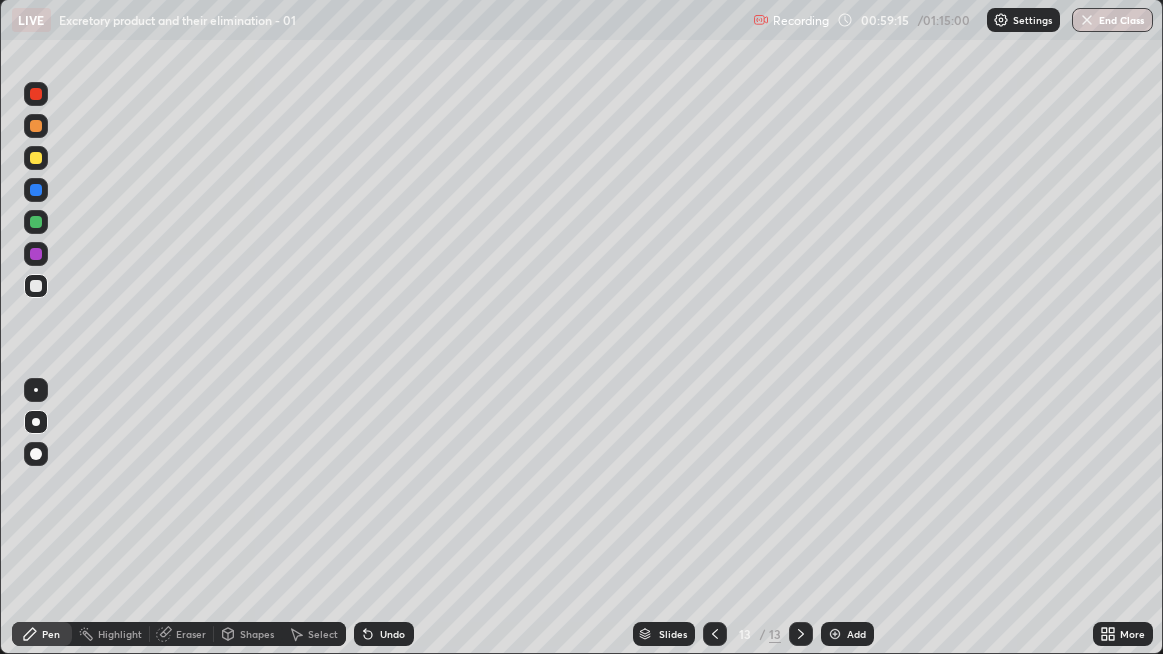 click 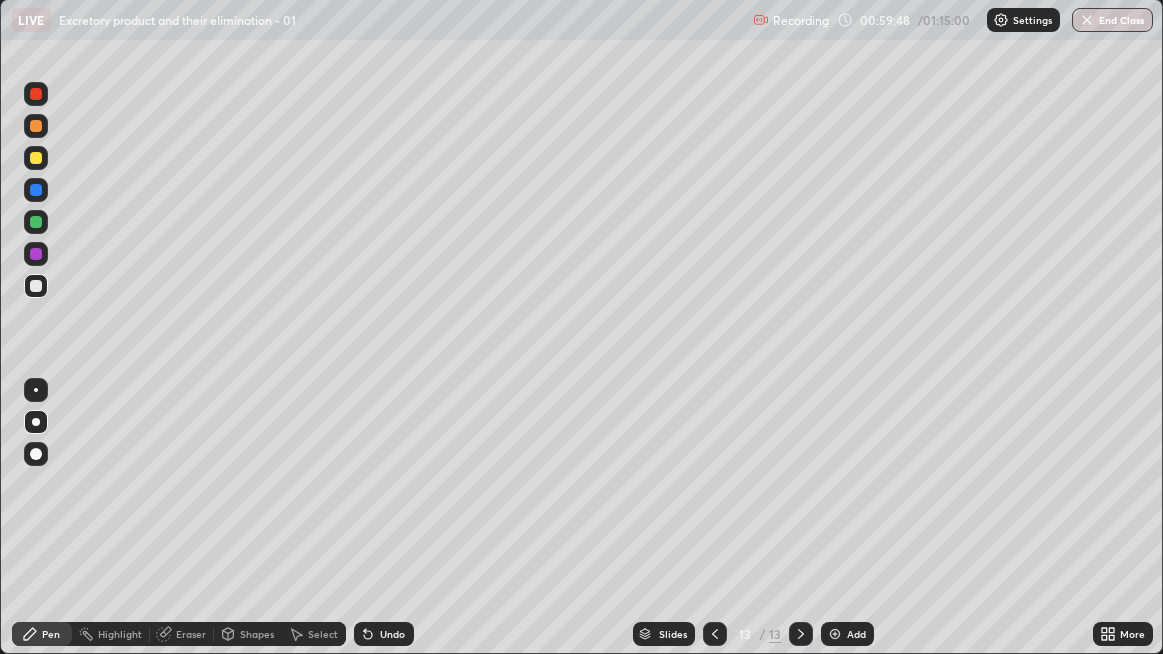 click at bounding box center (36, 286) 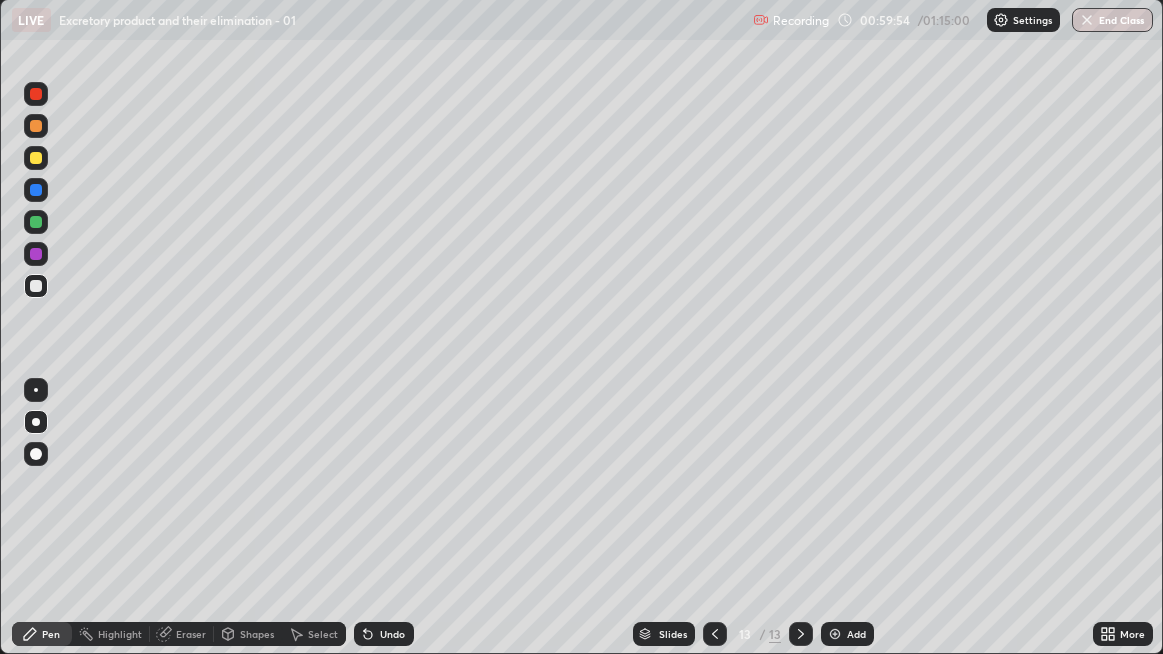 click at bounding box center (36, 286) 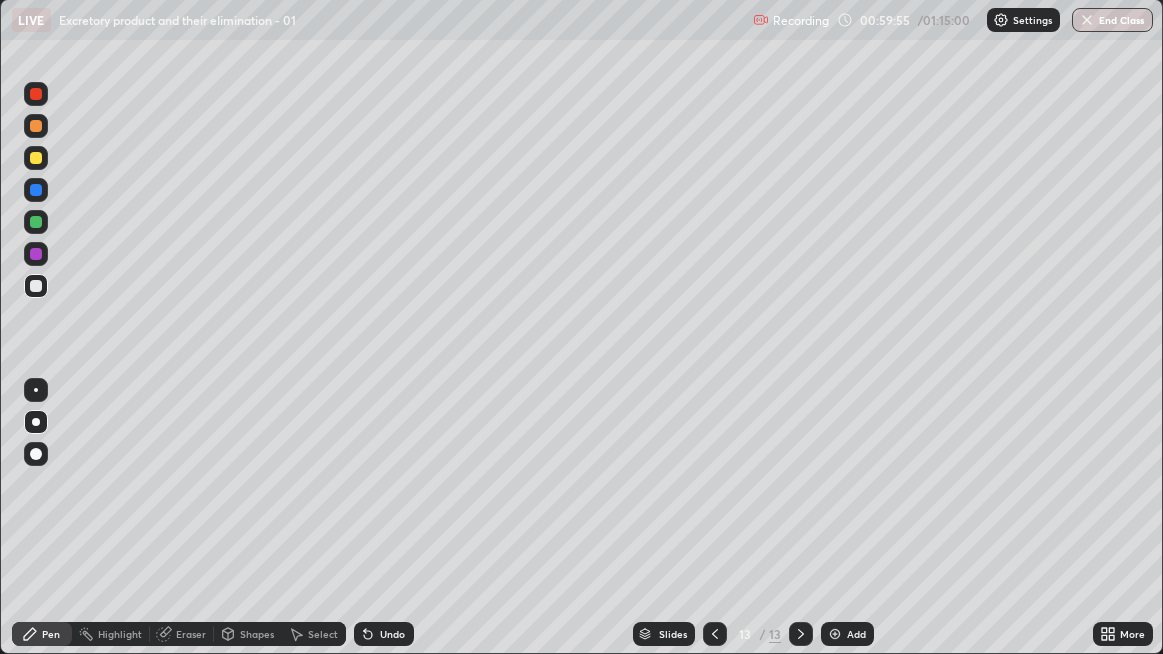 click at bounding box center [36, 286] 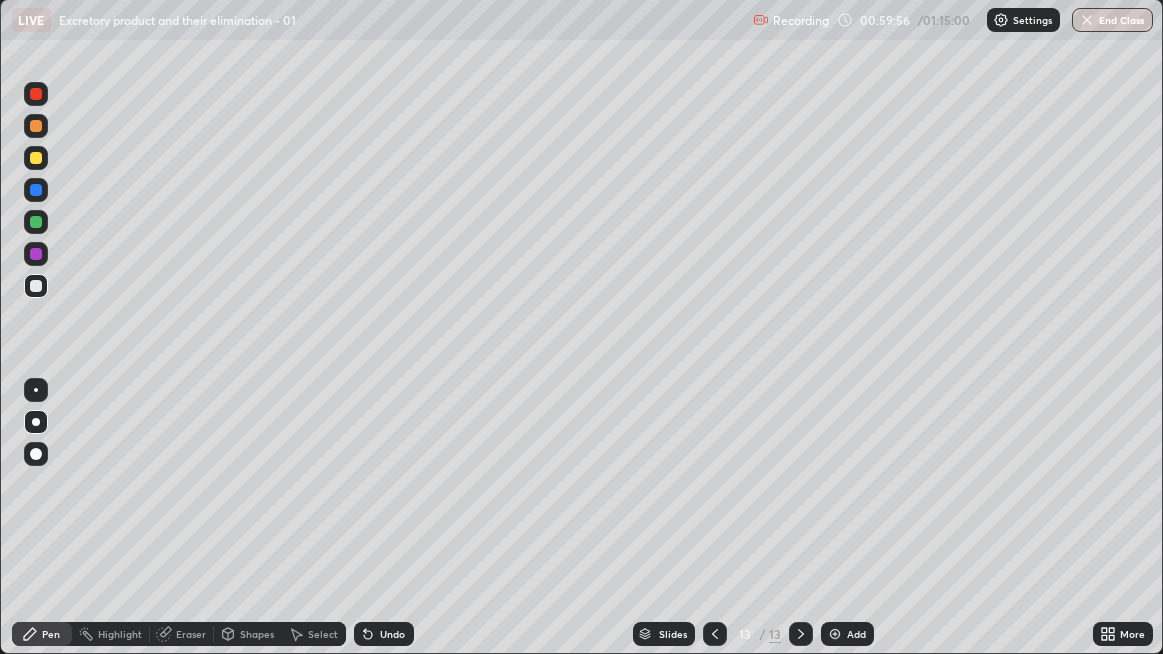 click at bounding box center (36, 286) 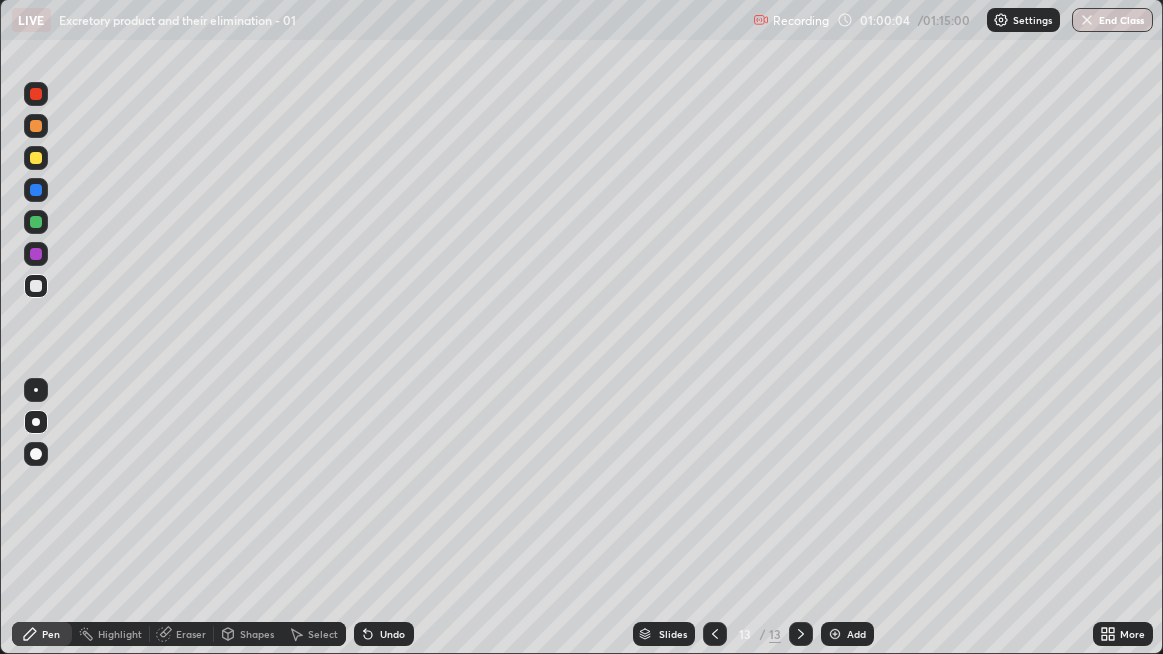click on "Undo" at bounding box center [384, 634] 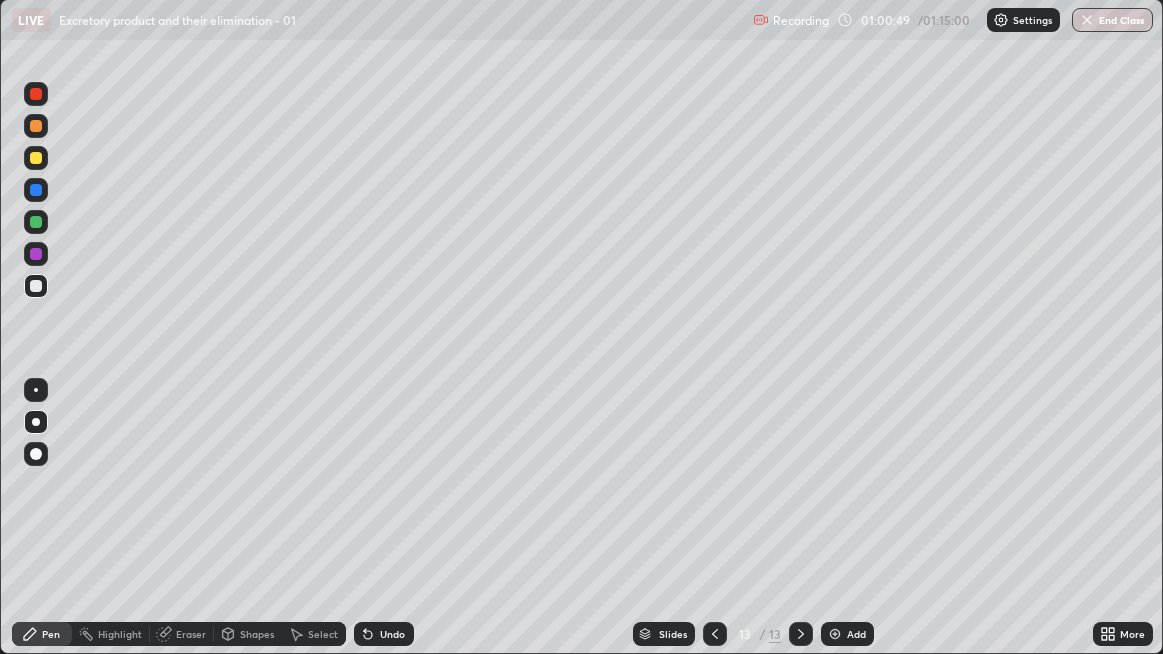 click at bounding box center (36, 286) 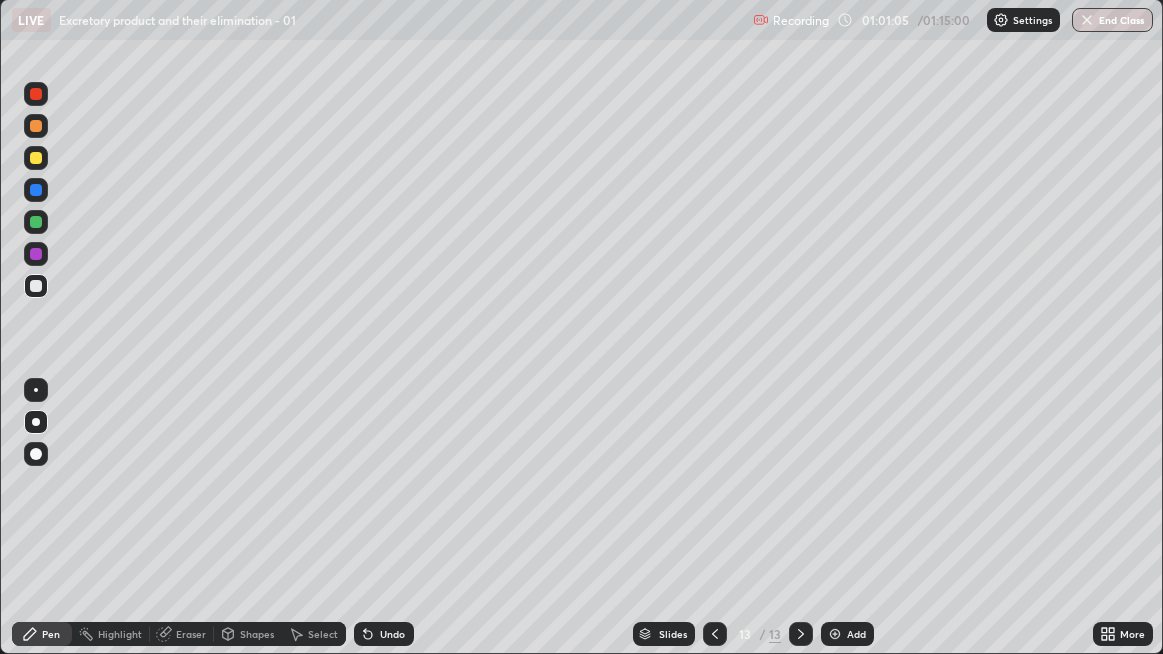 click on "Undo" at bounding box center [392, 634] 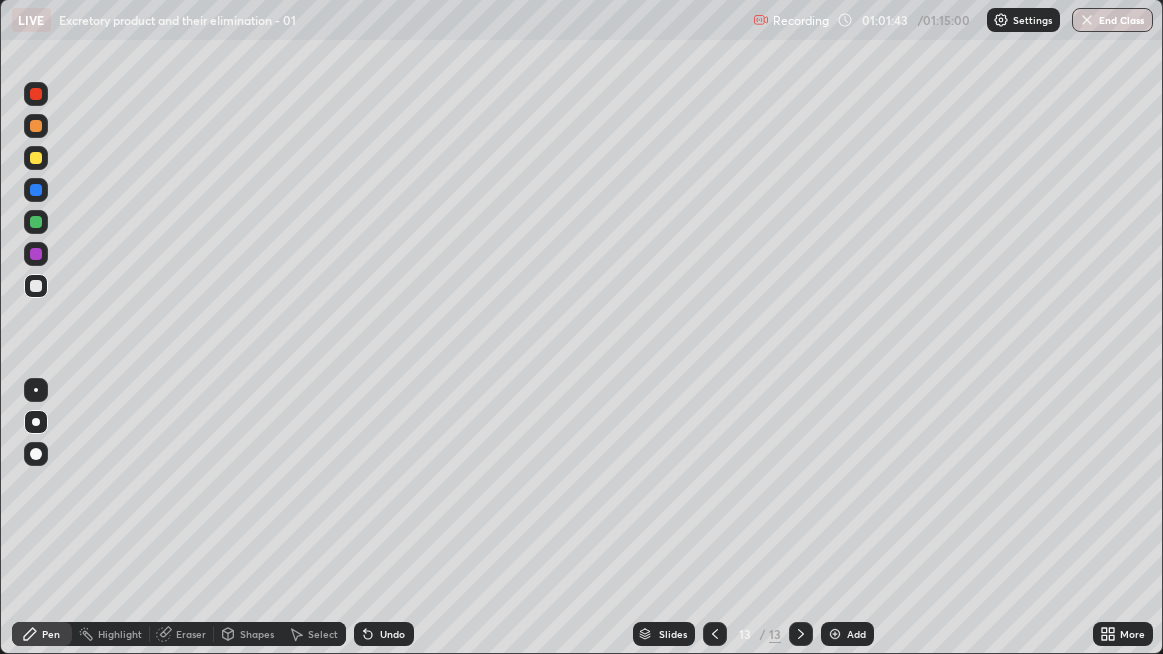 click at bounding box center [36, 190] 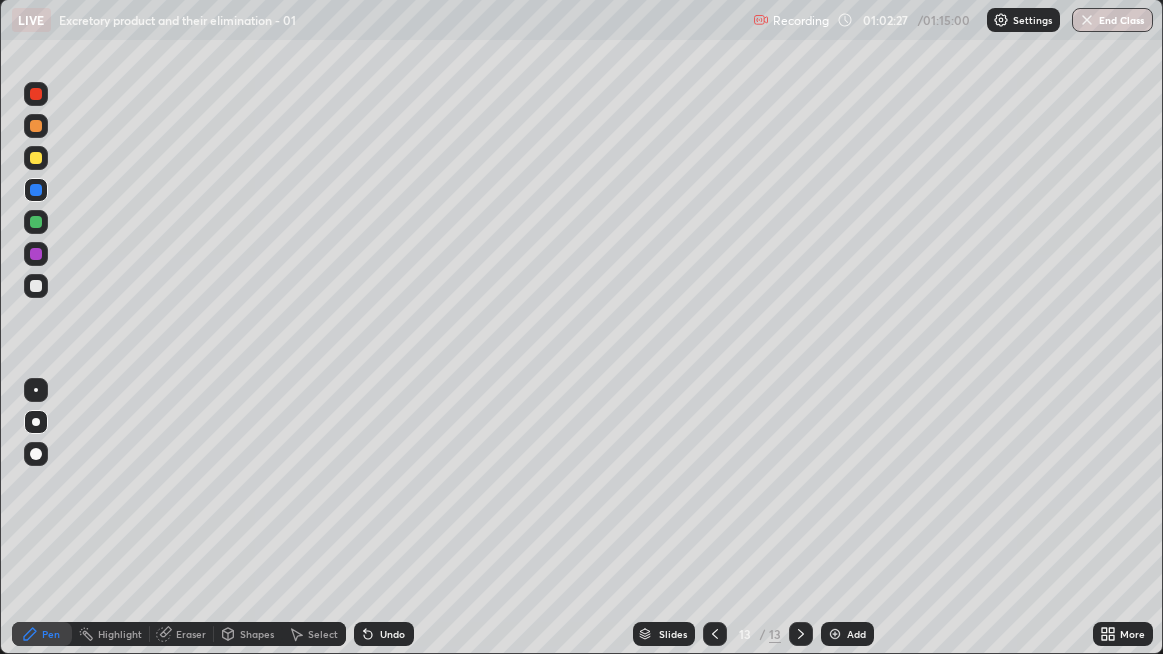 click at bounding box center (36, 286) 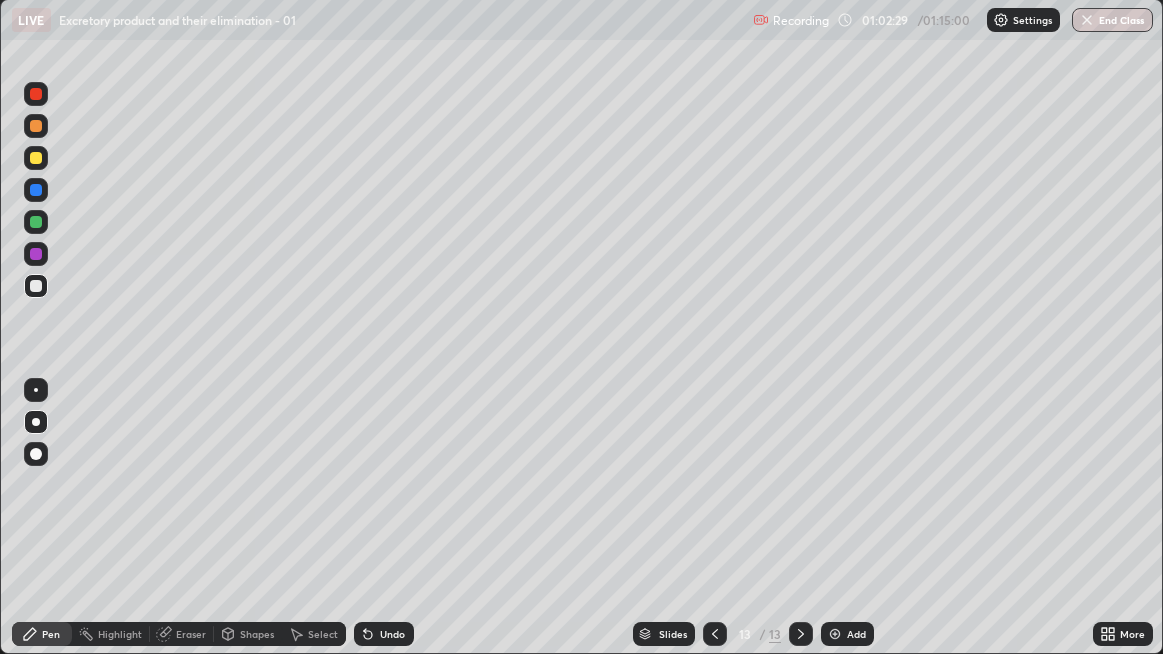 click at bounding box center [835, 634] 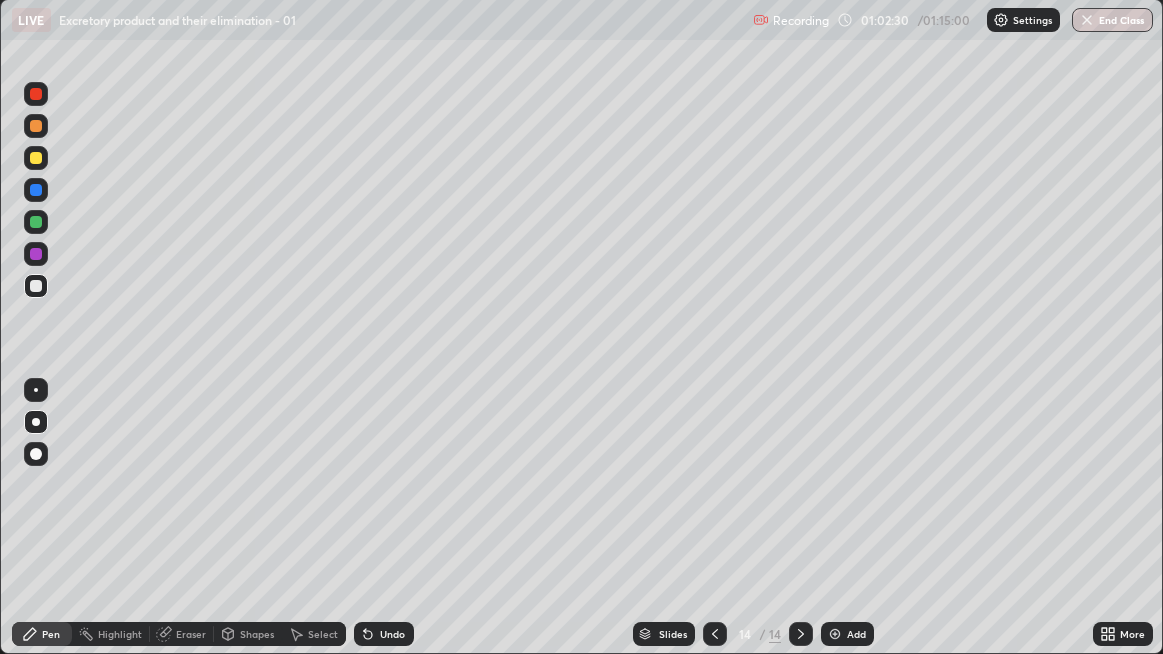 click at bounding box center (36, 286) 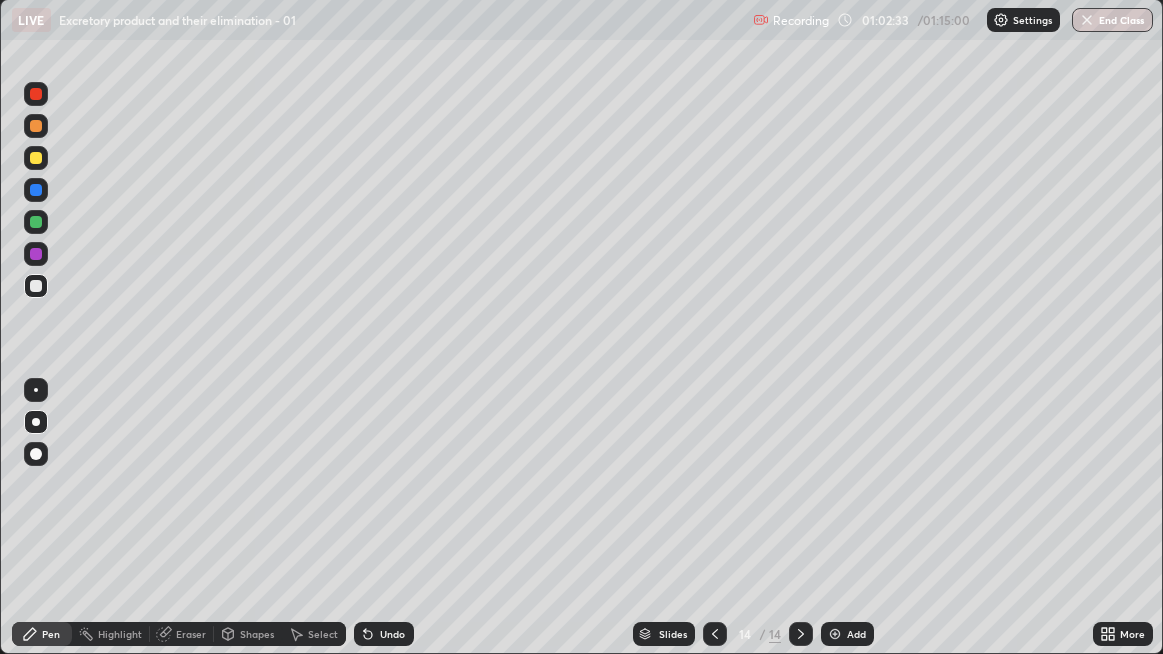 click at bounding box center [36, 286] 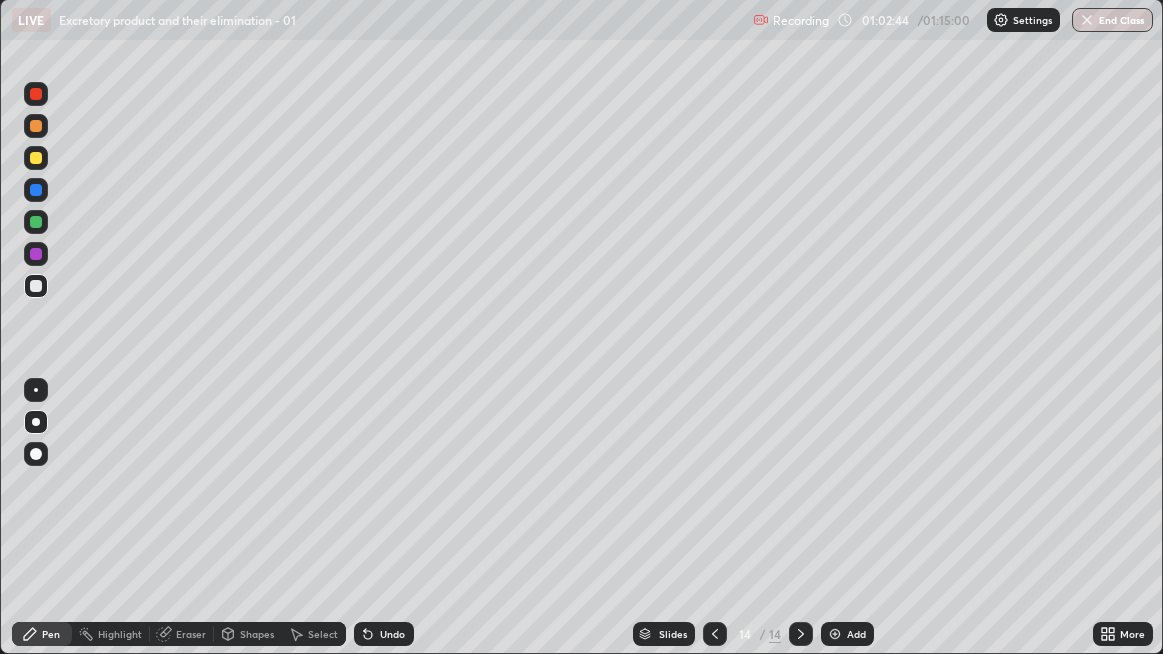 click at bounding box center (36, 286) 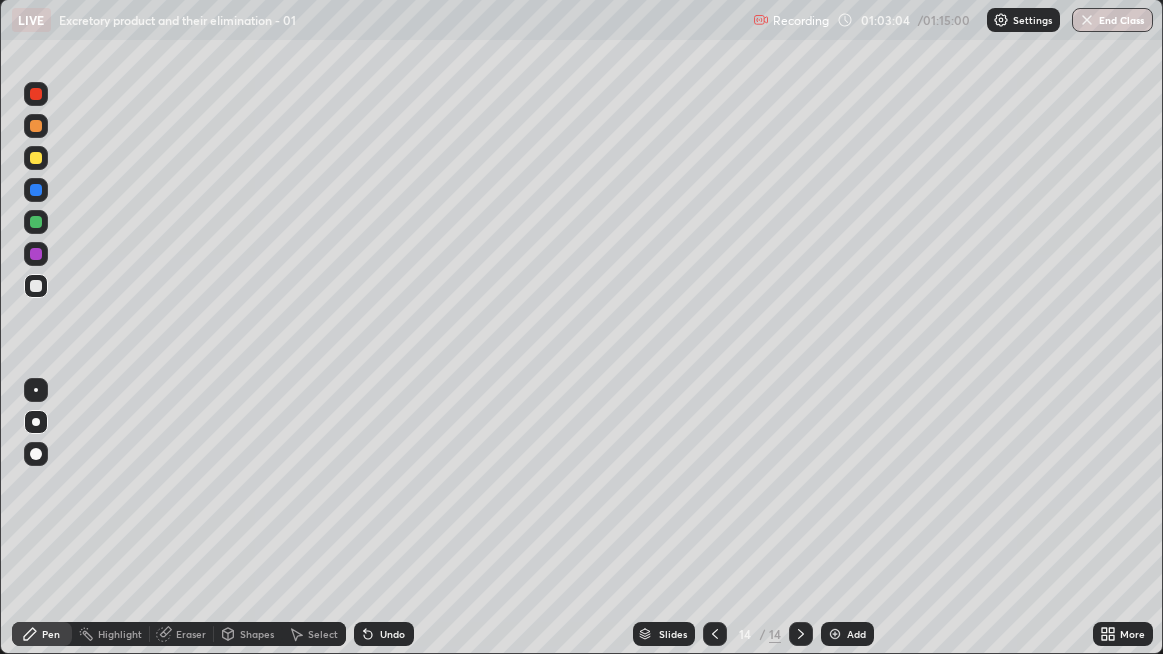 click on "Undo" at bounding box center [392, 634] 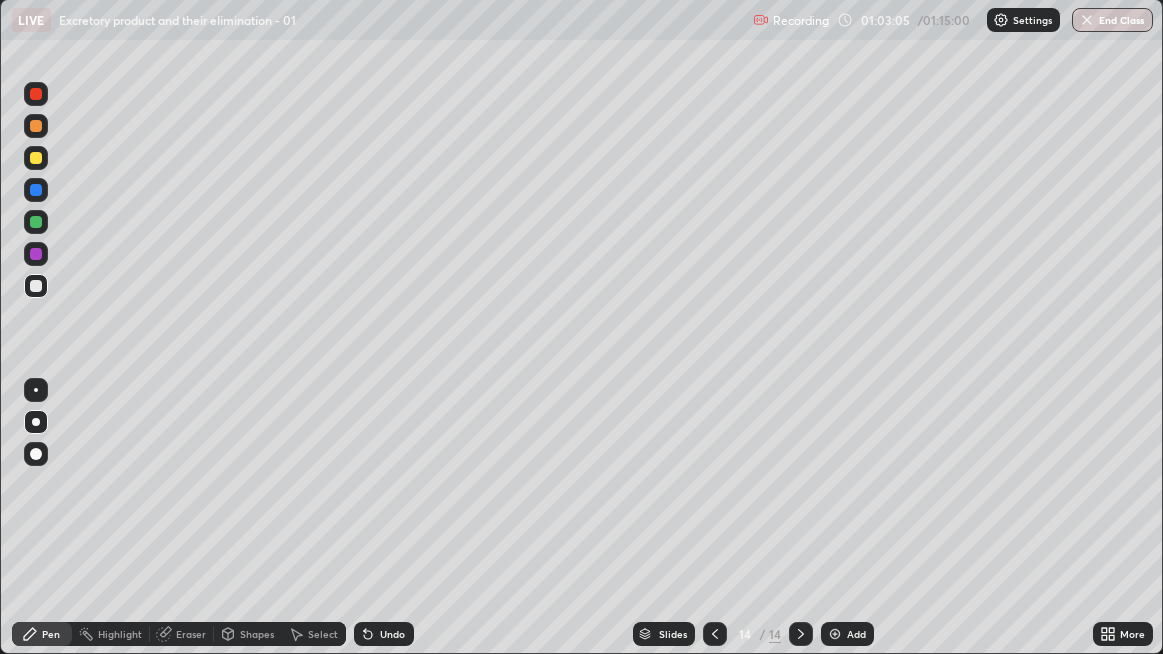 click on "Undo" at bounding box center [392, 634] 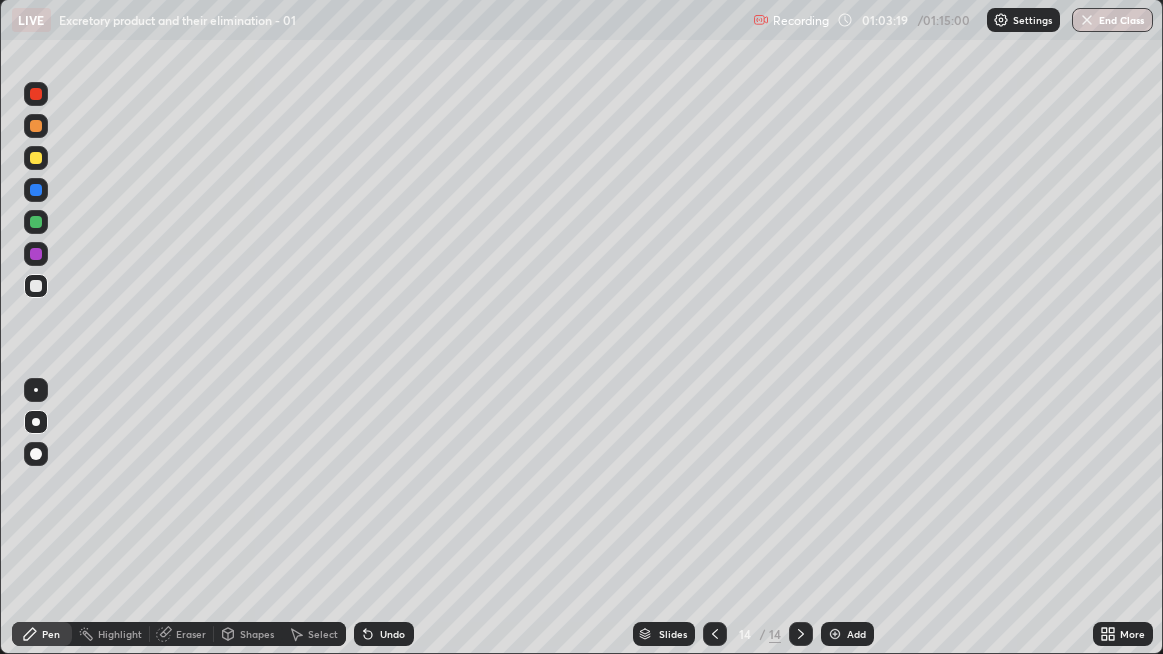 click at bounding box center (36, 222) 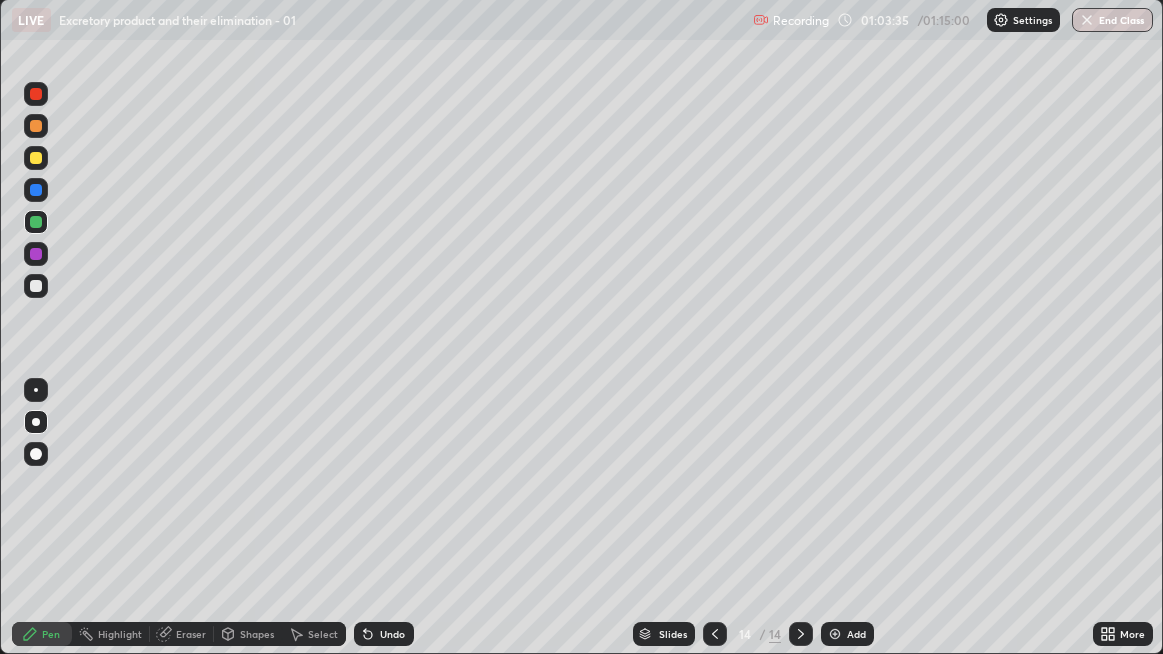 click at bounding box center [36, 286] 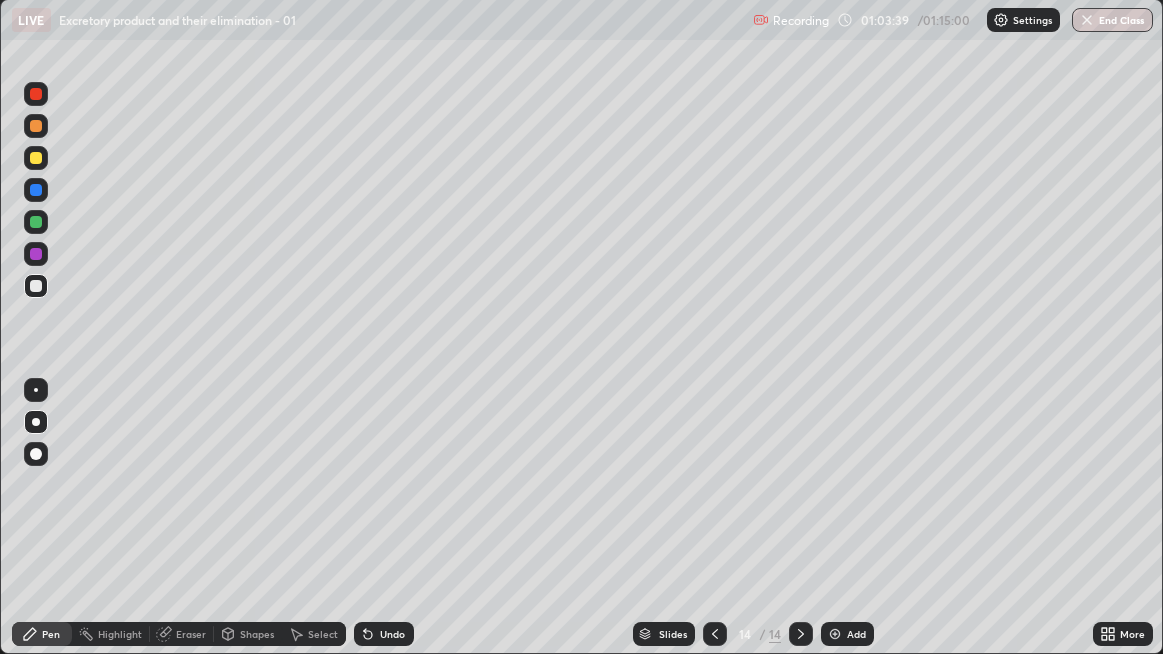 click at bounding box center (36, 286) 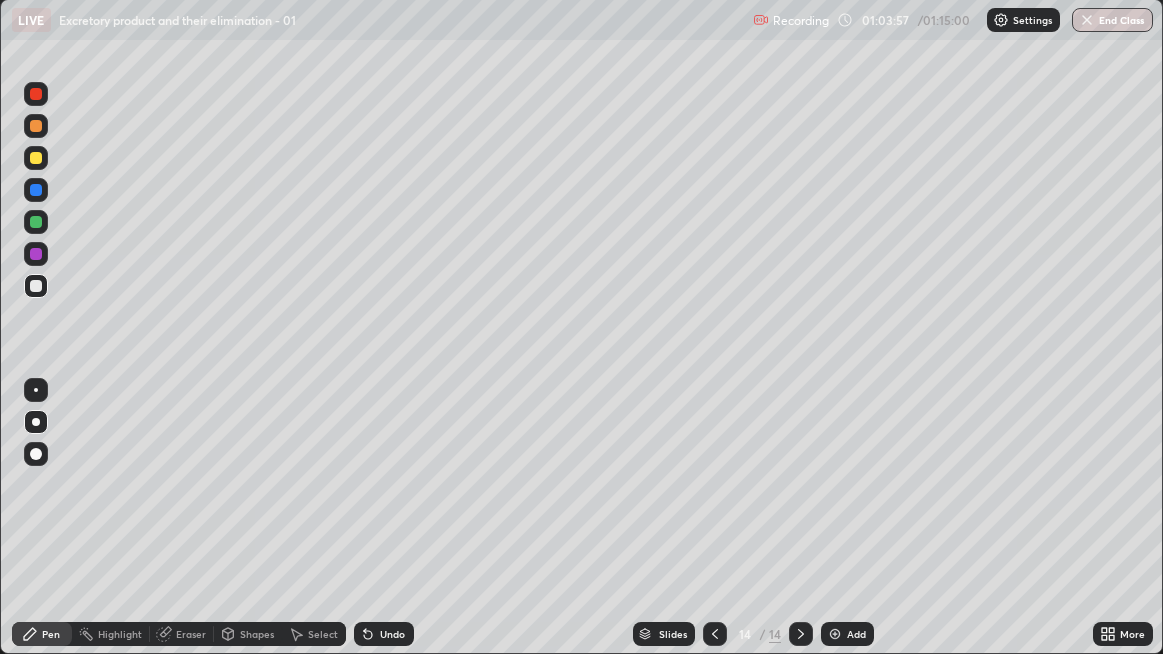 click at bounding box center [36, 286] 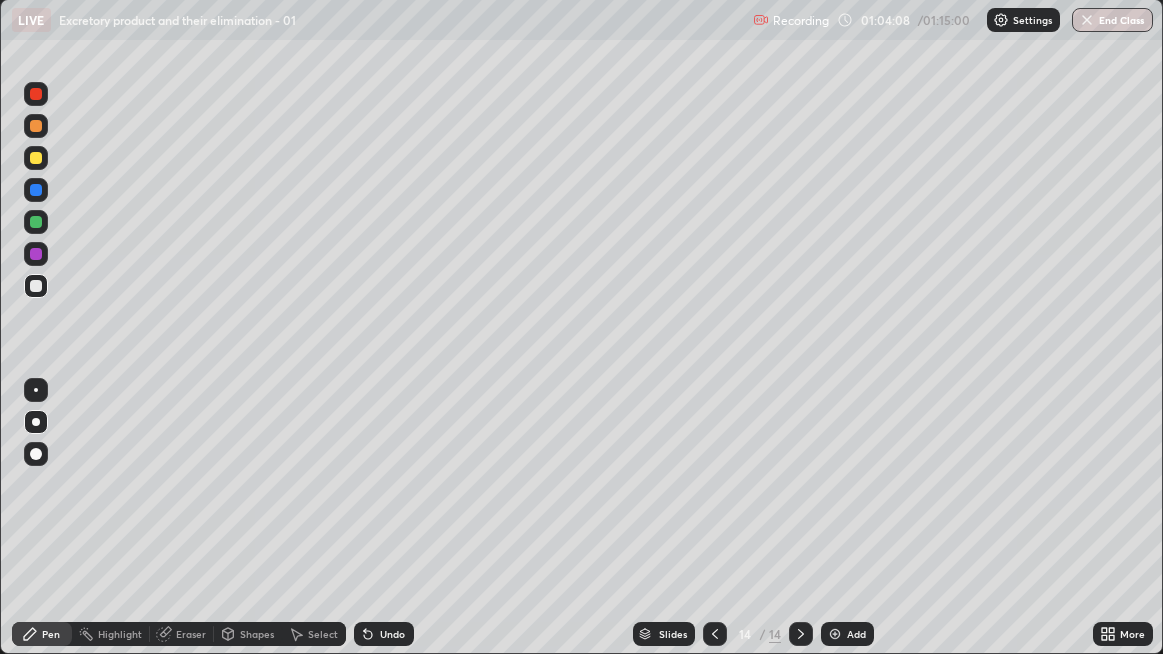 click at bounding box center (36, 286) 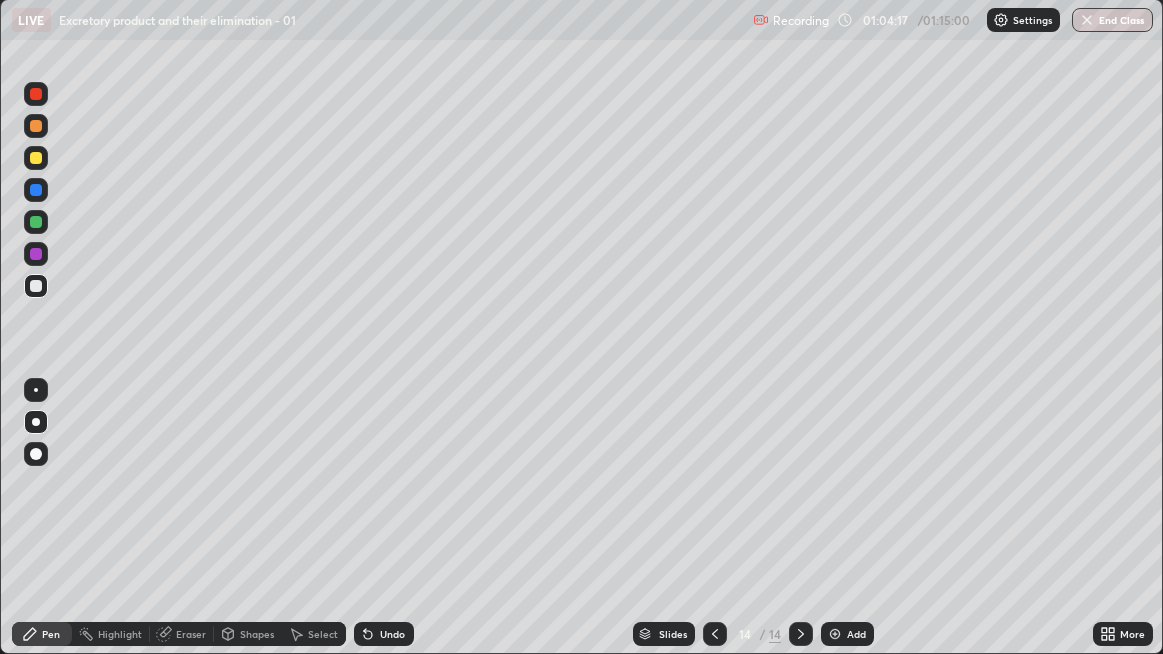 click at bounding box center (36, 286) 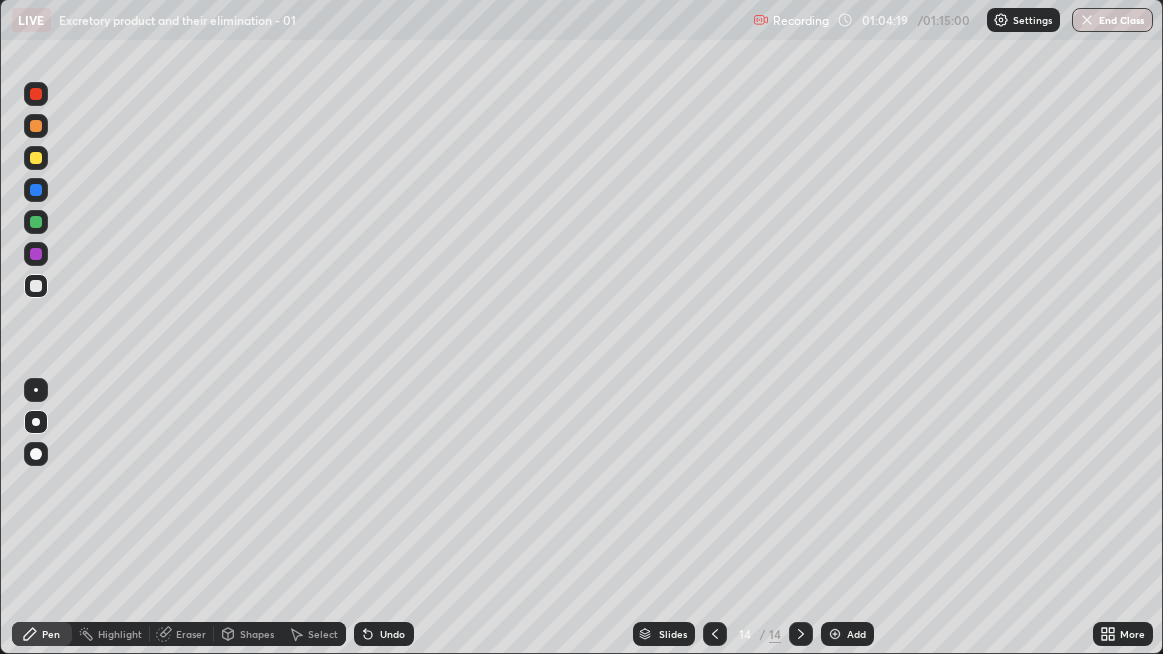 click at bounding box center (36, 286) 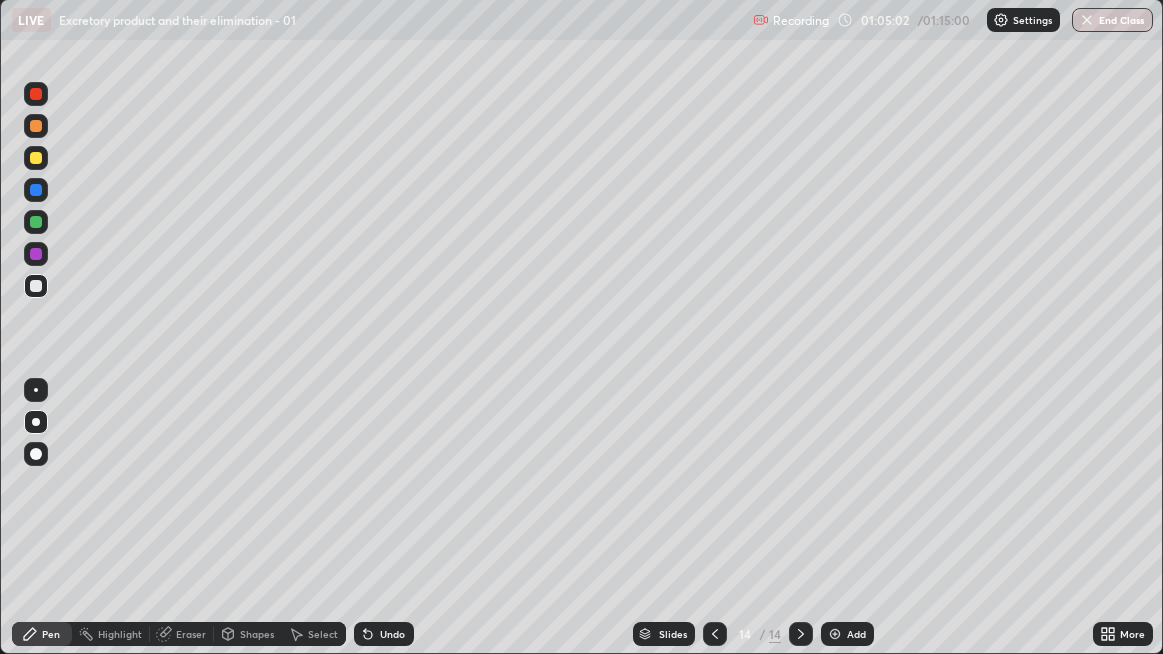 click at bounding box center (36, 158) 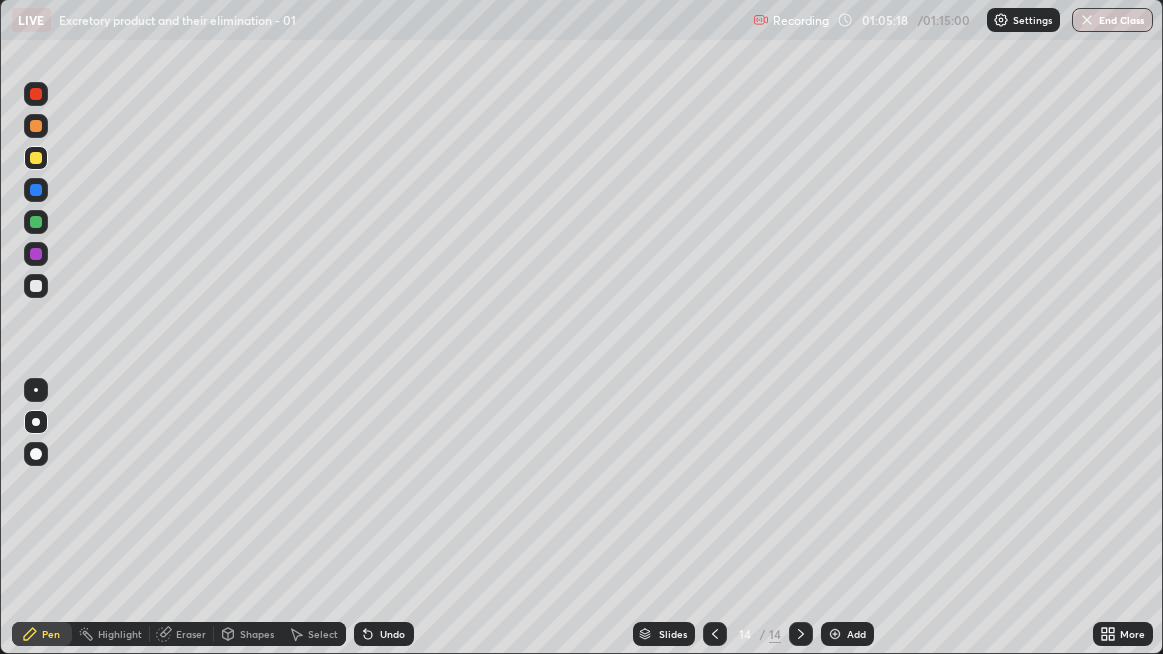 click at bounding box center [36, 126] 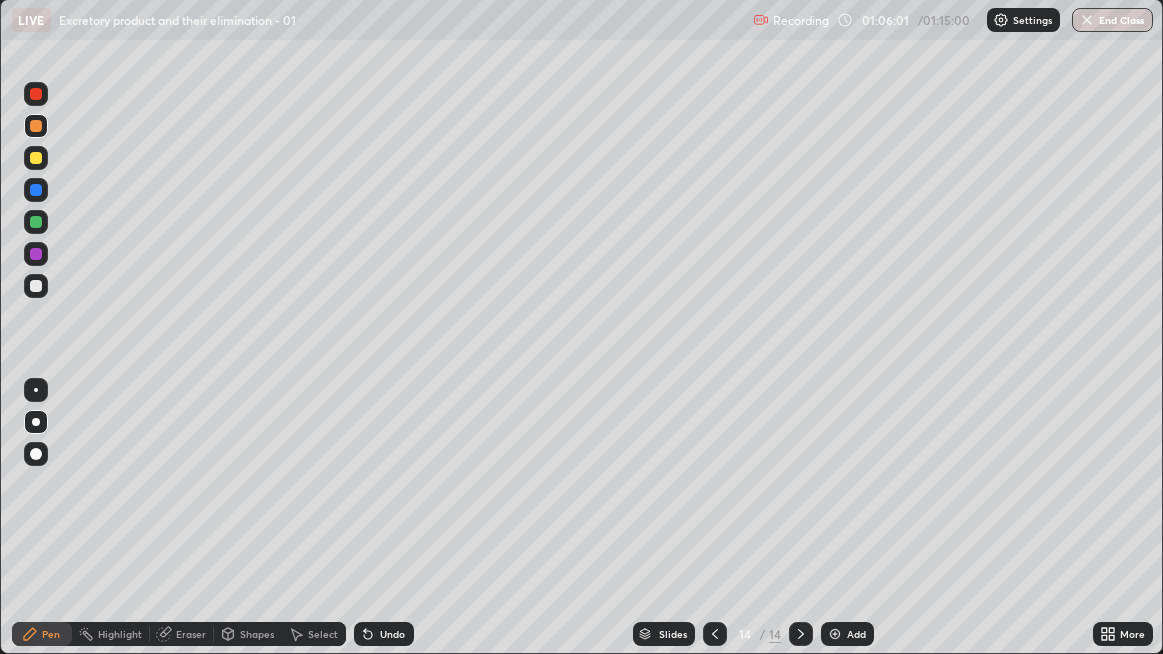 click at bounding box center [36, 286] 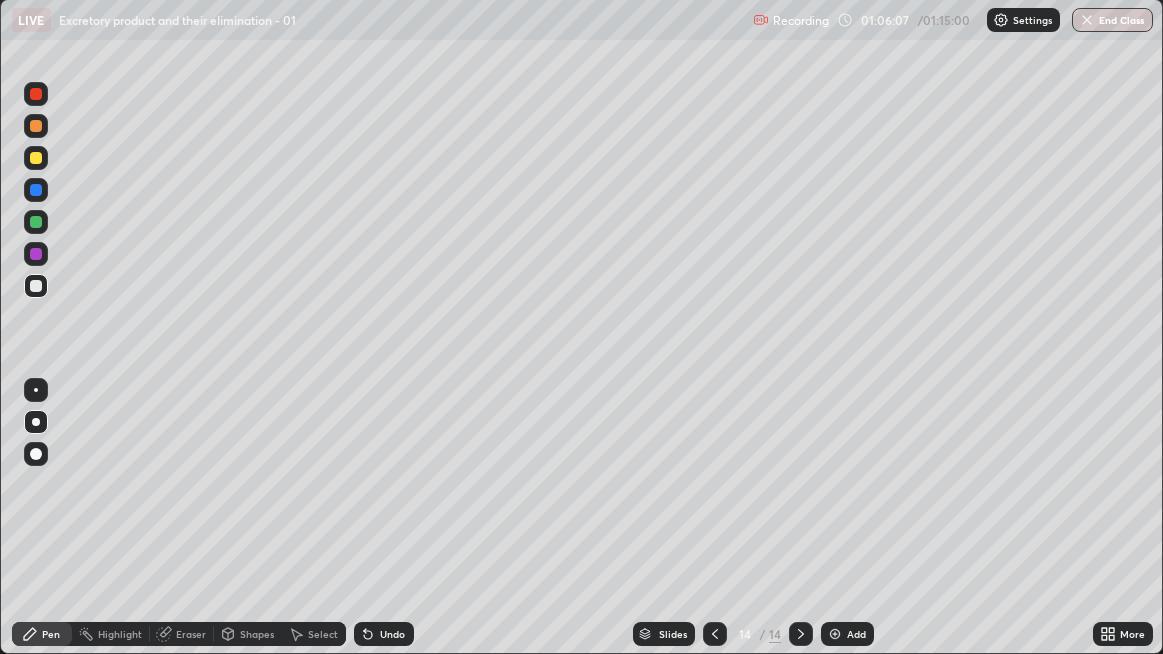 click at bounding box center (36, 286) 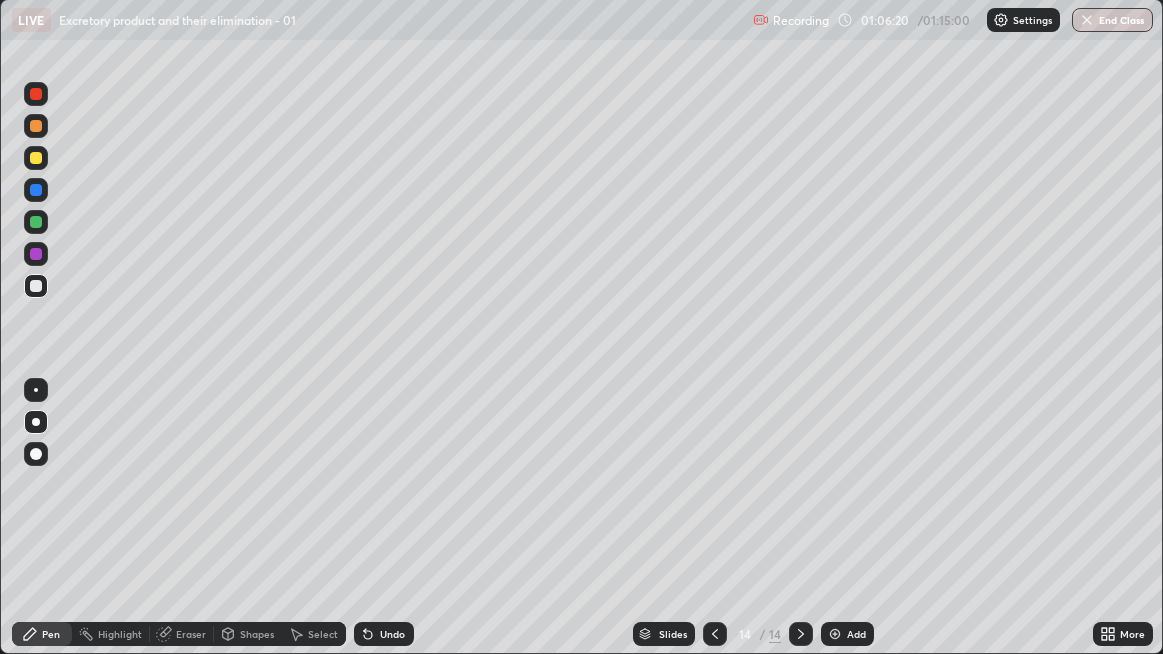 click on "Add" at bounding box center (856, 634) 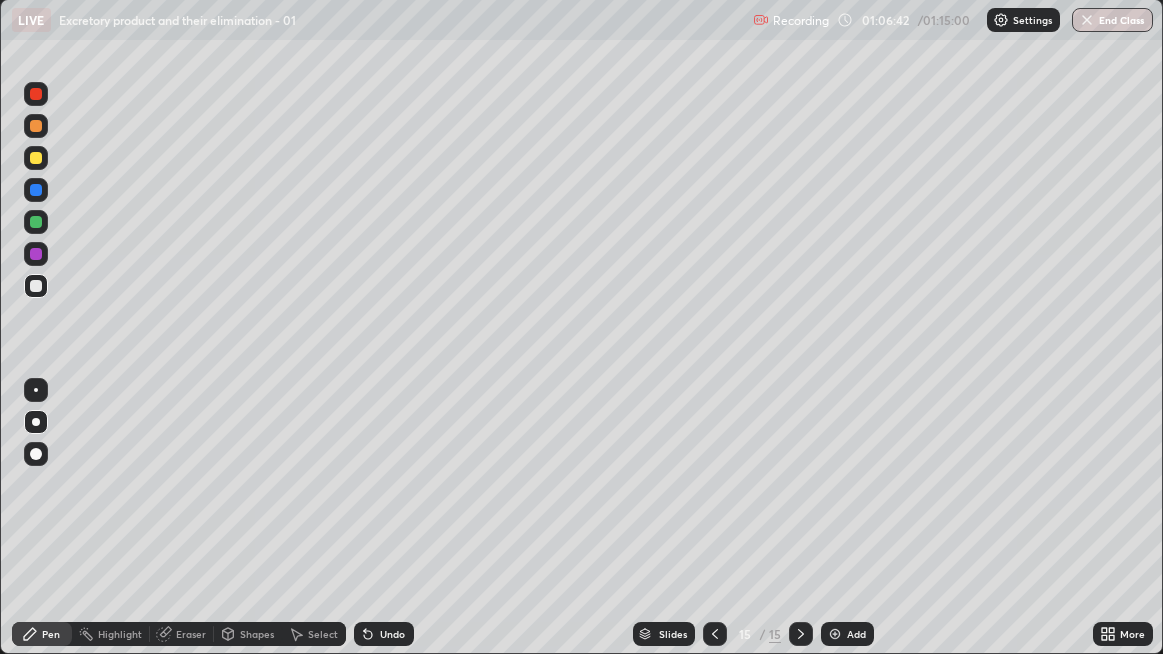click at bounding box center (36, 286) 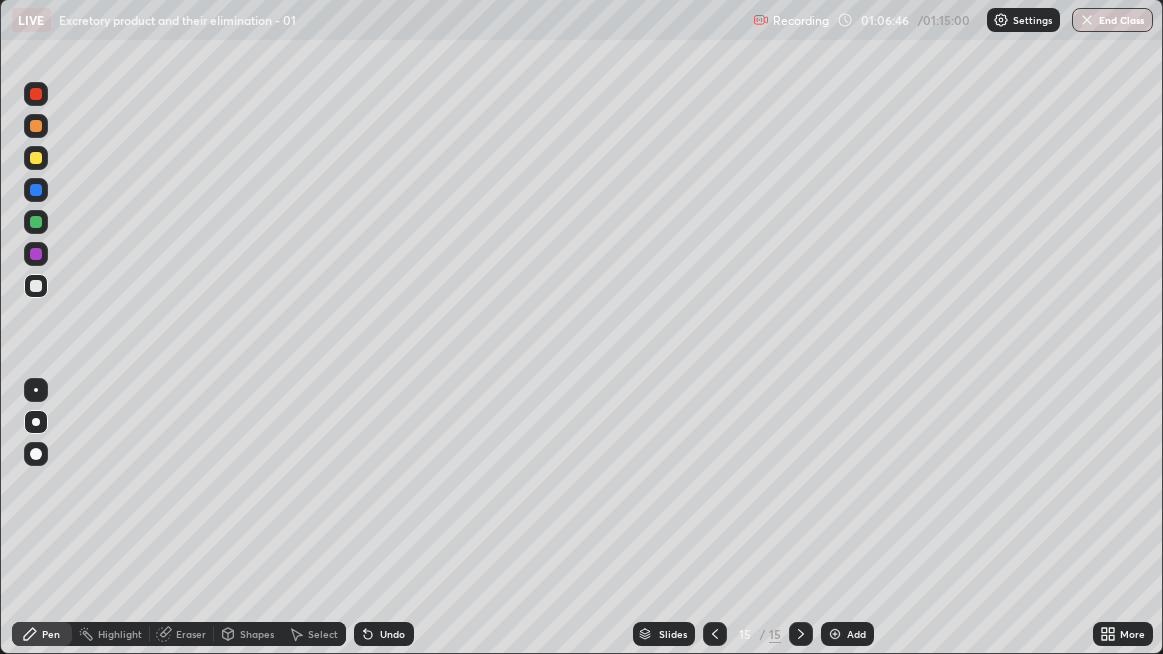 click at bounding box center (36, 286) 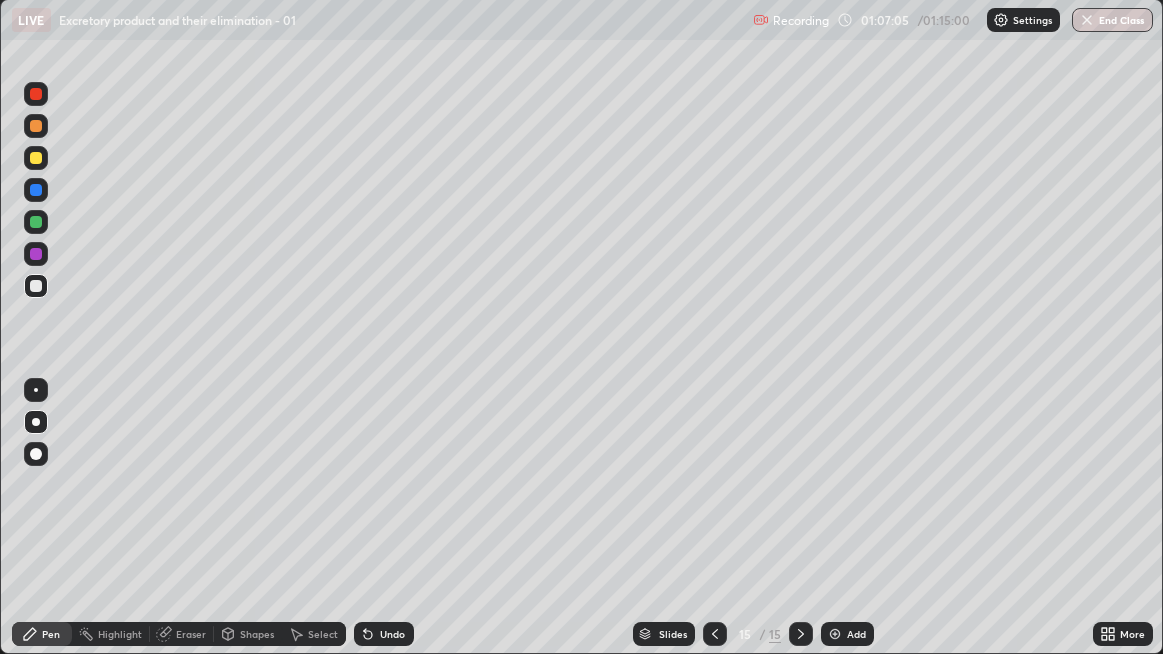 click on "Undo" at bounding box center [384, 634] 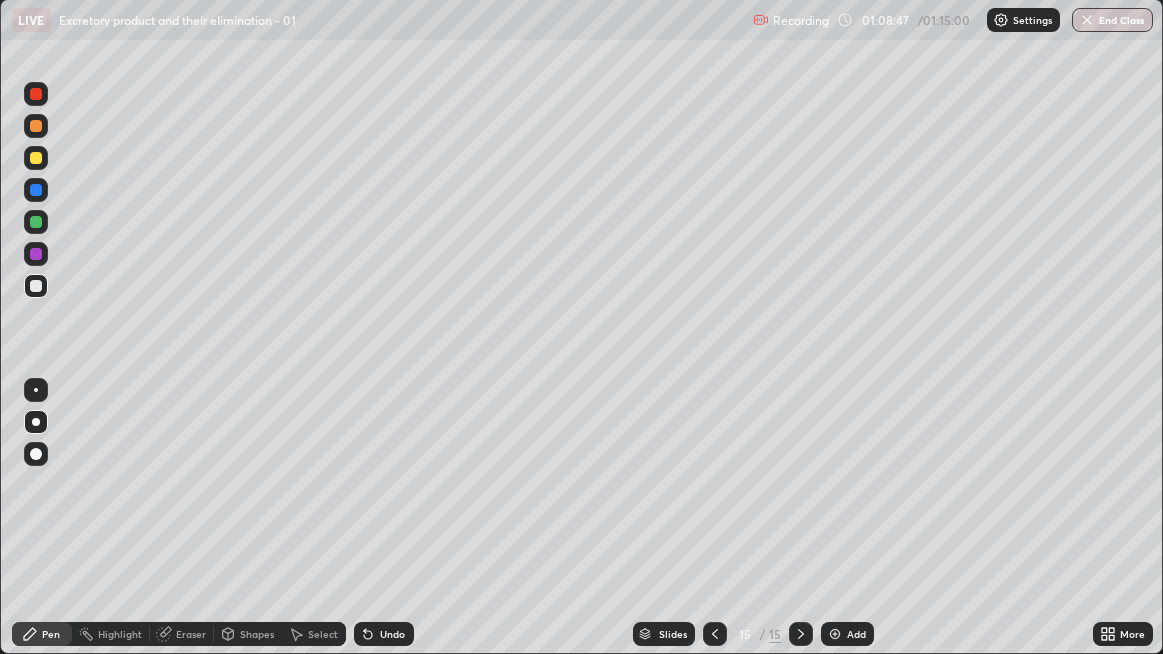 click at bounding box center [36, 286] 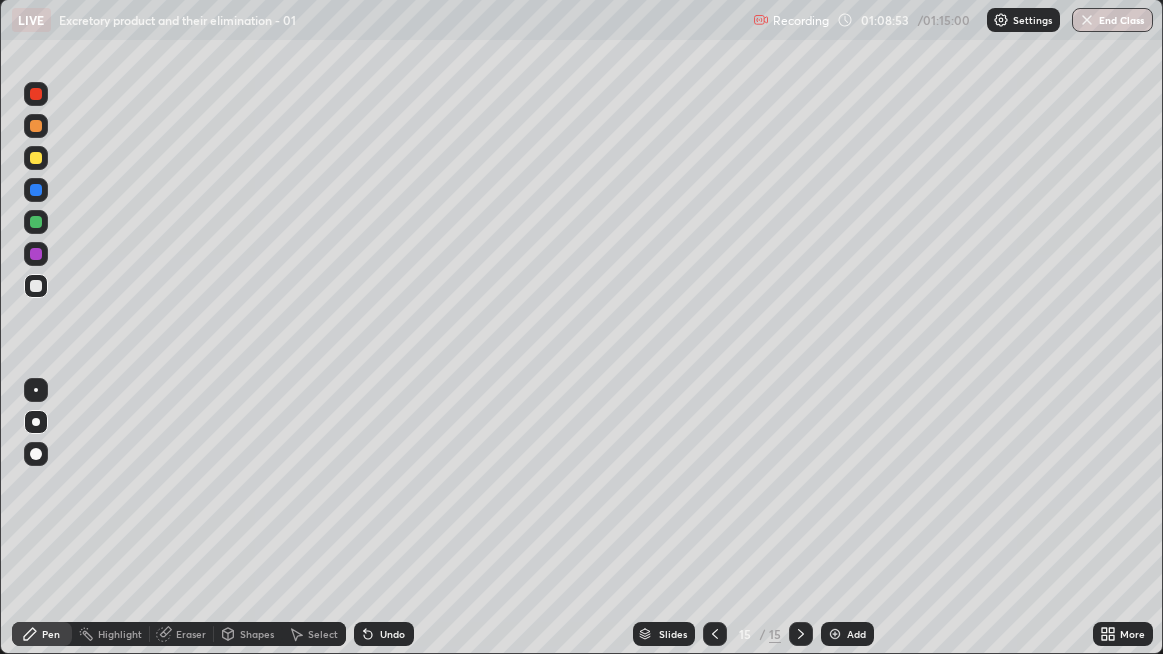 click at bounding box center (36, 286) 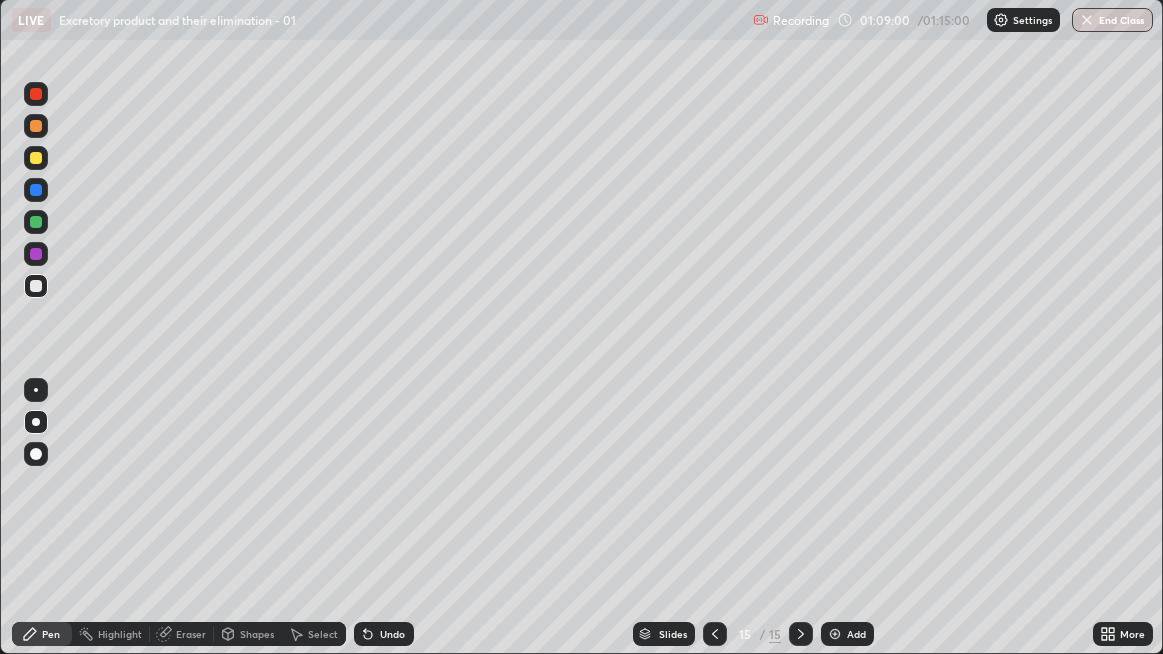 click on "Add" at bounding box center (847, 634) 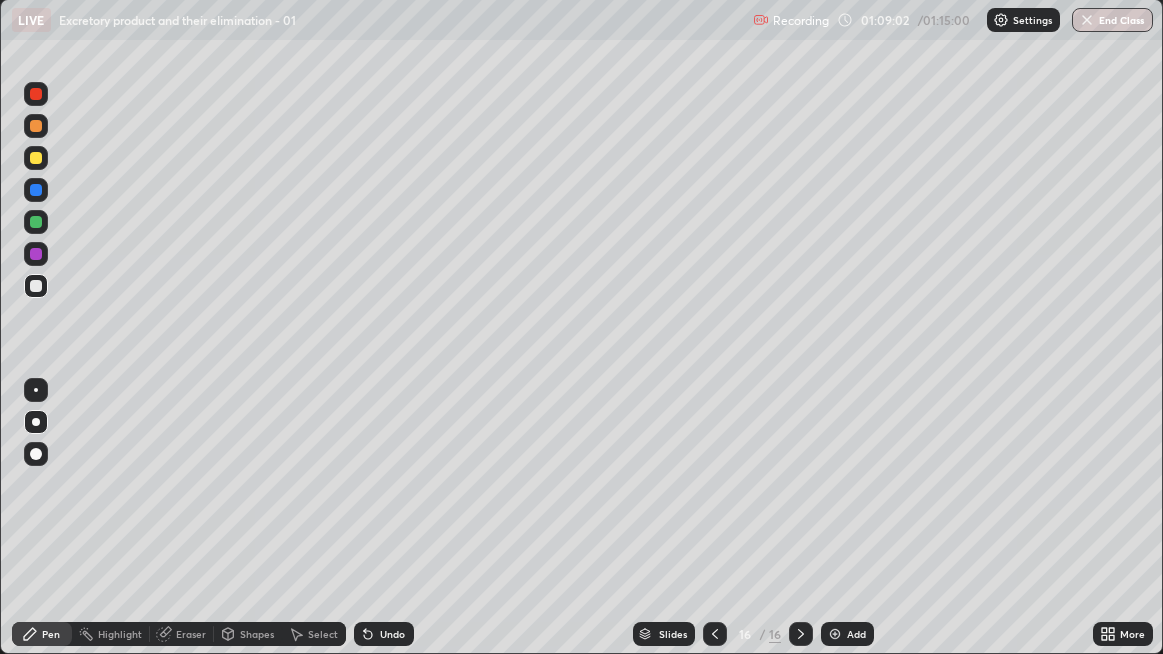 click at bounding box center (36, 286) 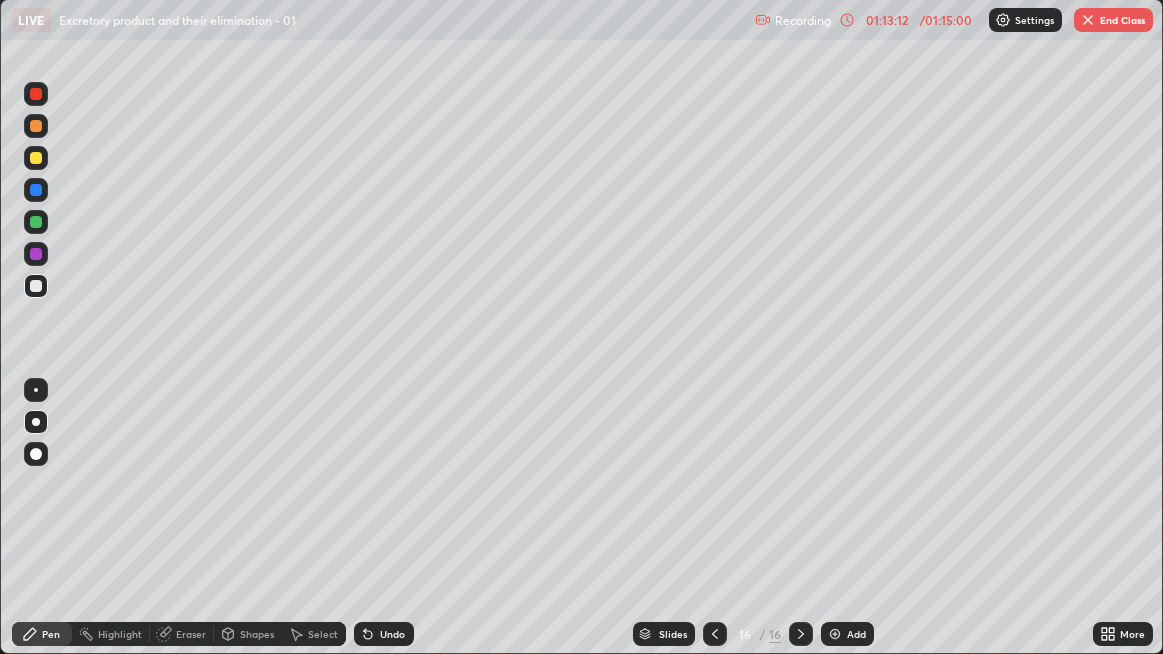 click on "End Class" at bounding box center [1113, 20] 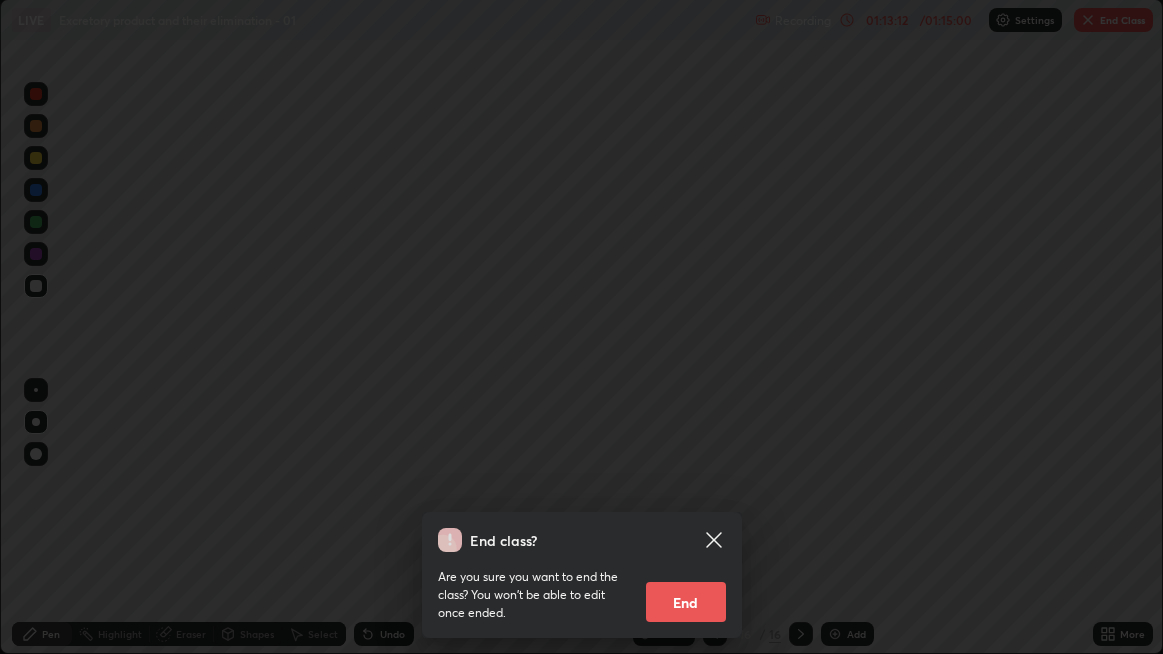 click on "End" at bounding box center (686, 602) 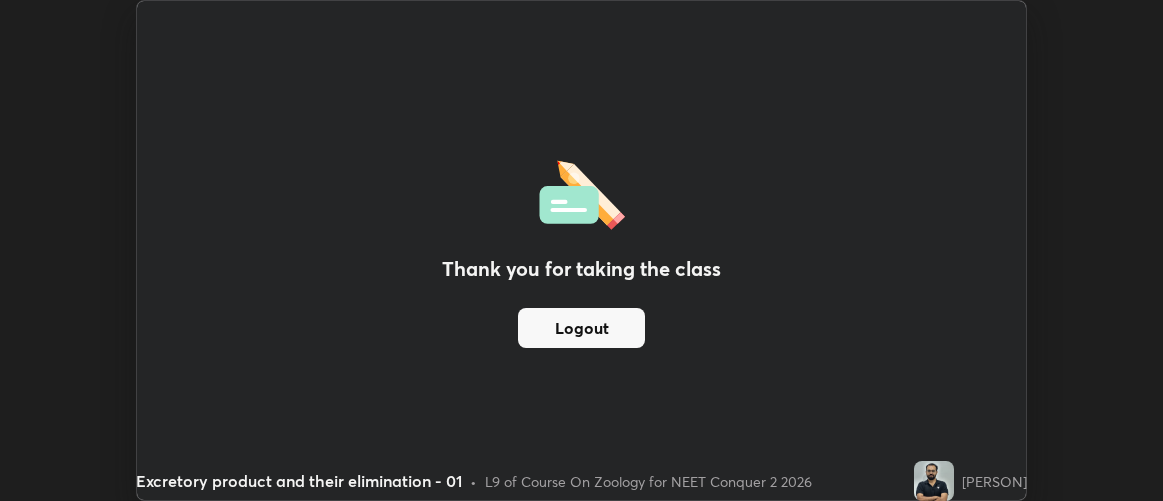 scroll, scrollTop: 500, scrollLeft: 1163, axis: both 